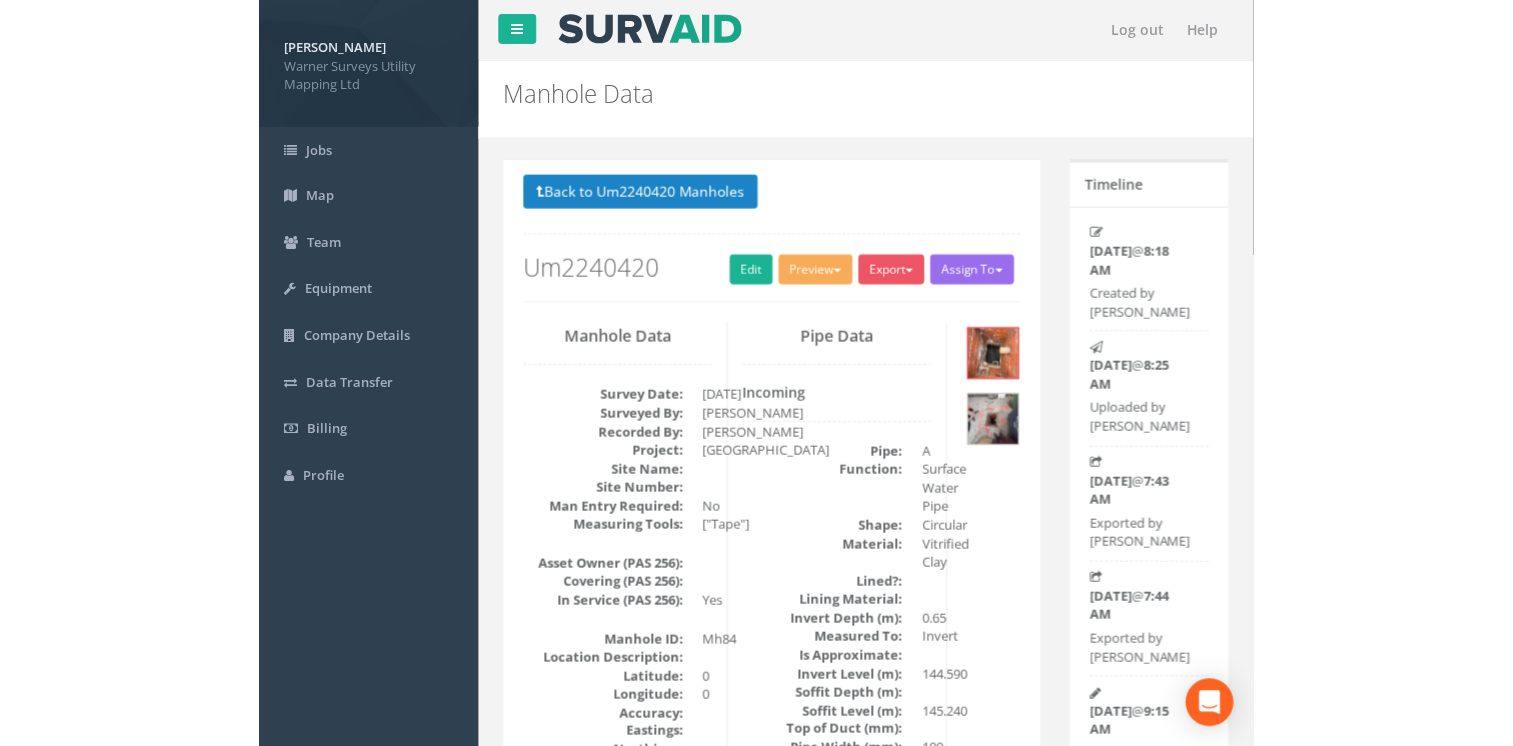scroll, scrollTop: 0, scrollLeft: 0, axis: both 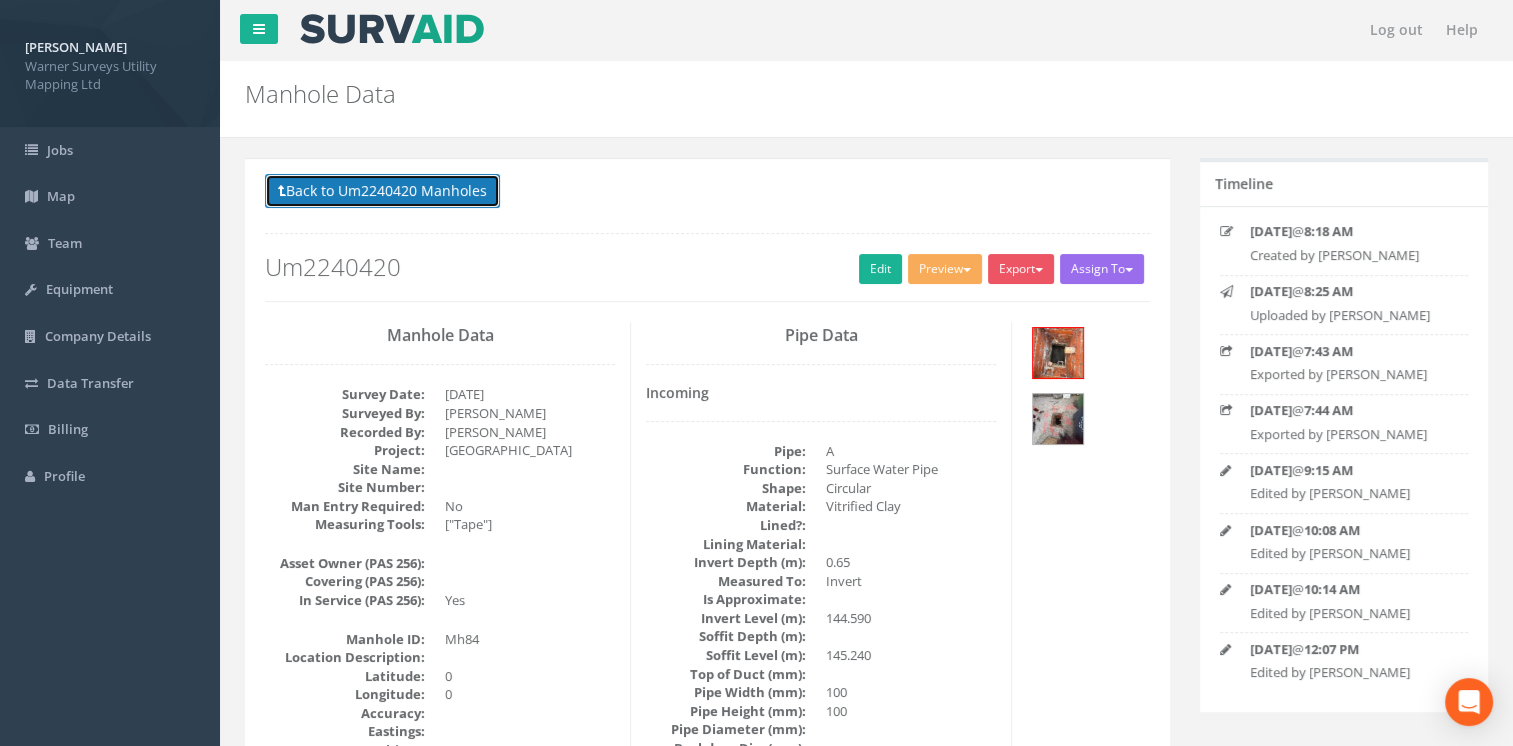 click on "Back to Um2240420 Manholes" at bounding box center (382, 191) 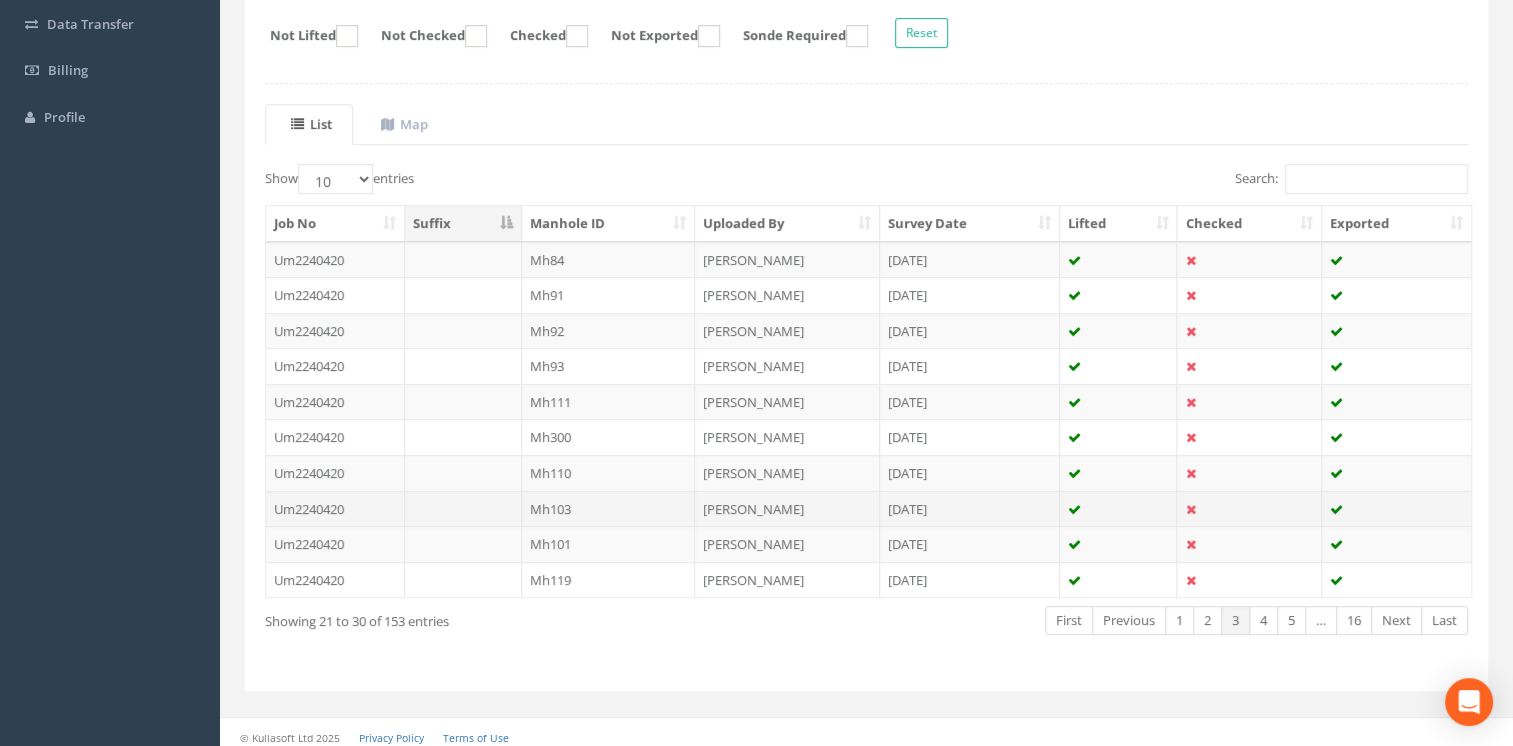 scroll, scrollTop: 364, scrollLeft: 0, axis: vertical 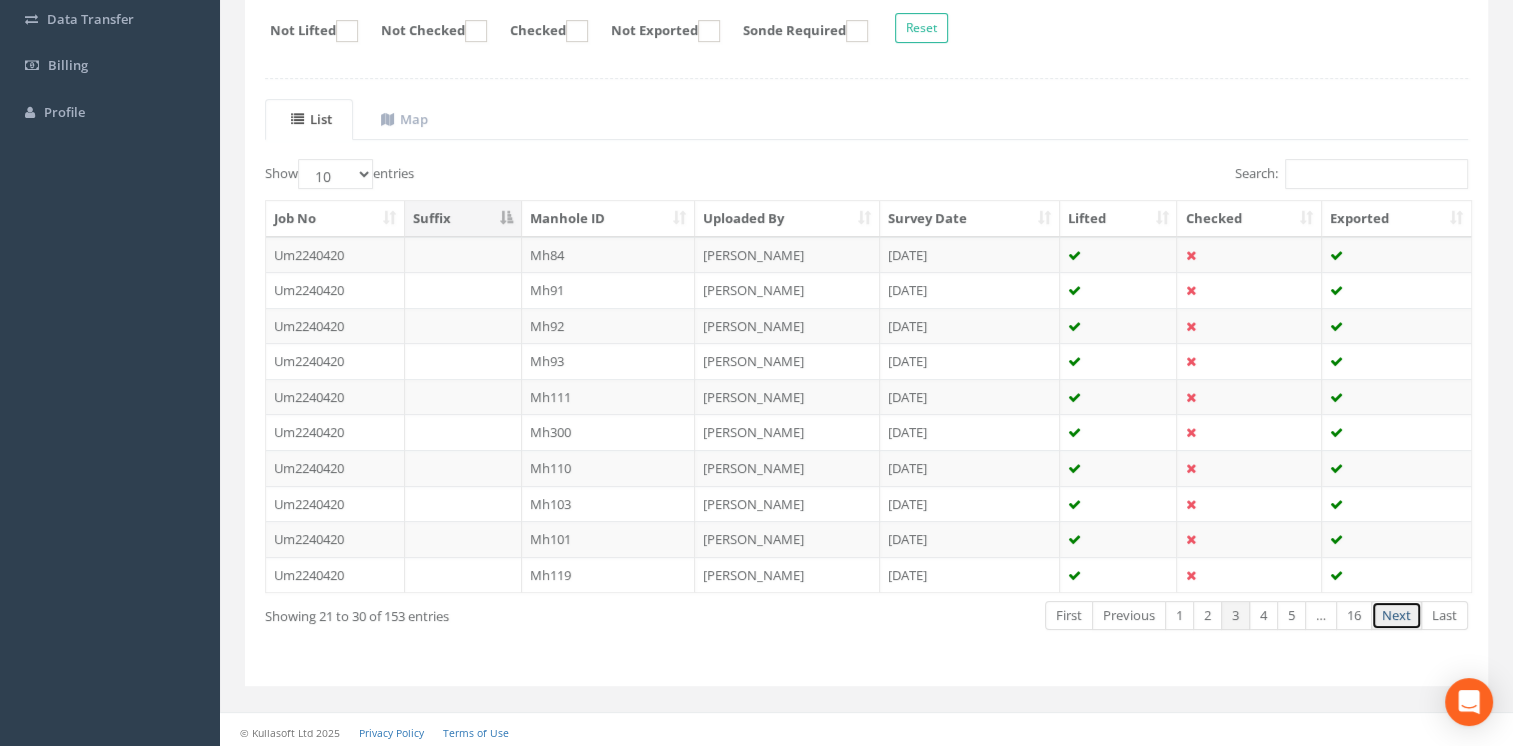 click on "Next" at bounding box center [1396, 615] 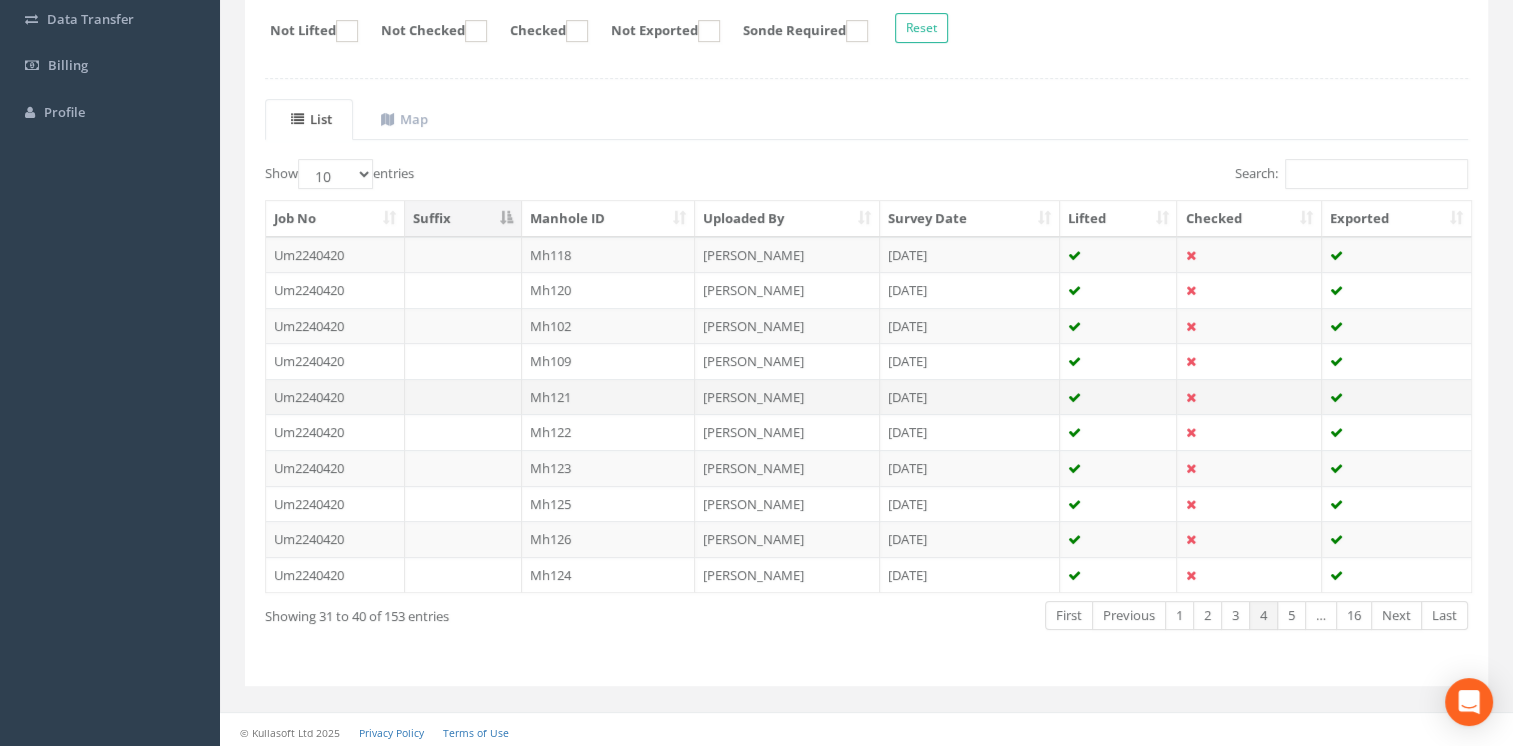 click on "Mh121" at bounding box center (609, 397) 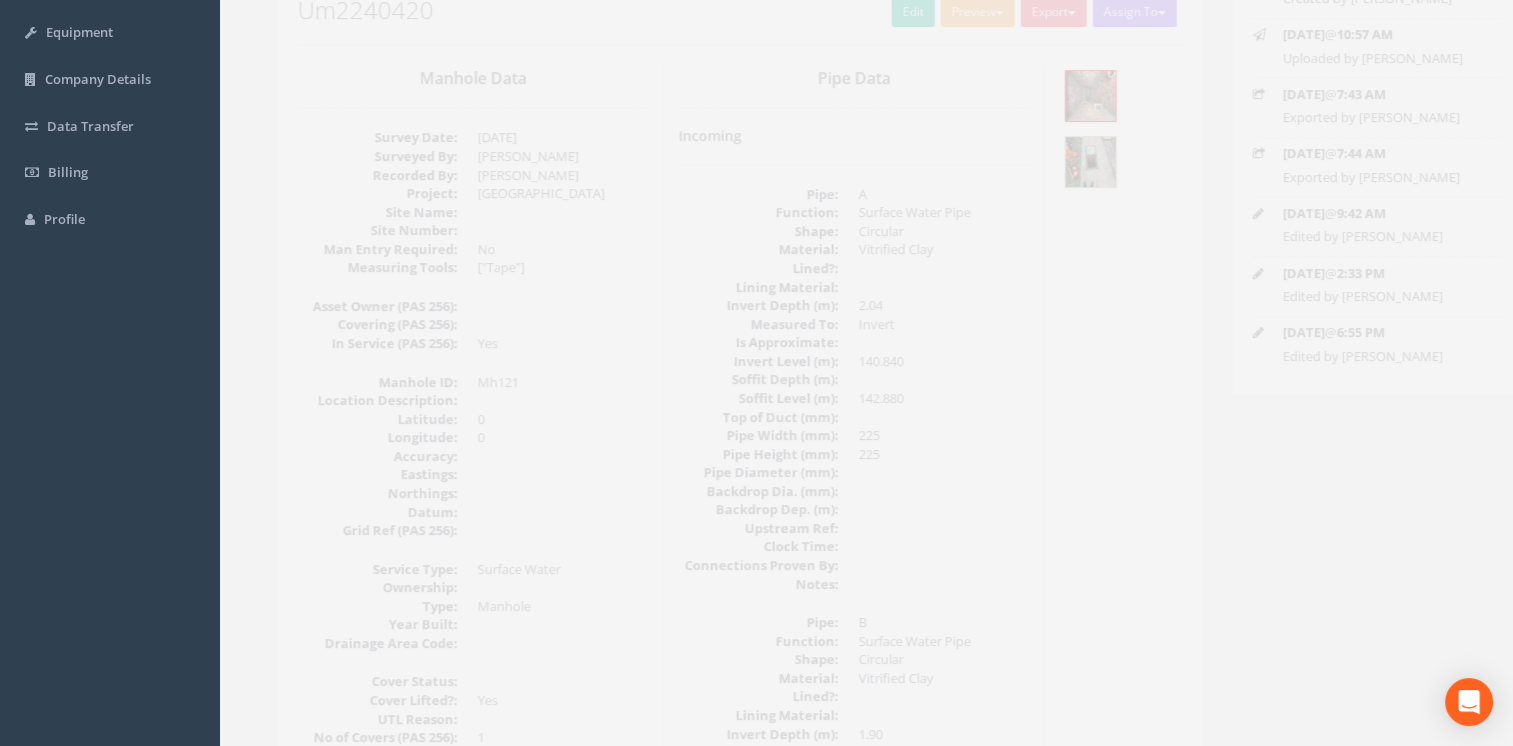 scroll, scrollTop: 0, scrollLeft: 0, axis: both 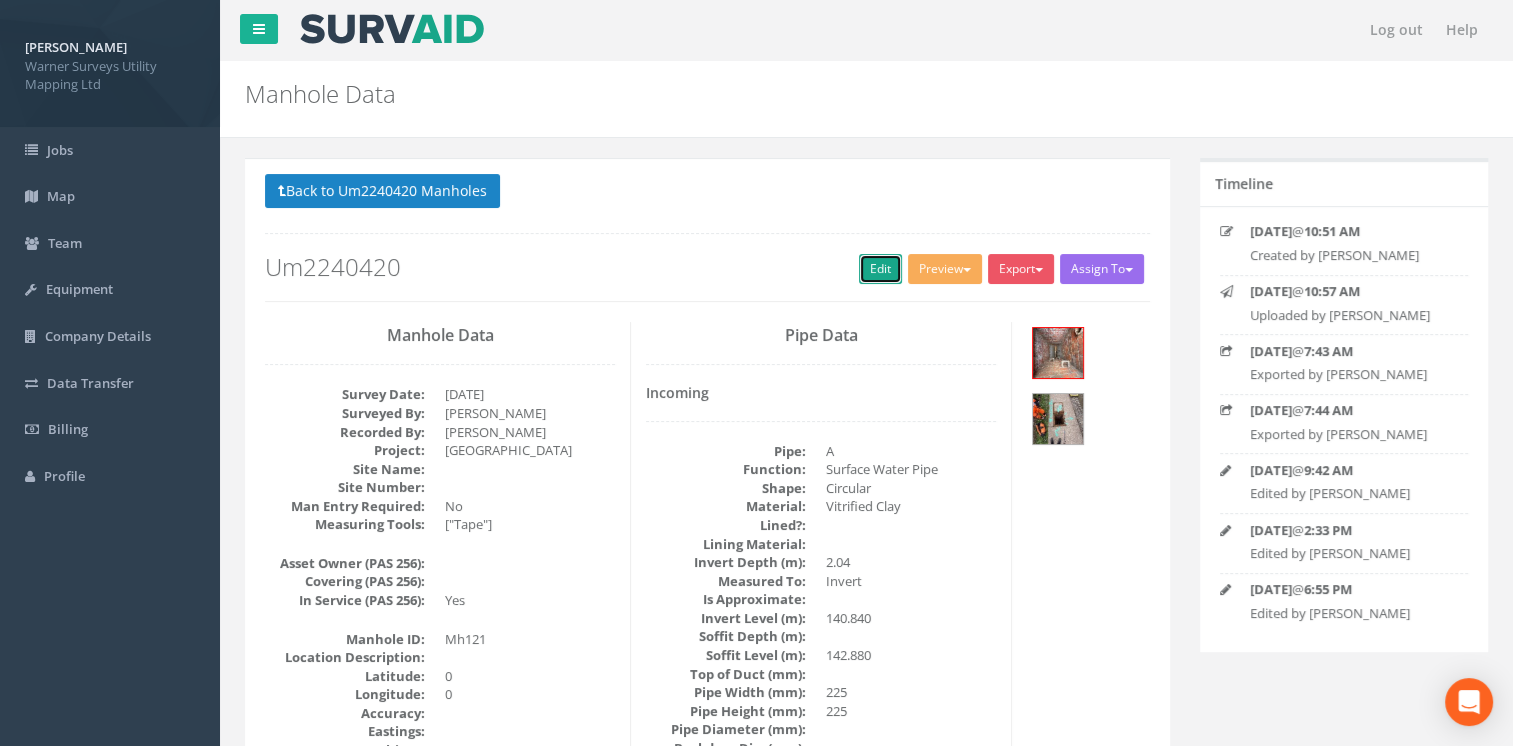 click on "Edit" at bounding box center [880, 269] 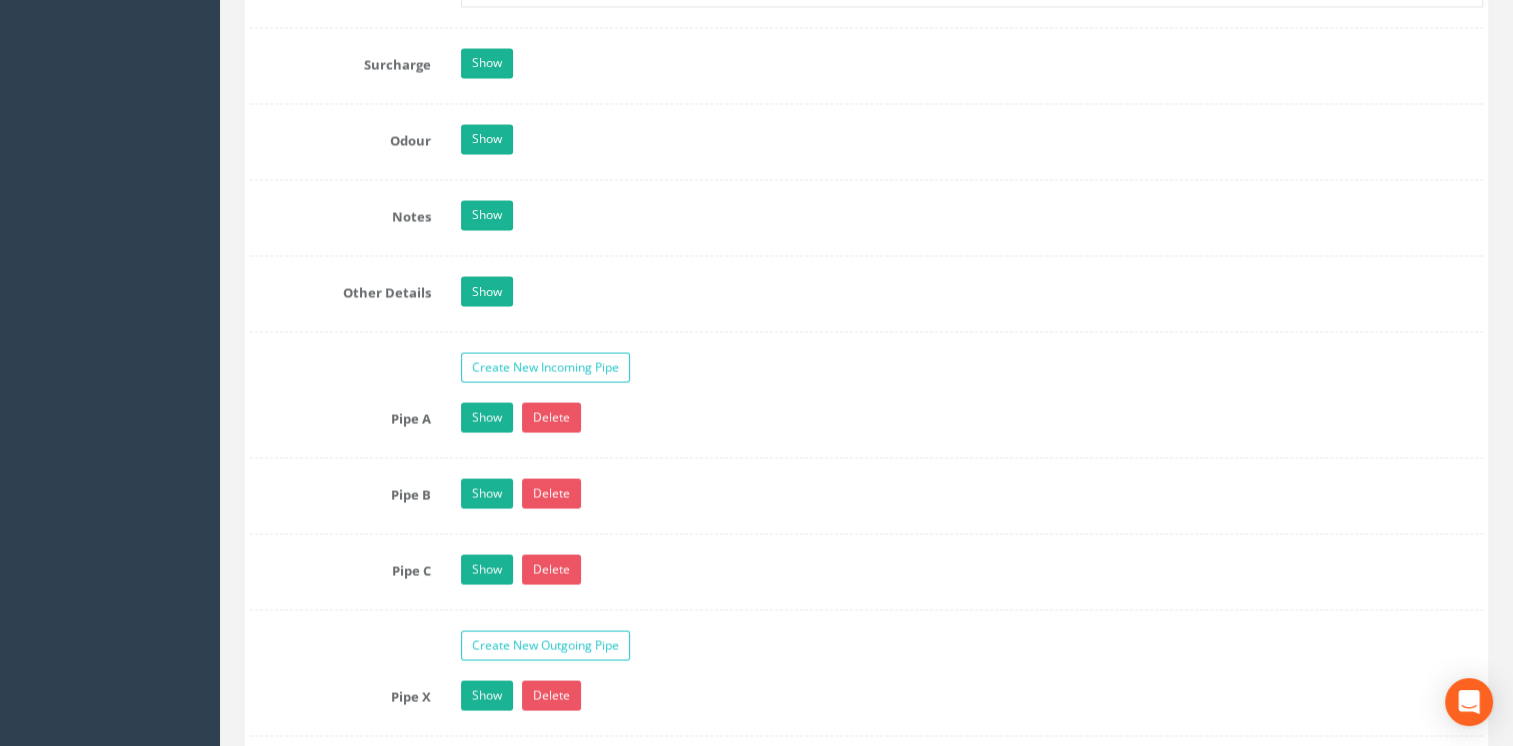 scroll, scrollTop: 3900, scrollLeft: 0, axis: vertical 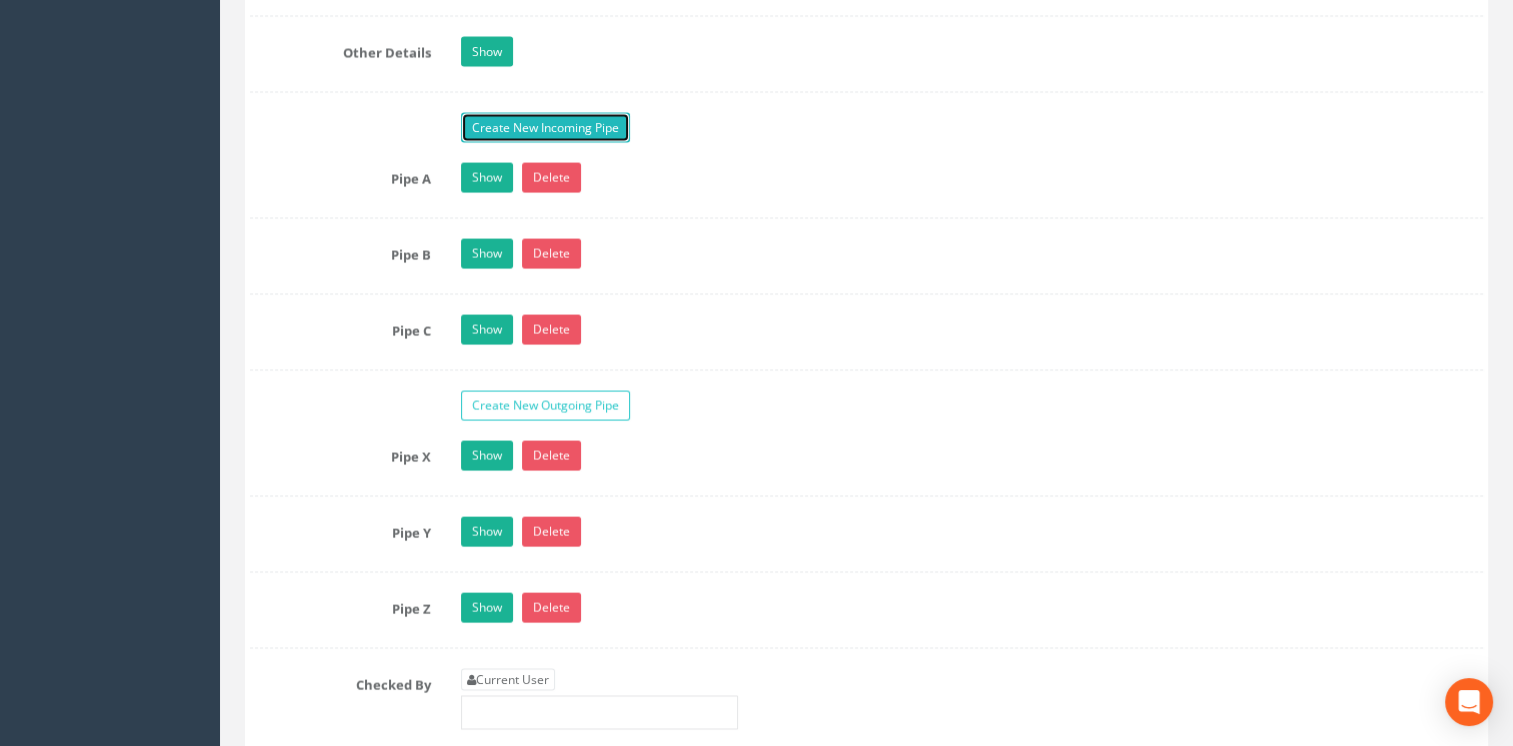 click on "Create New Incoming Pipe" at bounding box center [545, 128] 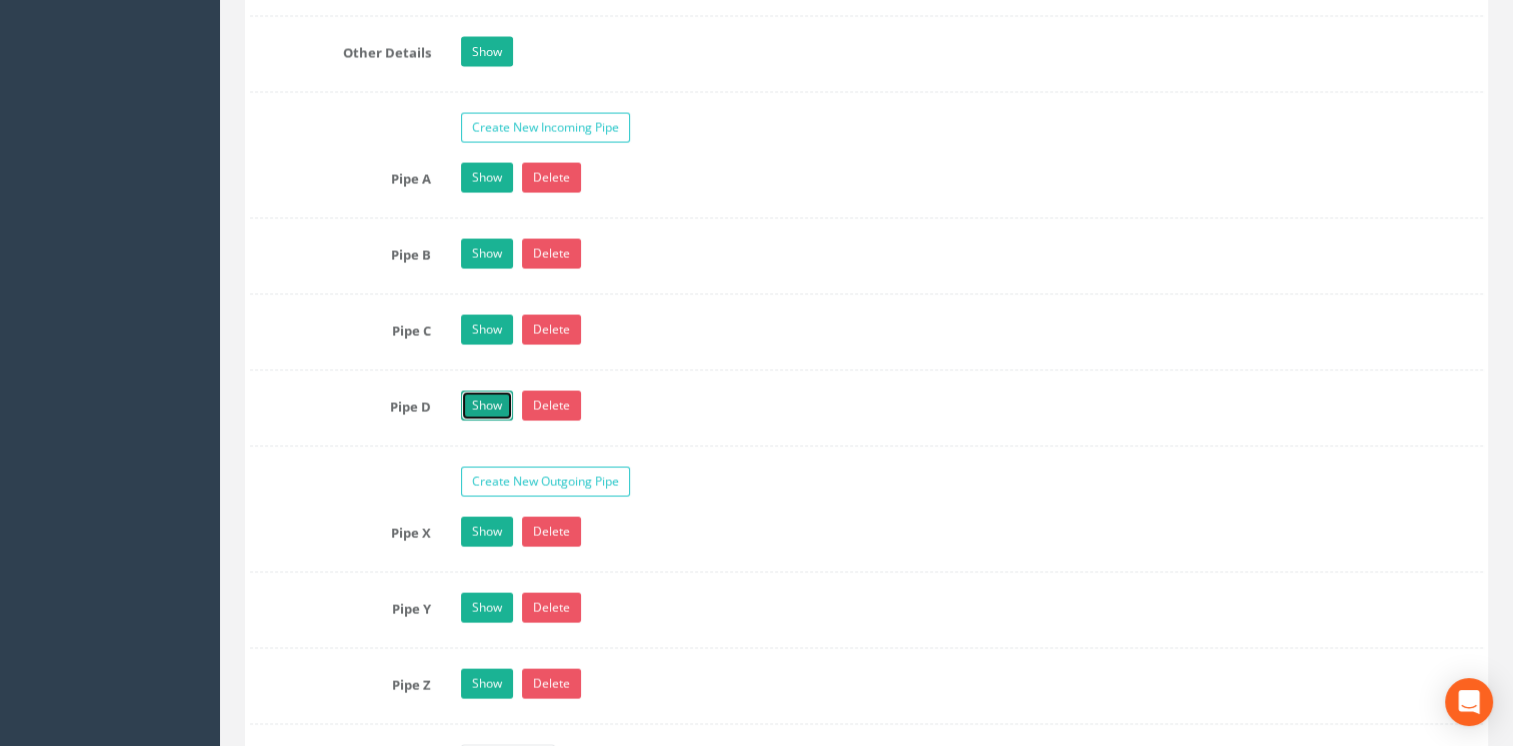 click on "Show" at bounding box center [487, 406] 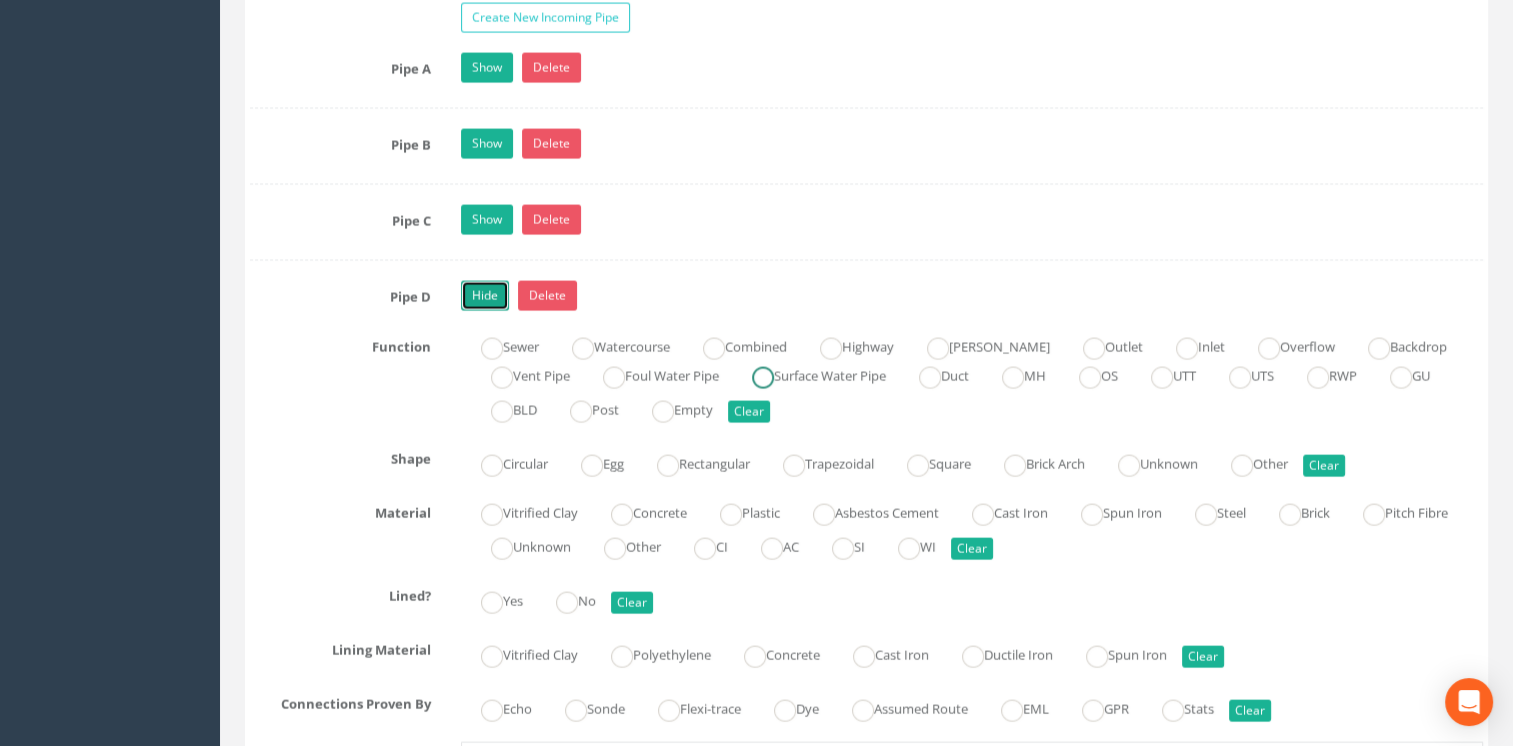 scroll, scrollTop: 4200, scrollLeft: 0, axis: vertical 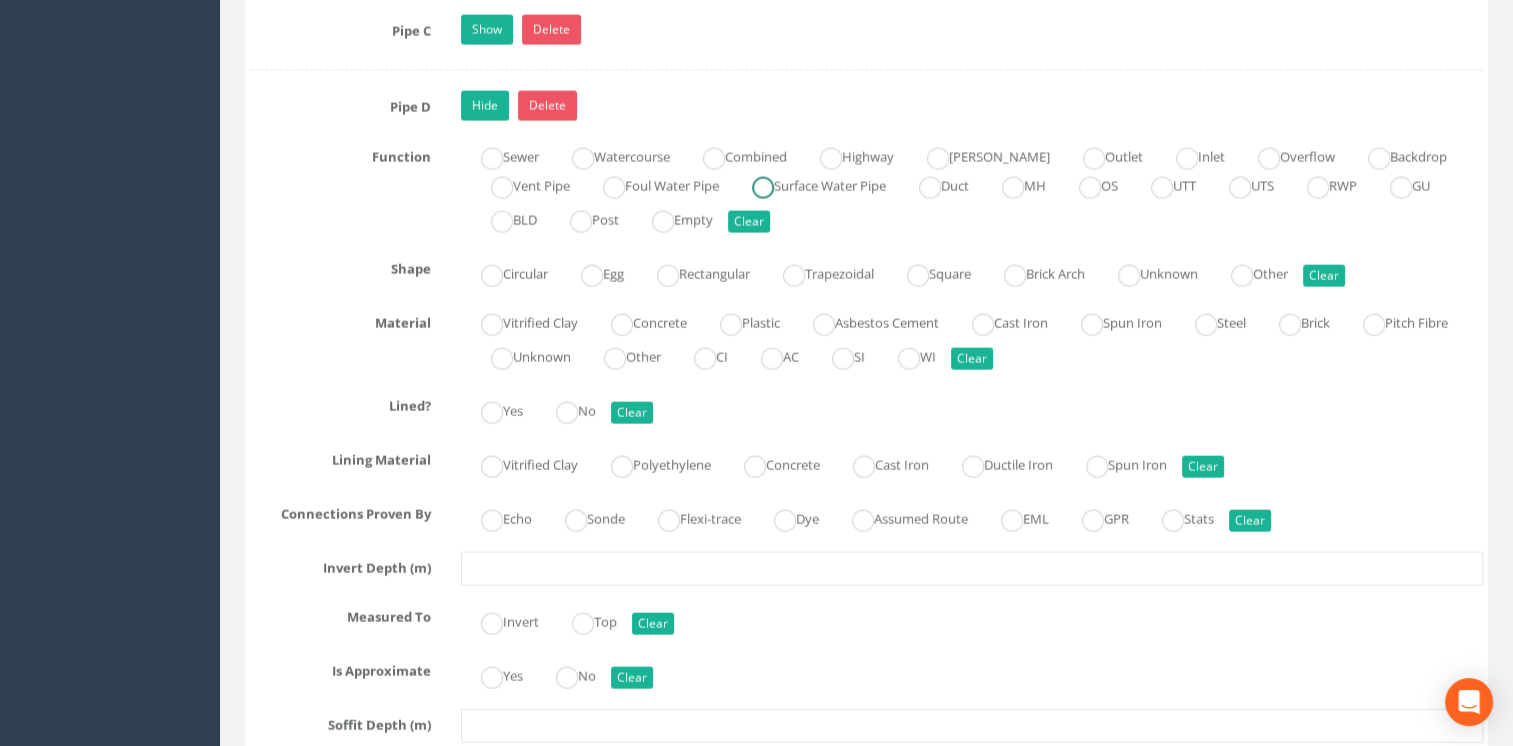 click on "Surface Water Pipe" at bounding box center (809, 184) 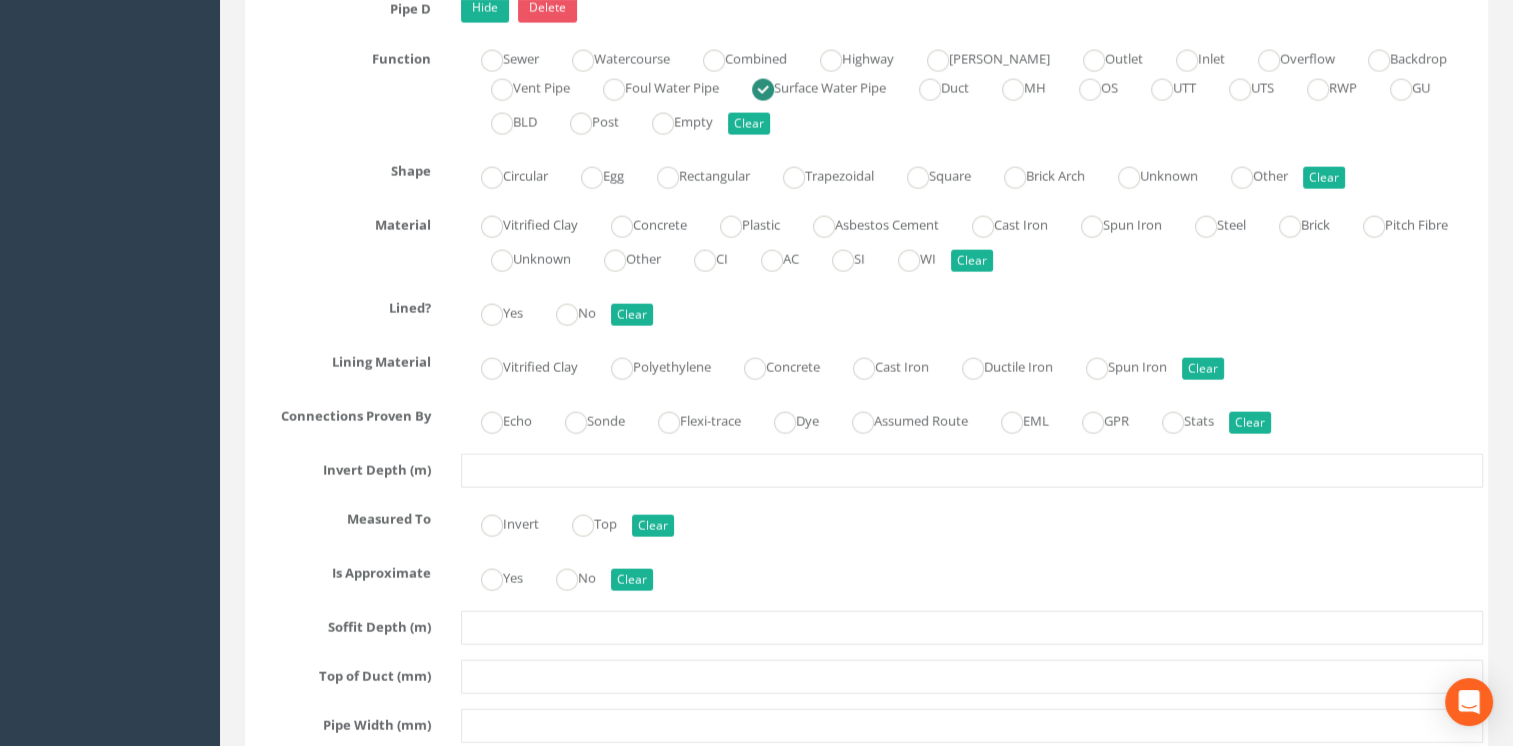 scroll, scrollTop: 4400, scrollLeft: 0, axis: vertical 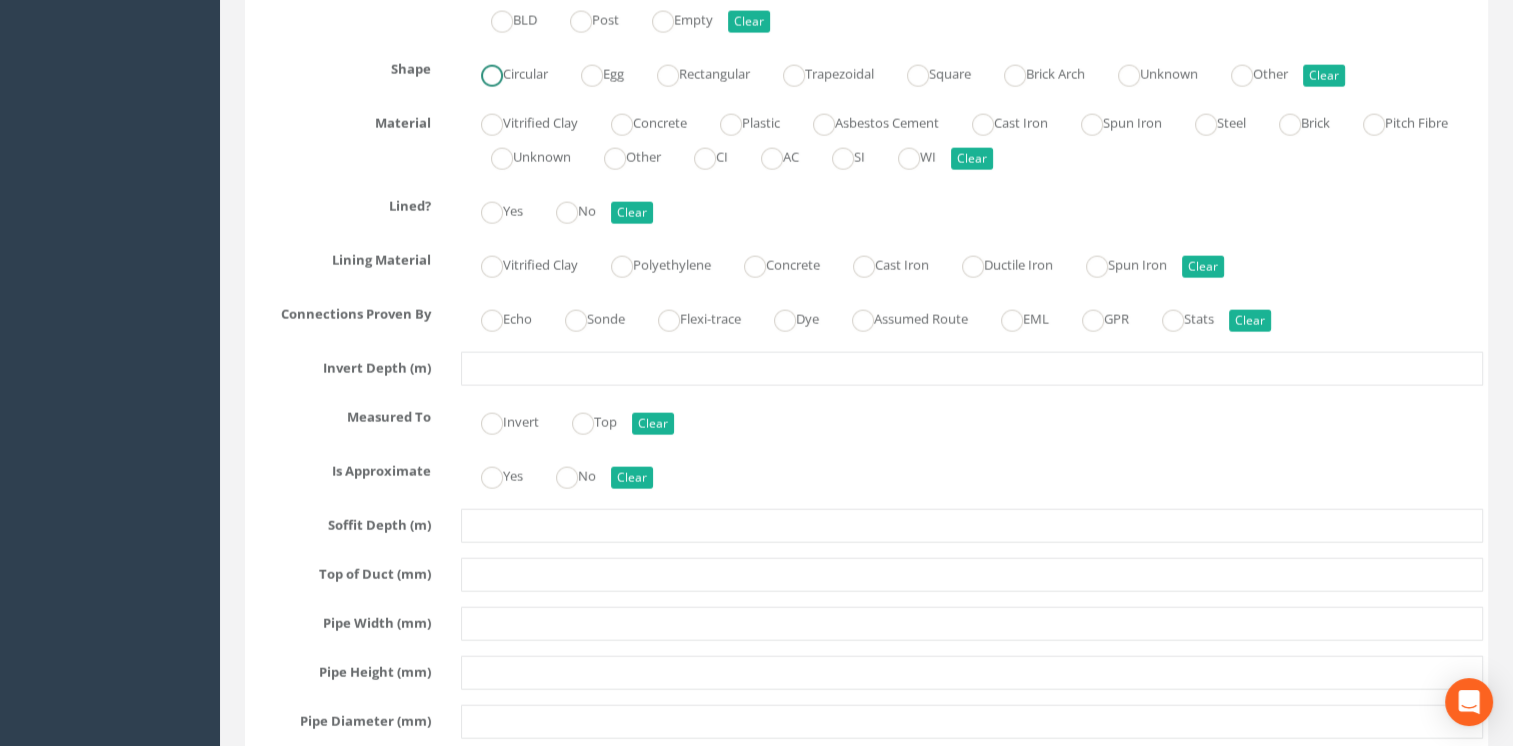 click at bounding box center (492, 76) 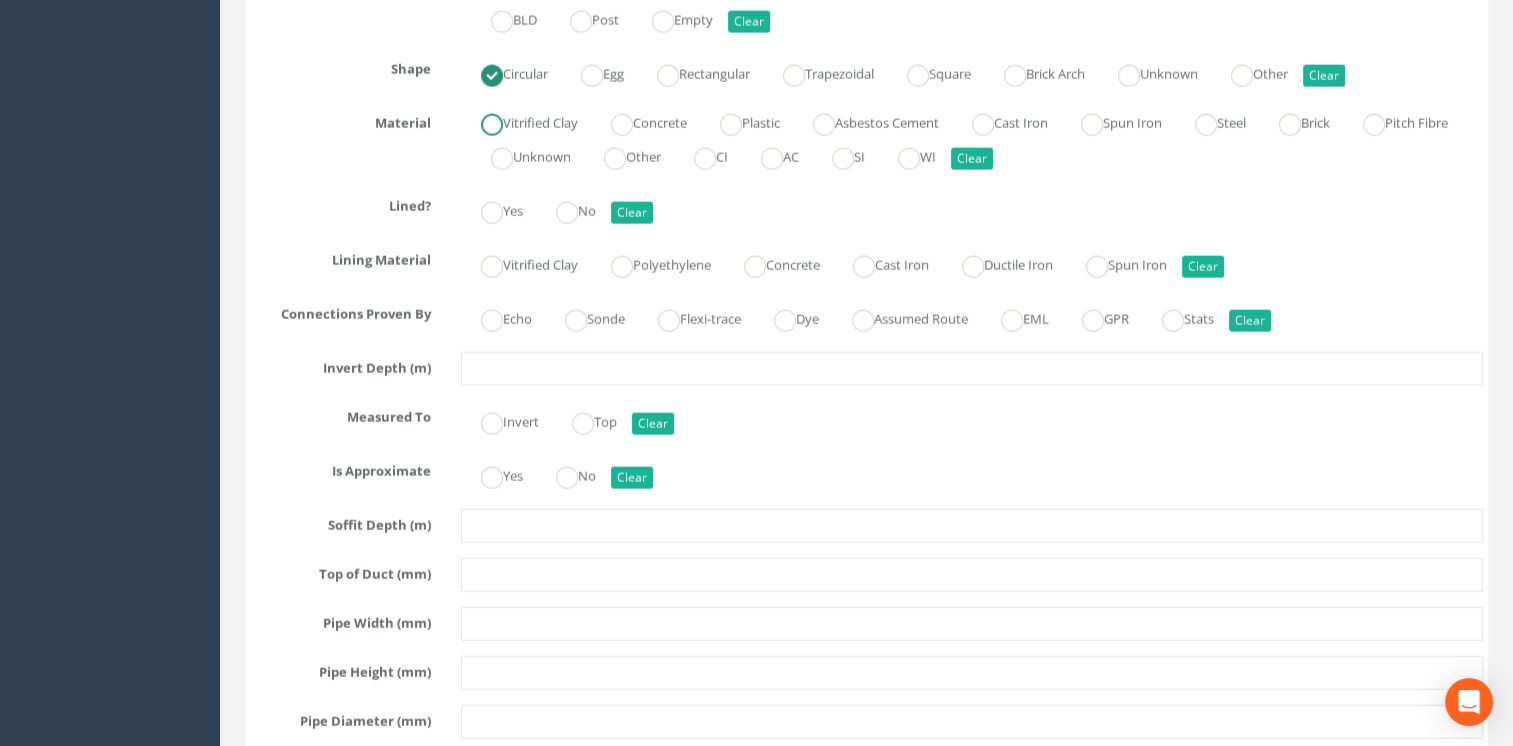 click at bounding box center [492, 125] 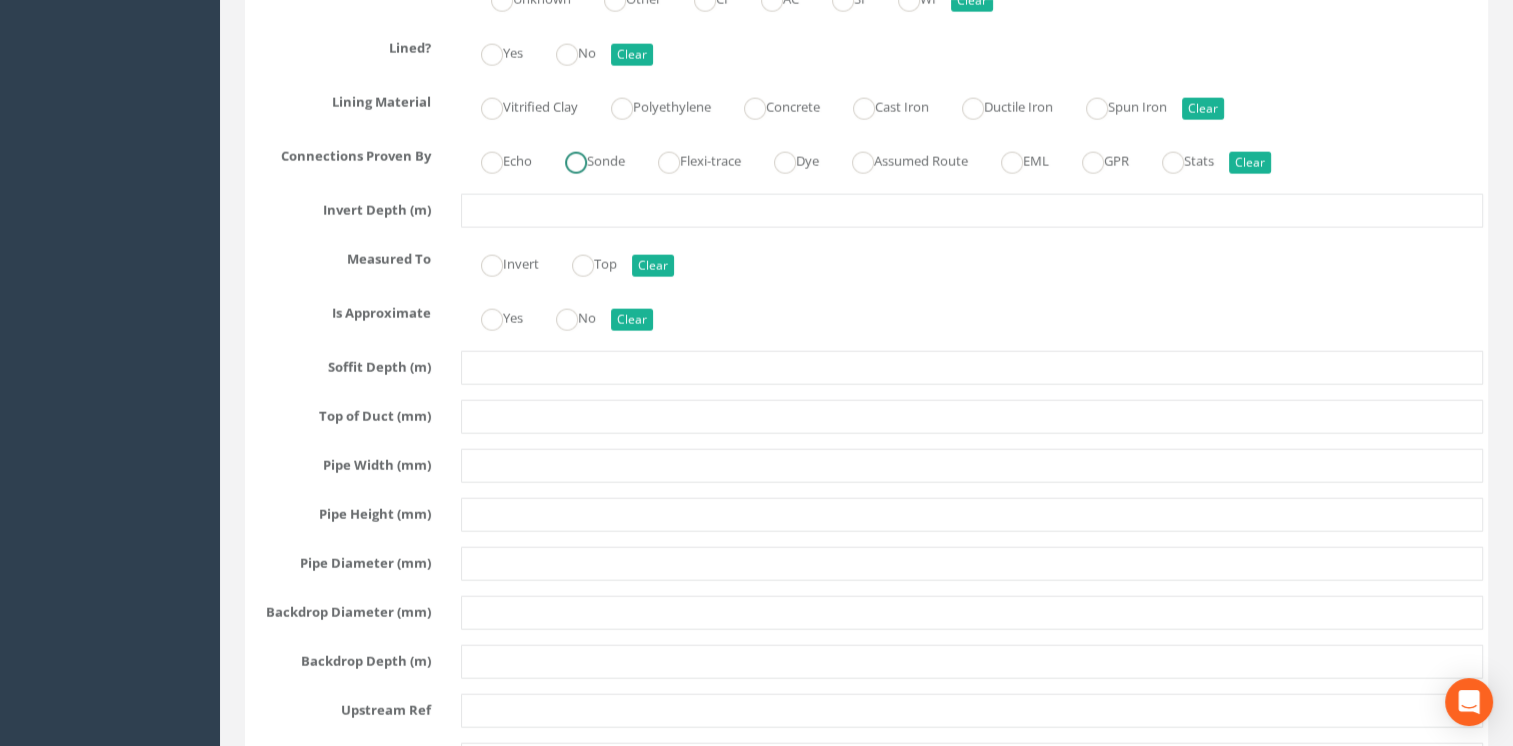 scroll, scrollTop: 4600, scrollLeft: 0, axis: vertical 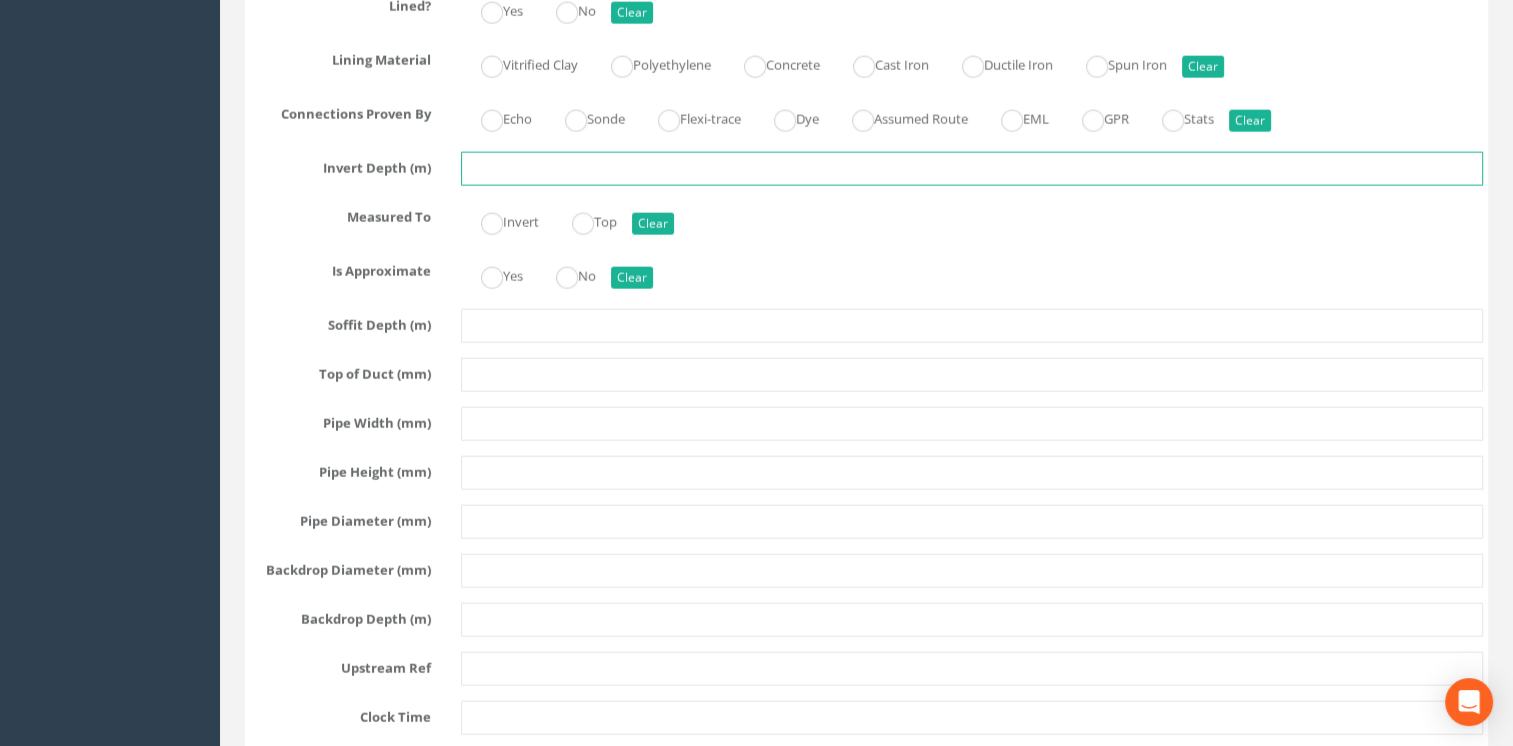 click at bounding box center (972, 169) 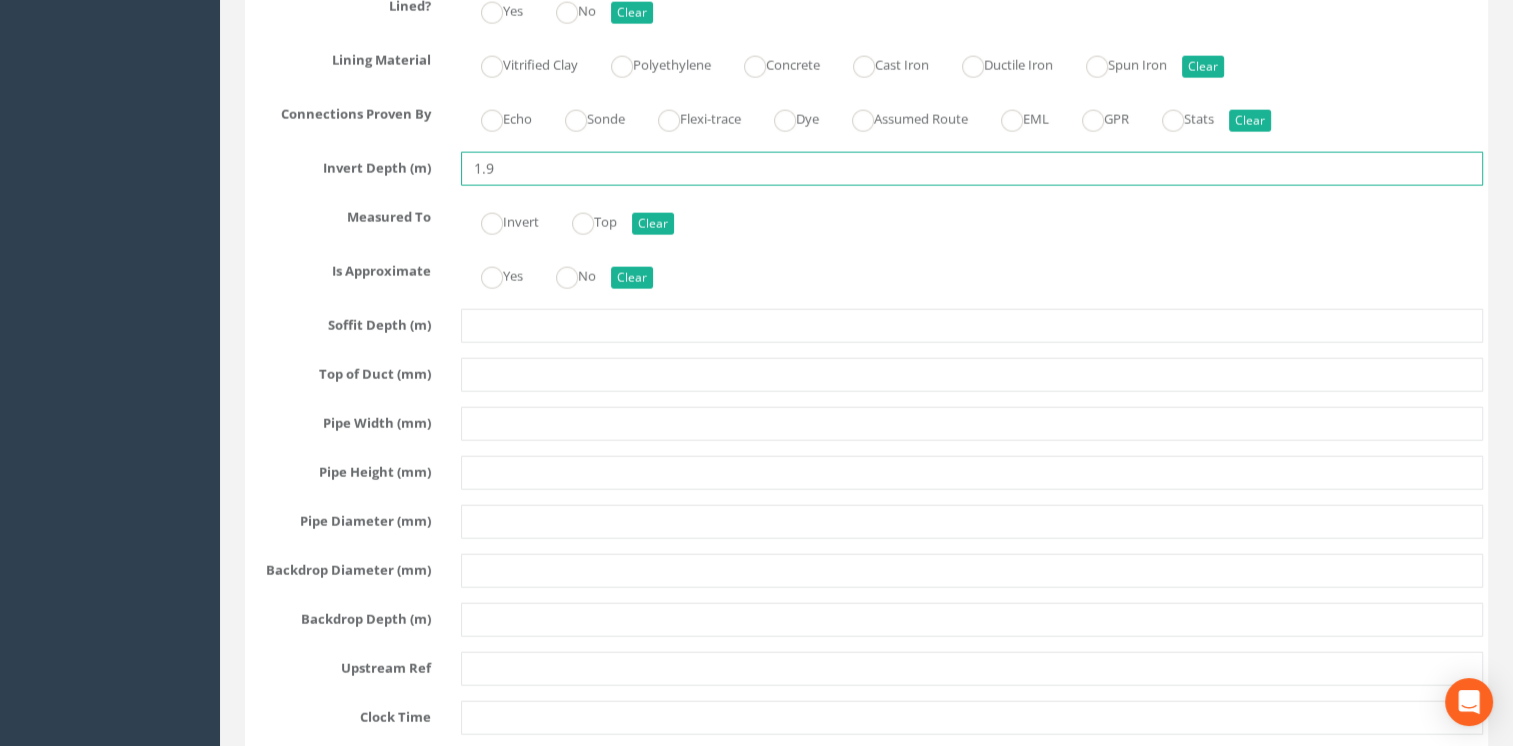 type on "1.90" 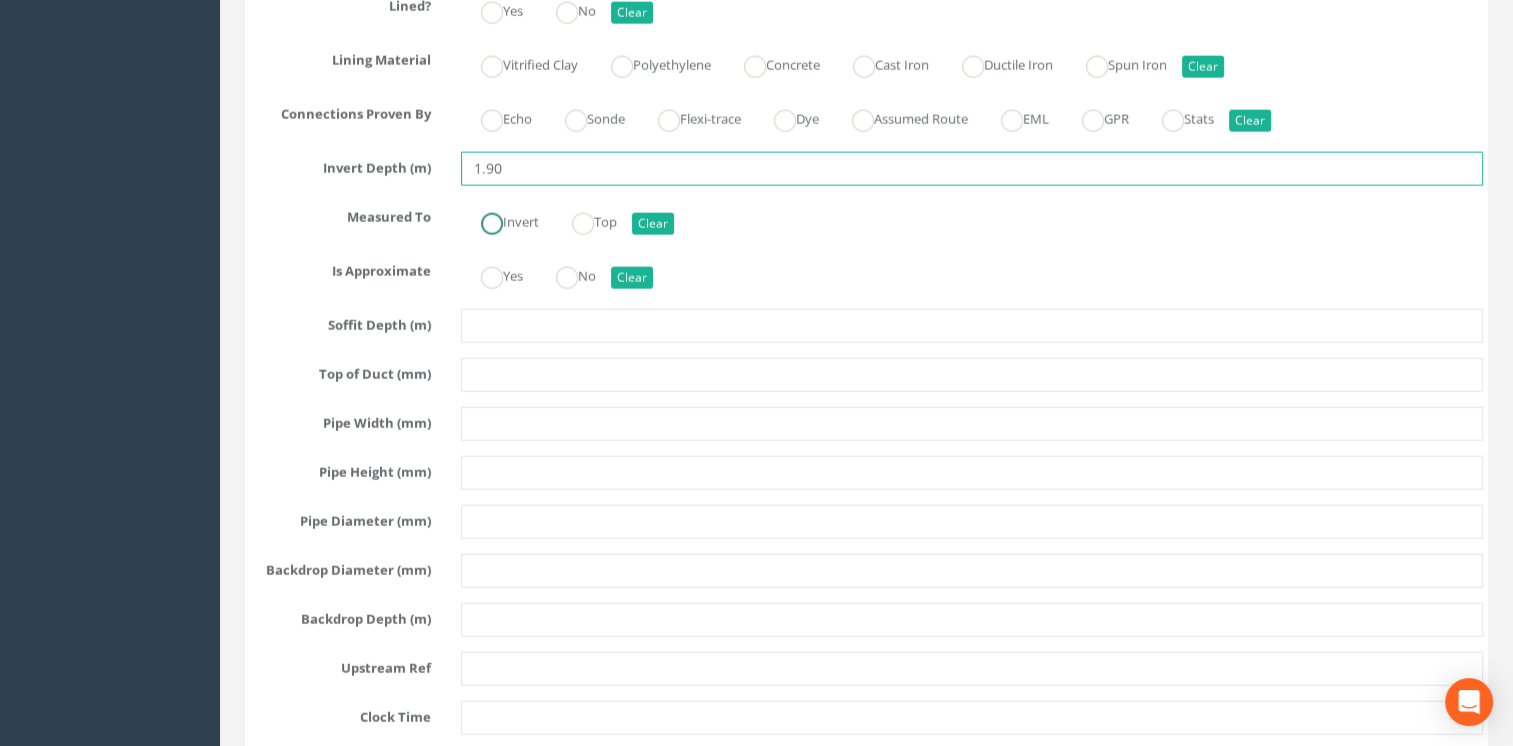 click at bounding box center (492, 224) 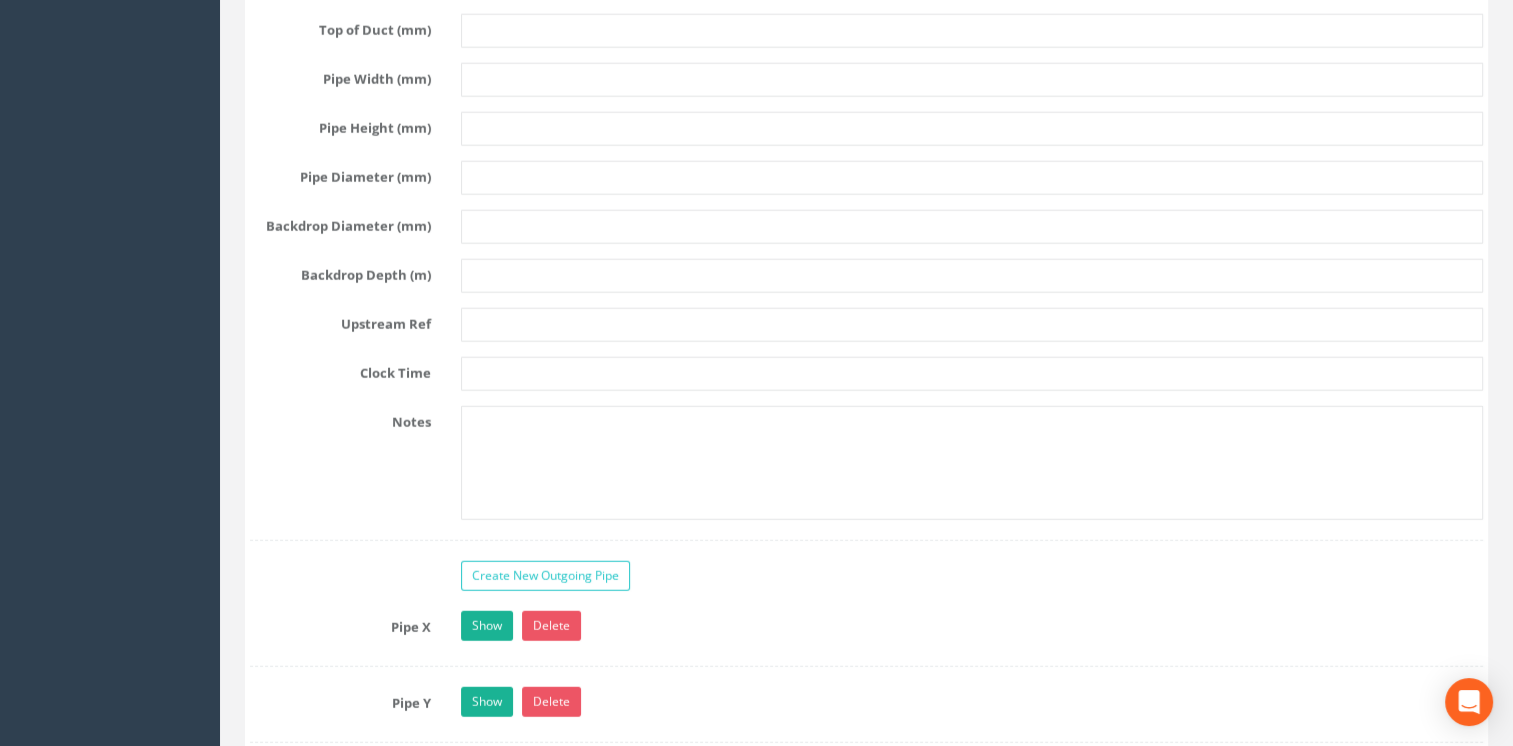 scroll, scrollTop: 4900, scrollLeft: 0, axis: vertical 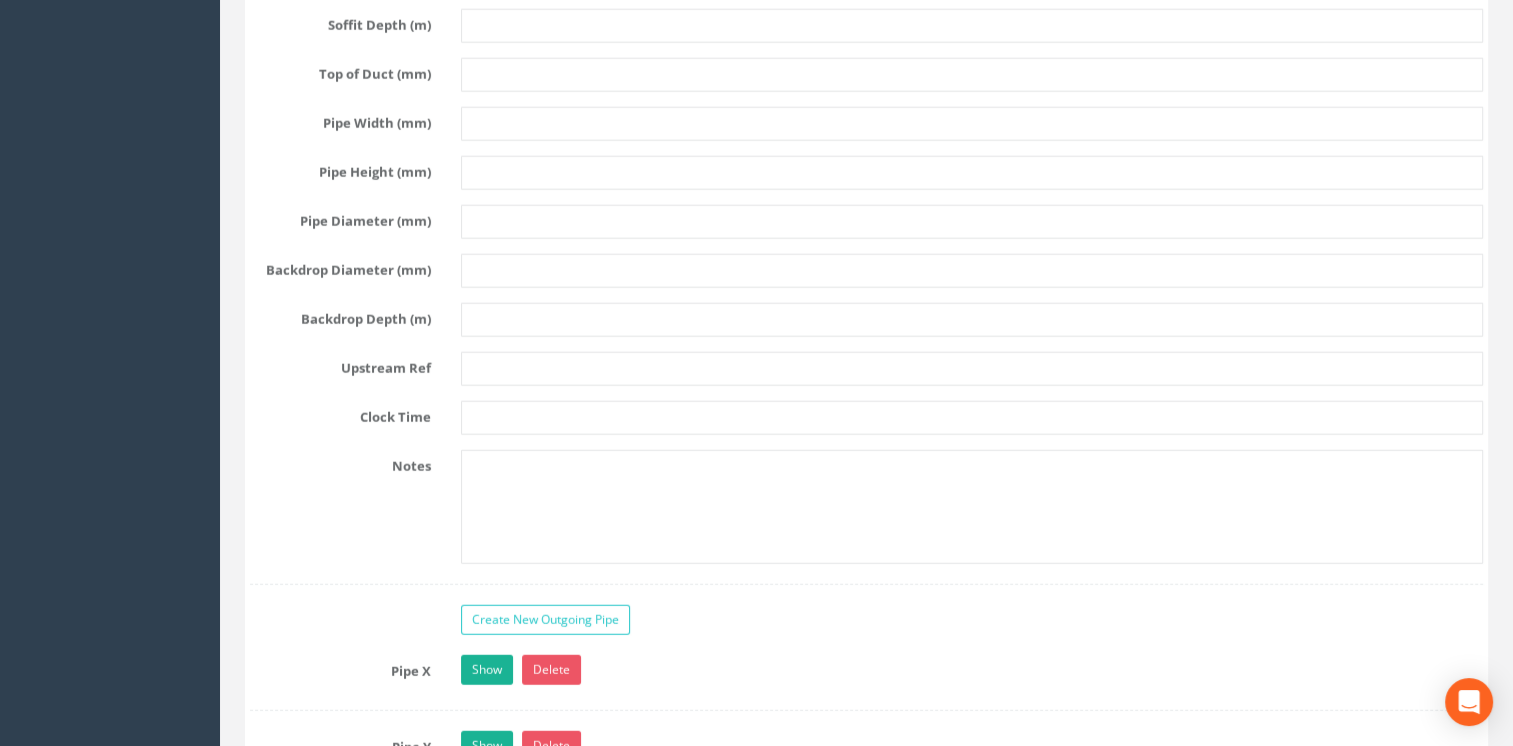 type on "1.90" 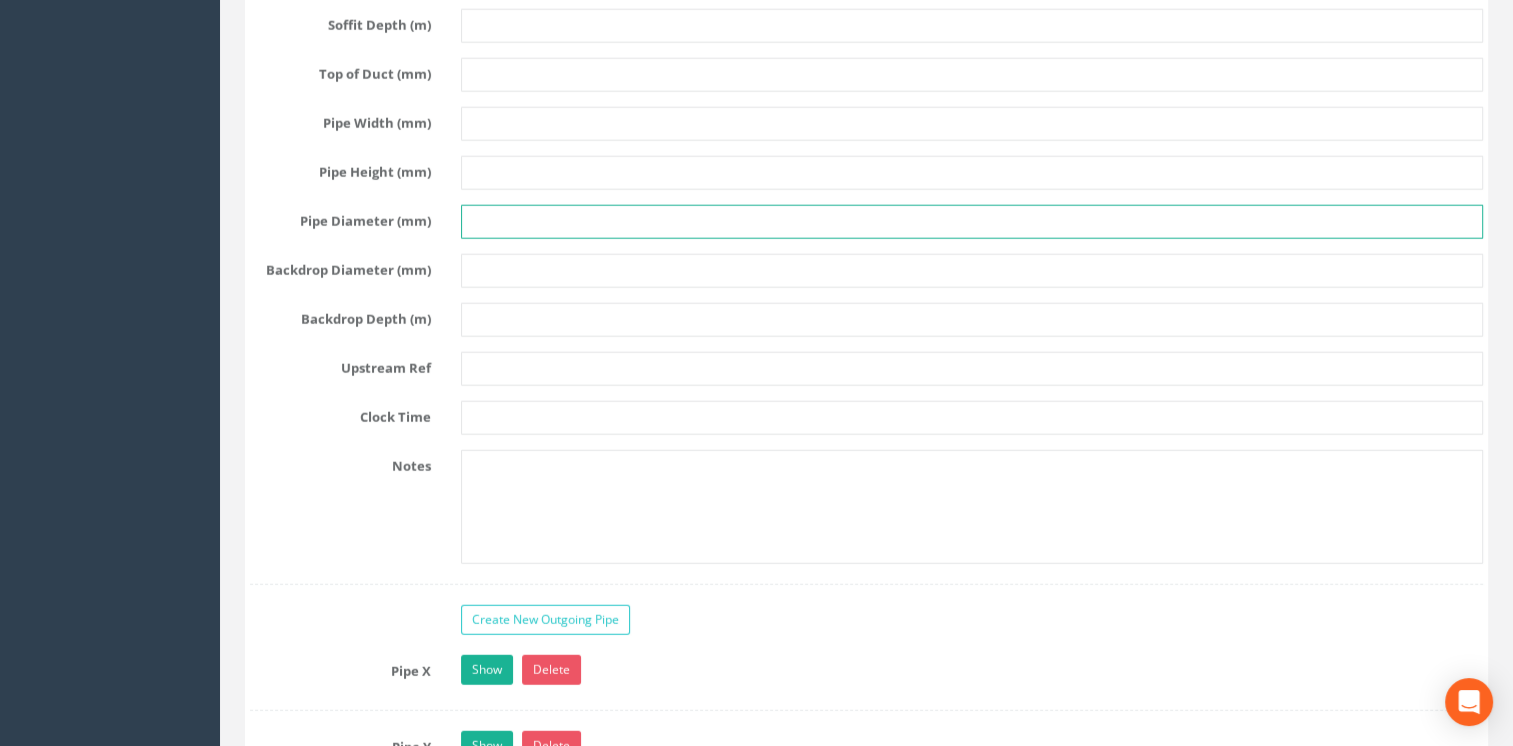 click at bounding box center (972, 222) 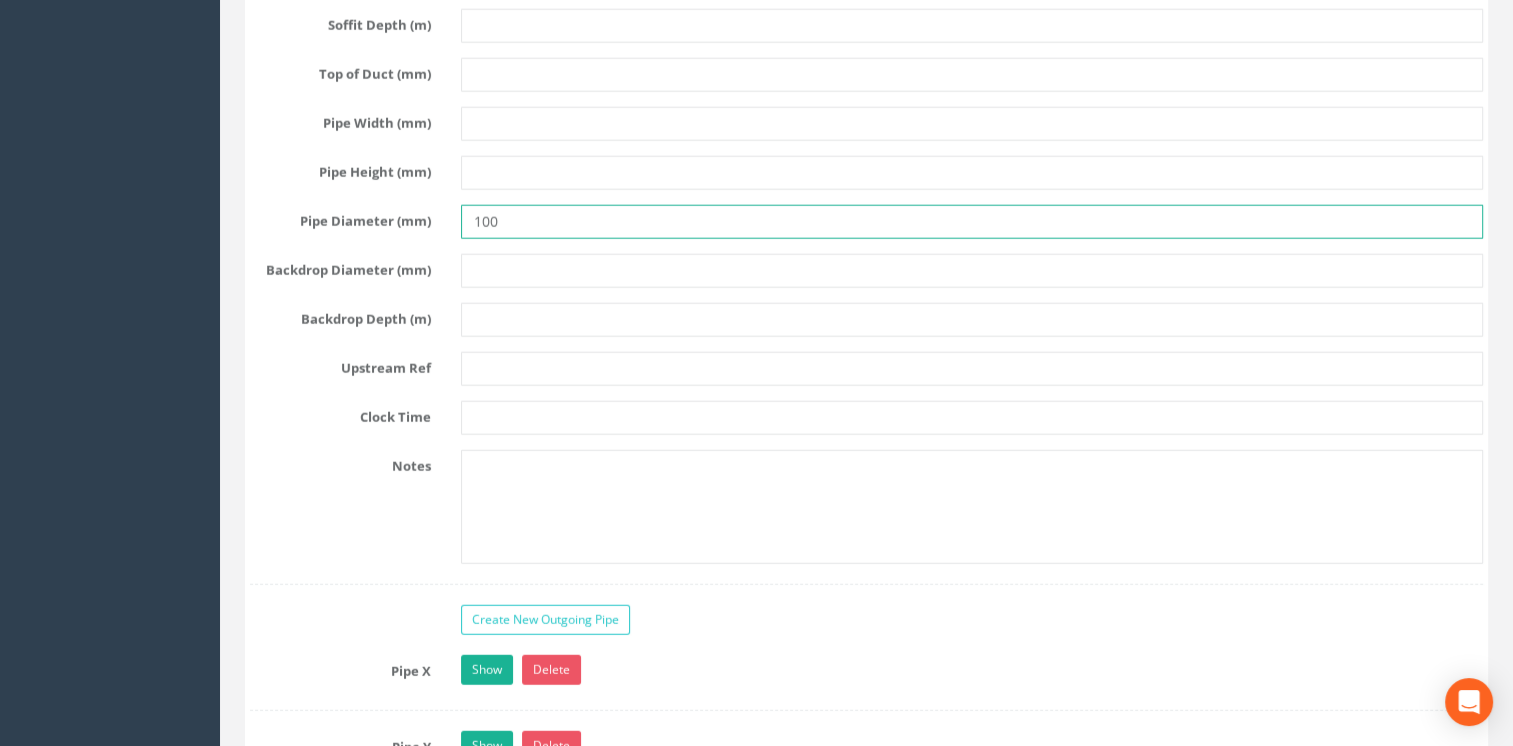 type on "100" 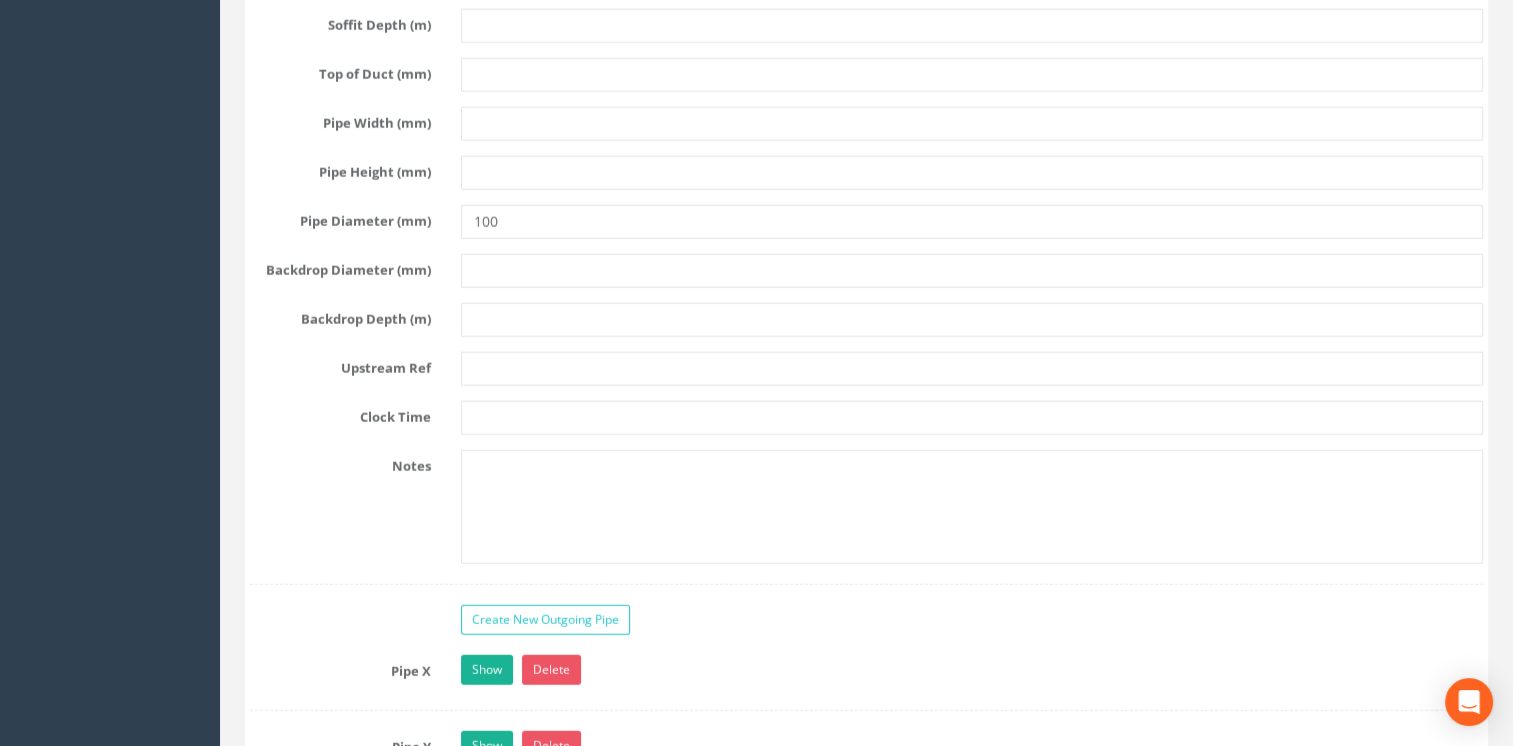 click on "Notes" at bounding box center [866, 507] 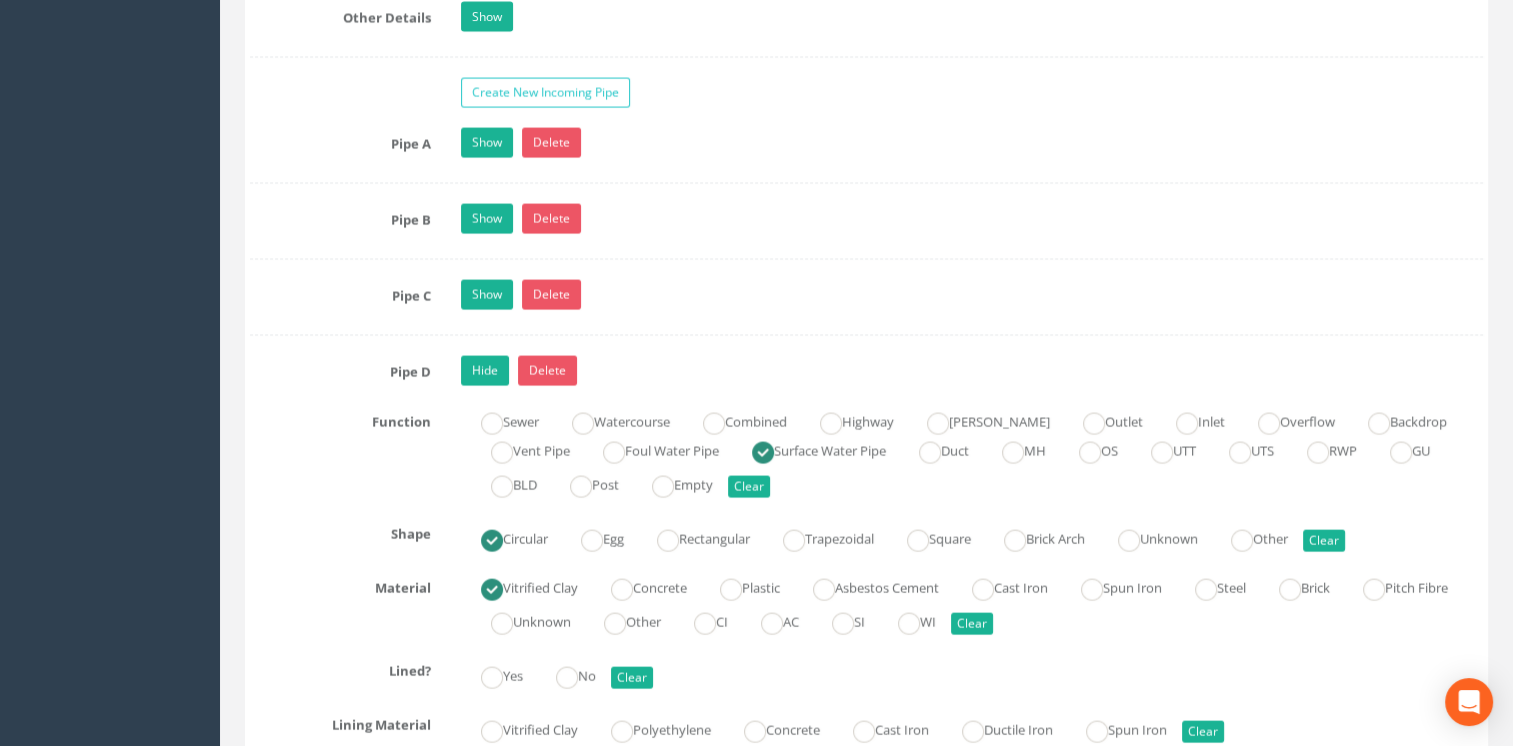scroll, scrollTop: 3800, scrollLeft: 0, axis: vertical 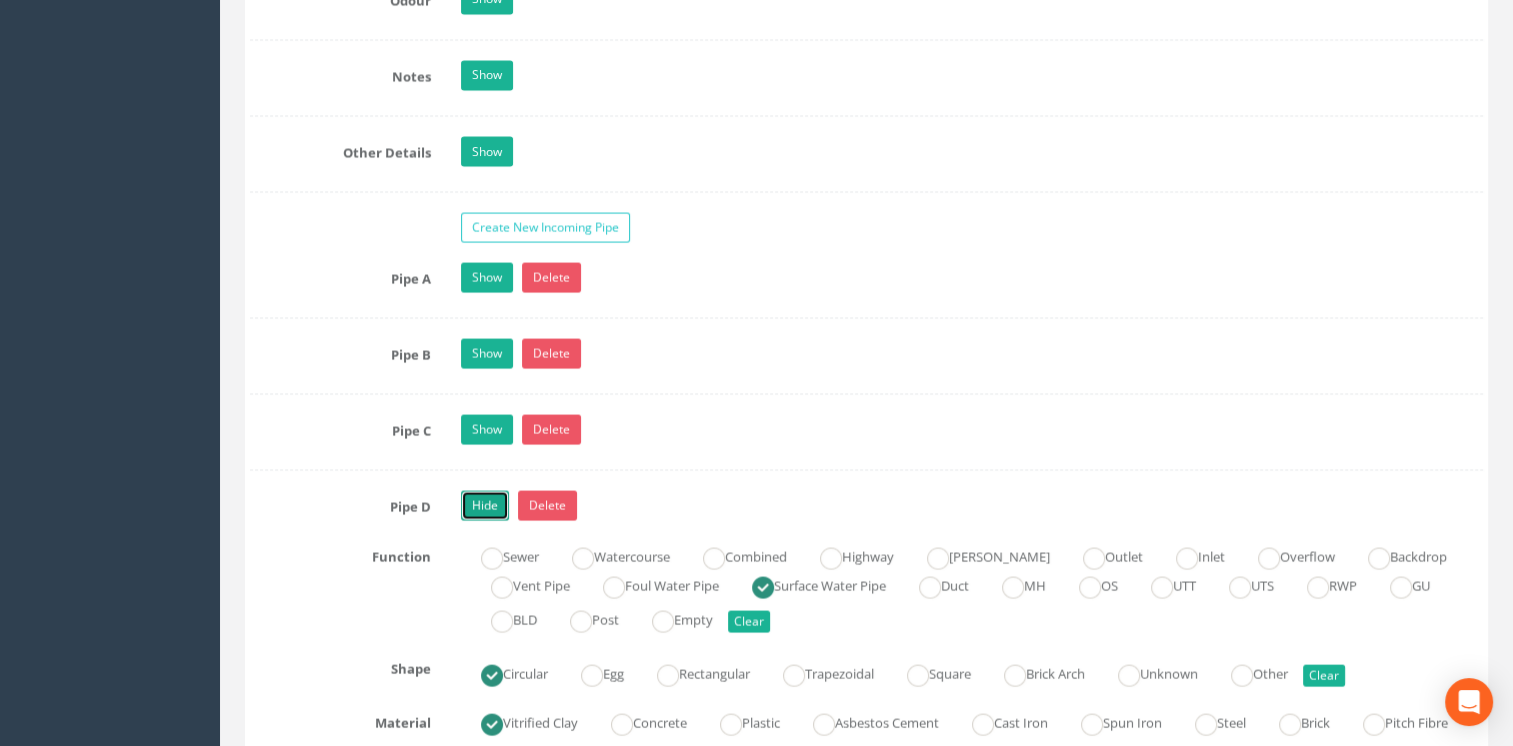 click on "Hide" at bounding box center [485, 506] 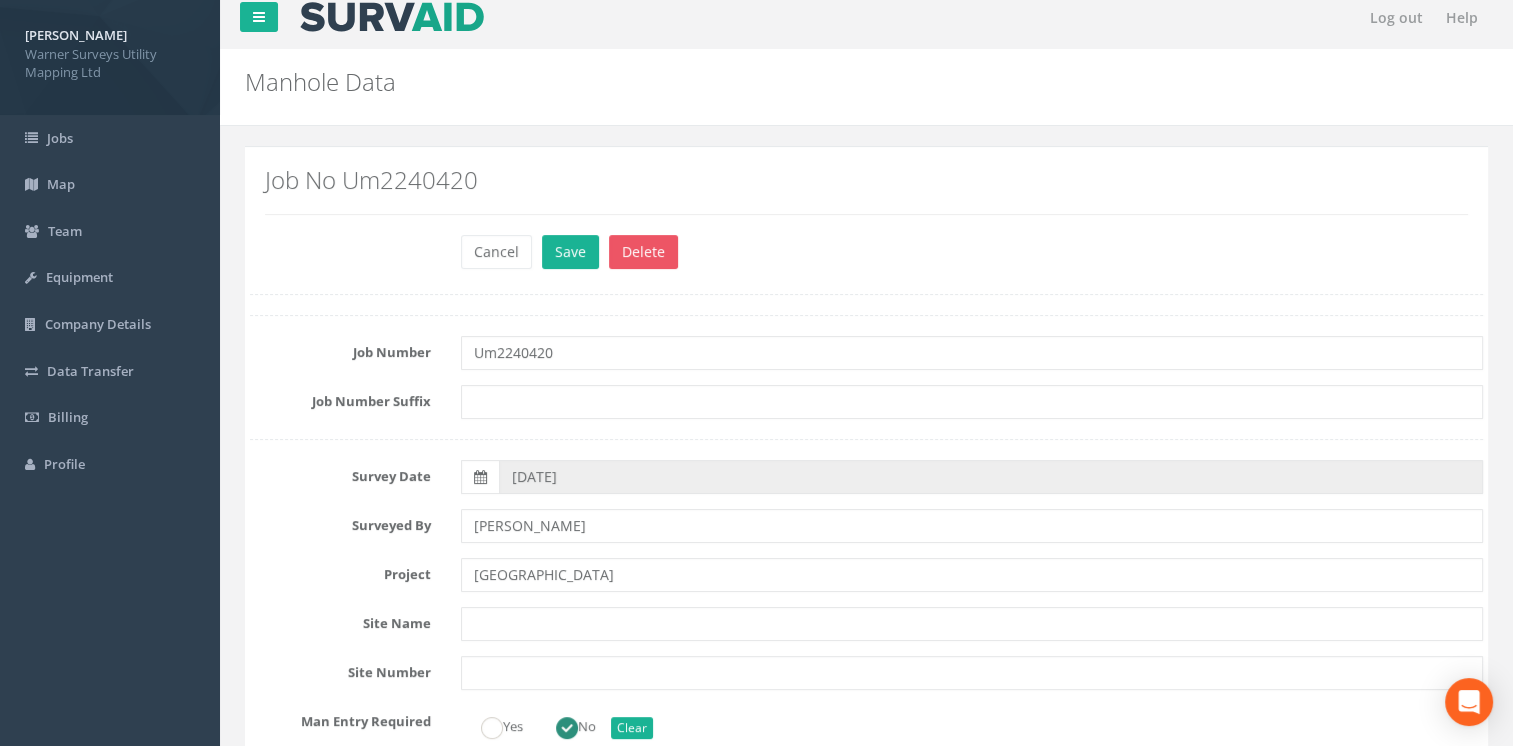 scroll, scrollTop: 0, scrollLeft: 0, axis: both 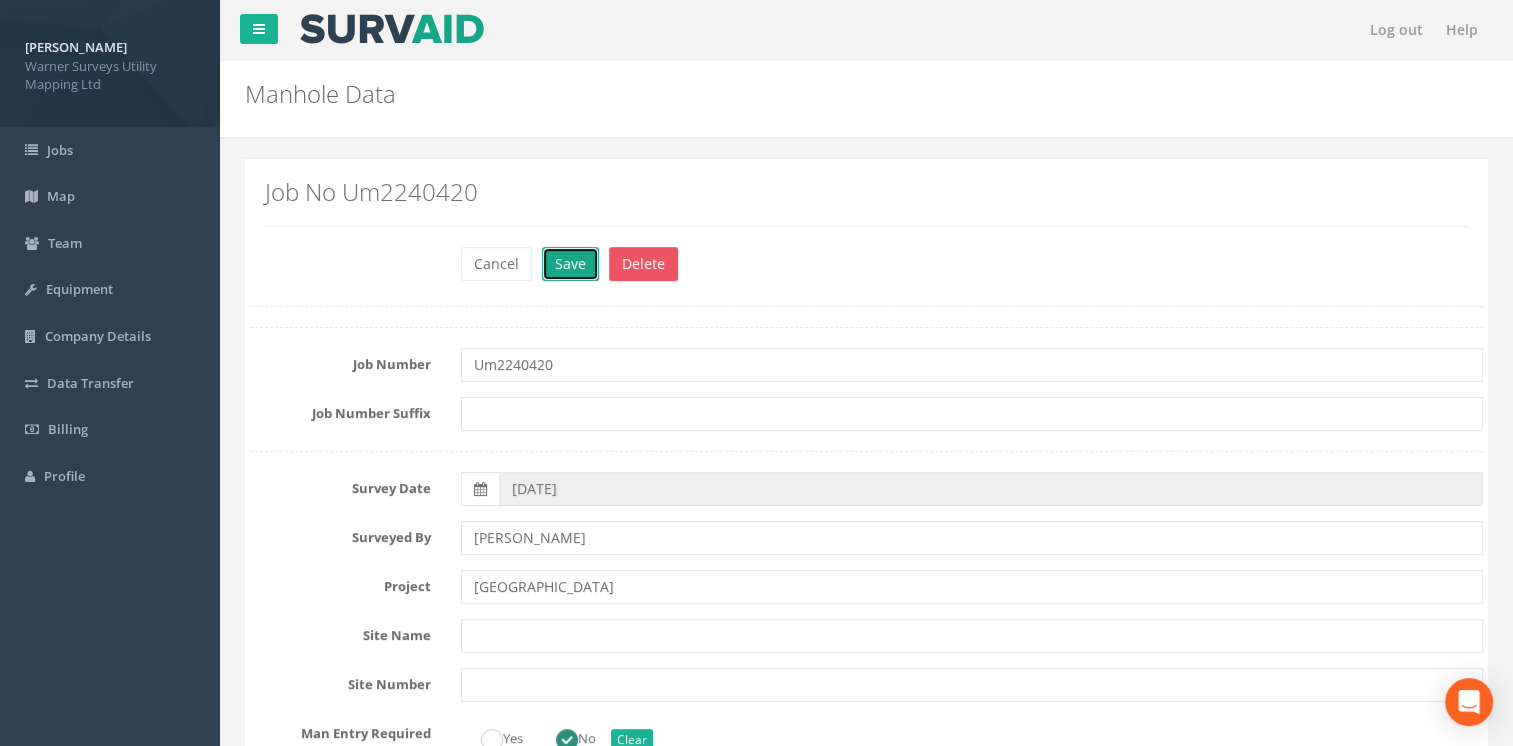 click on "Save" at bounding box center [570, 264] 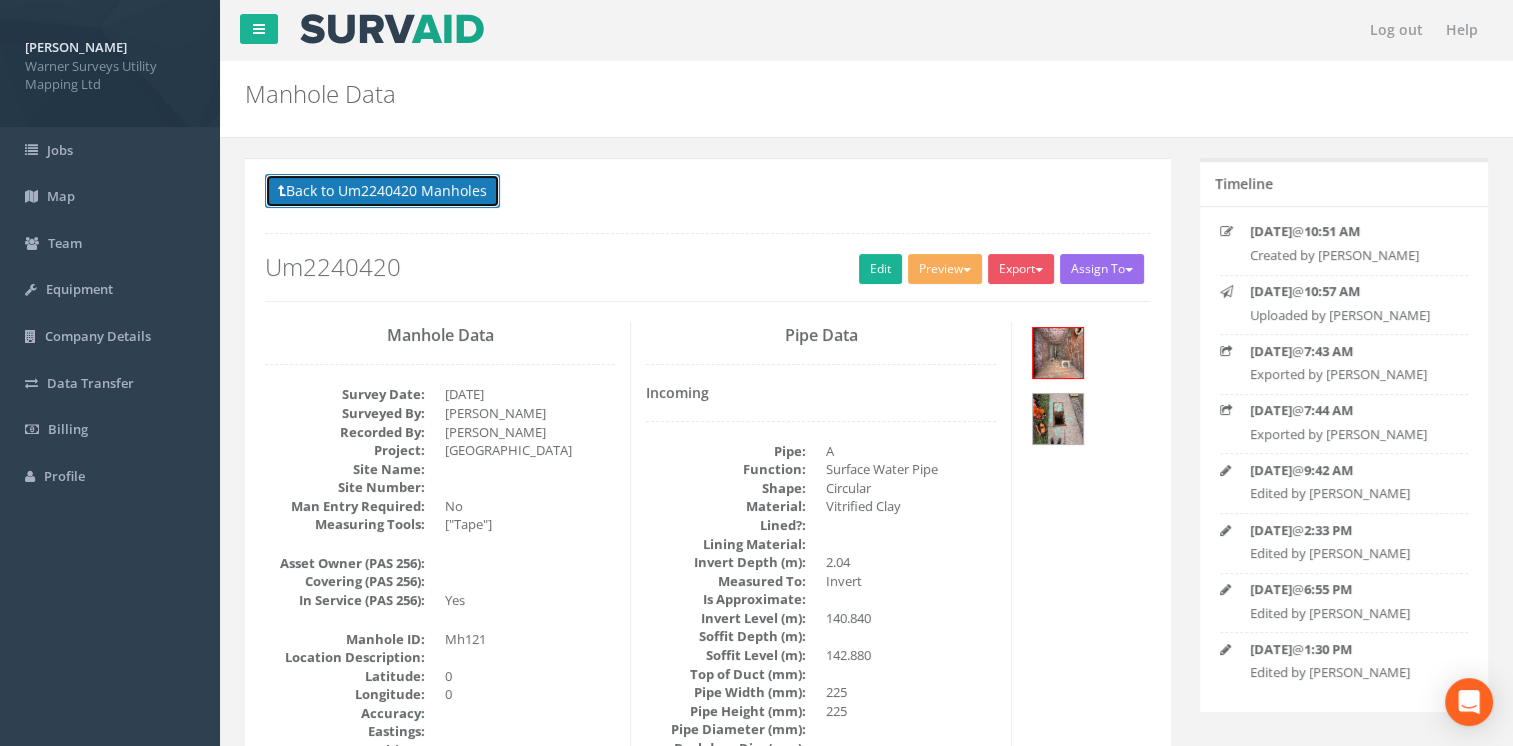 click on "Back to Um2240420 Manholes" at bounding box center [382, 191] 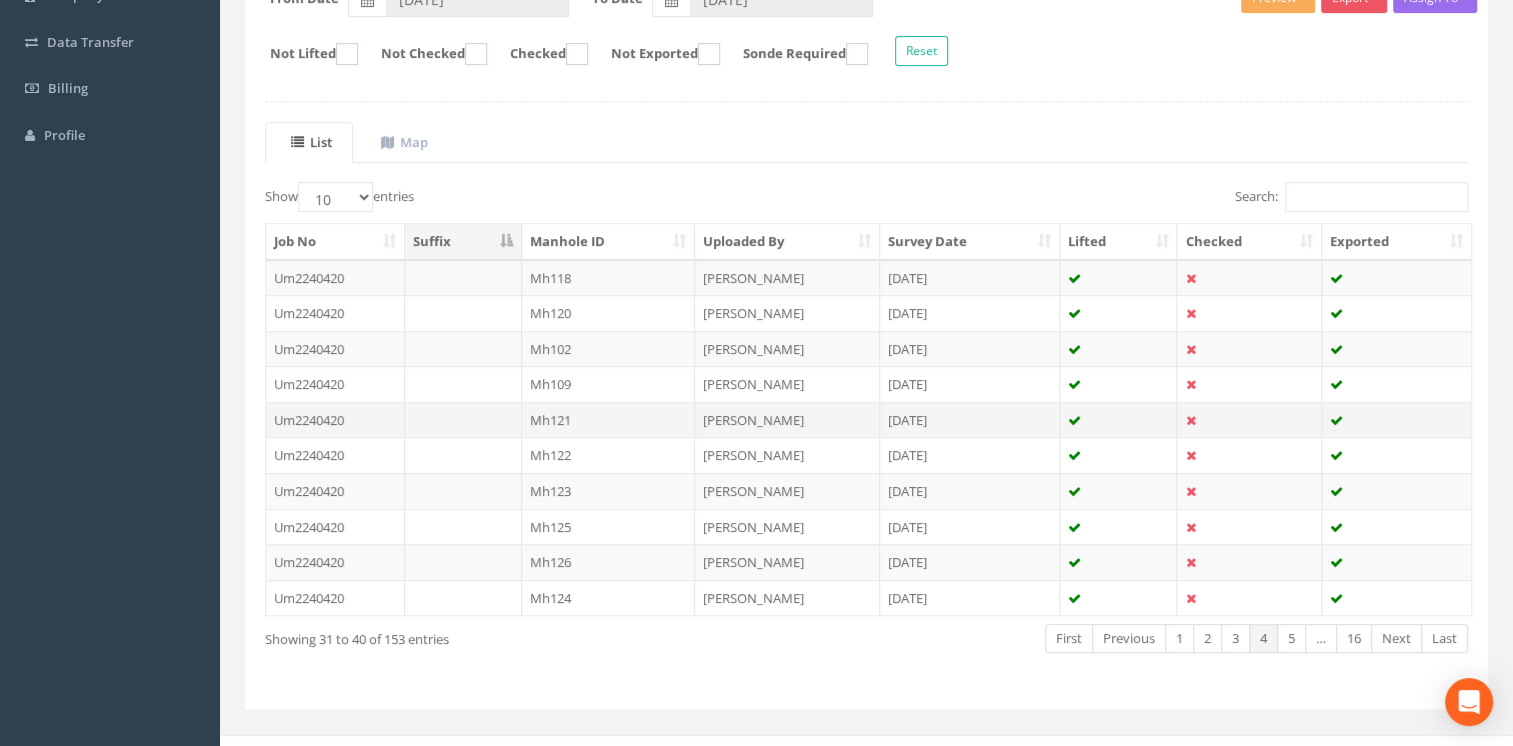 scroll, scrollTop: 364, scrollLeft: 0, axis: vertical 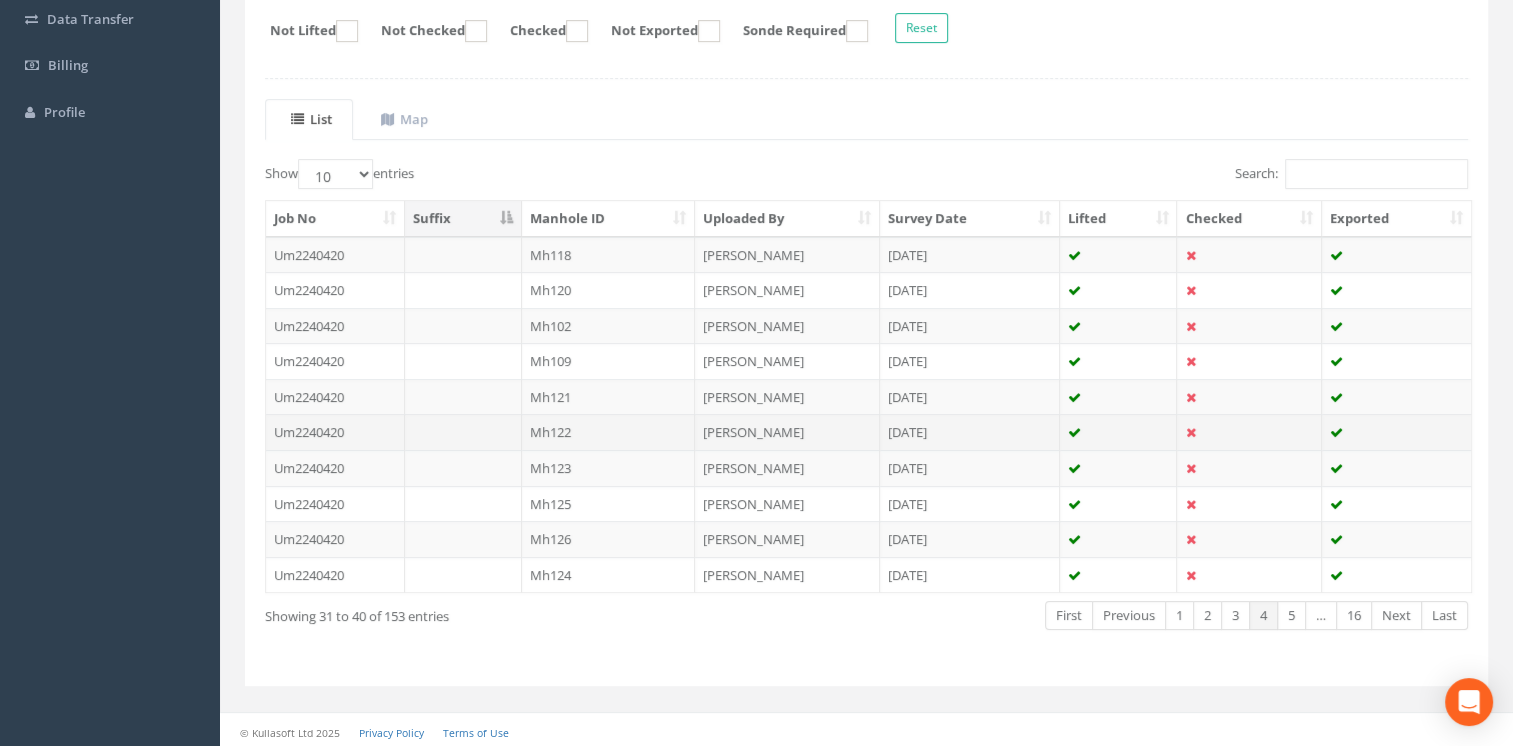 click on "Mh122" at bounding box center (609, 432) 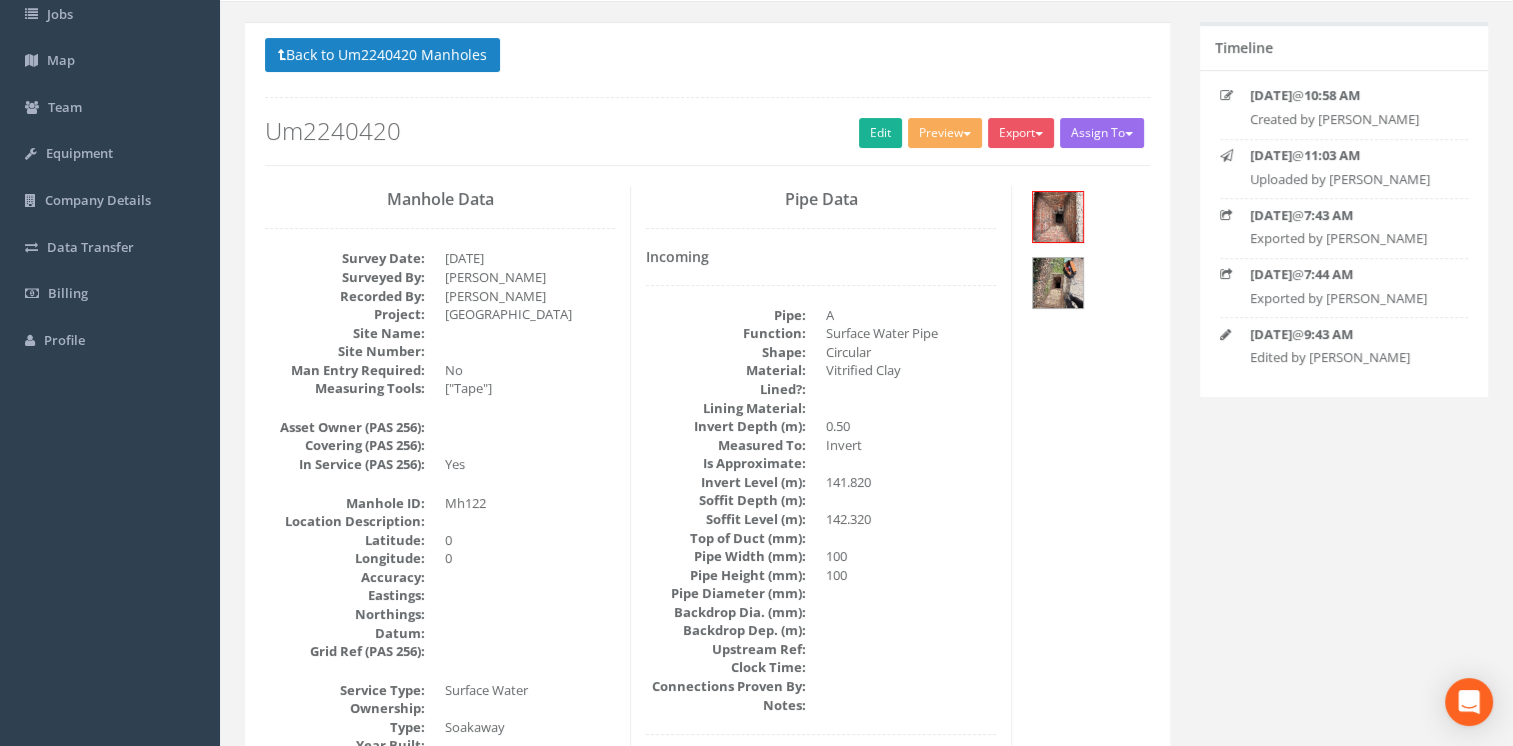 scroll, scrollTop: 0, scrollLeft: 0, axis: both 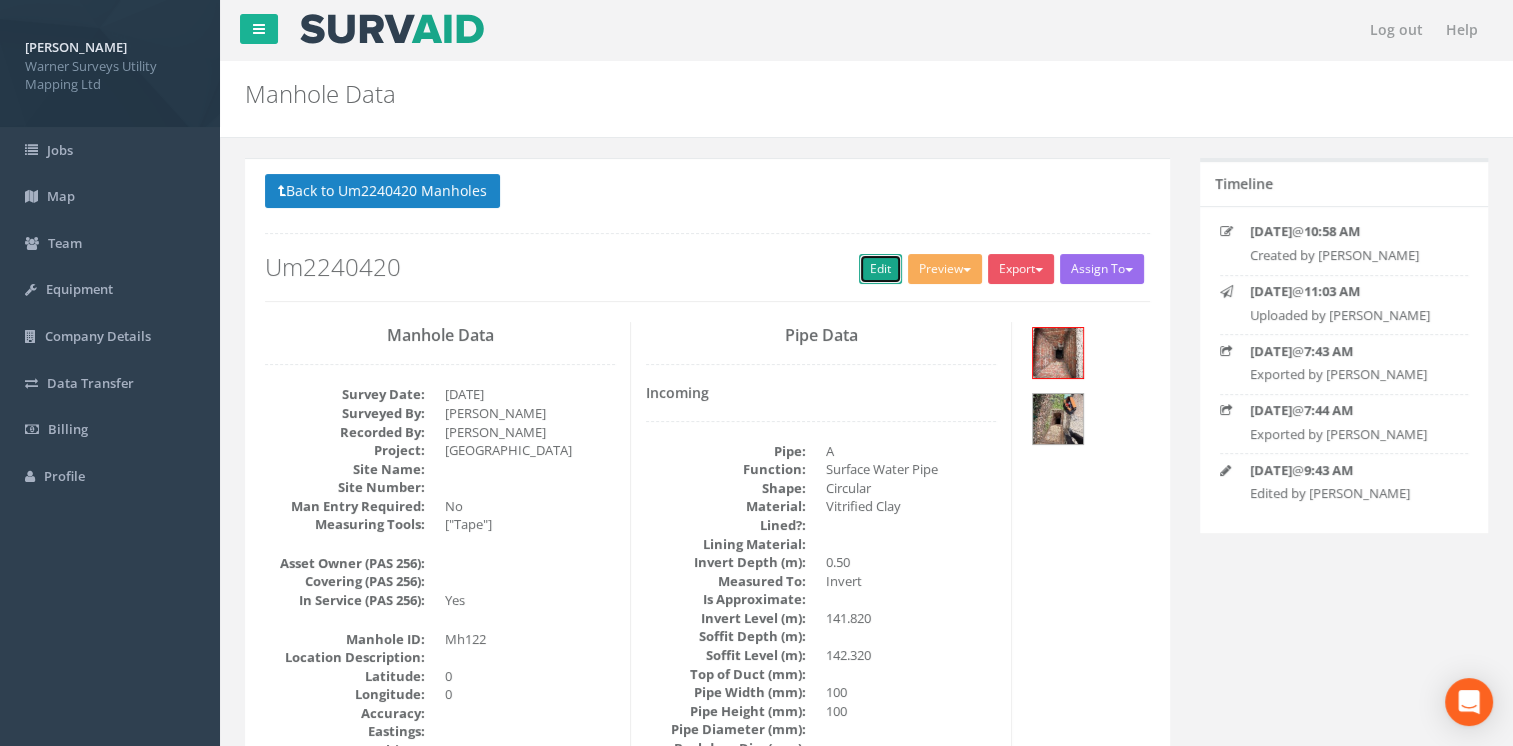 click on "Edit" at bounding box center [880, 269] 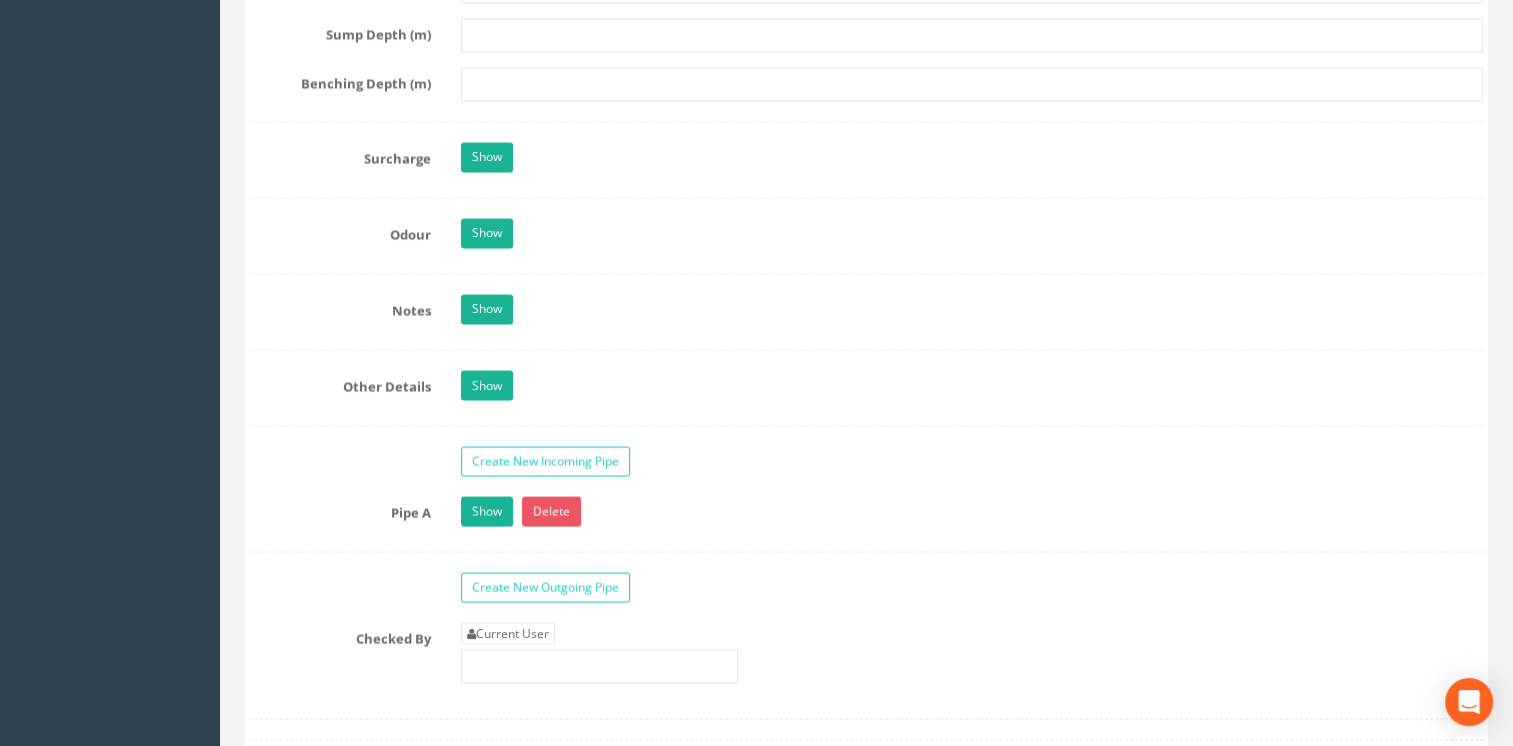 scroll, scrollTop: 3600, scrollLeft: 0, axis: vertical 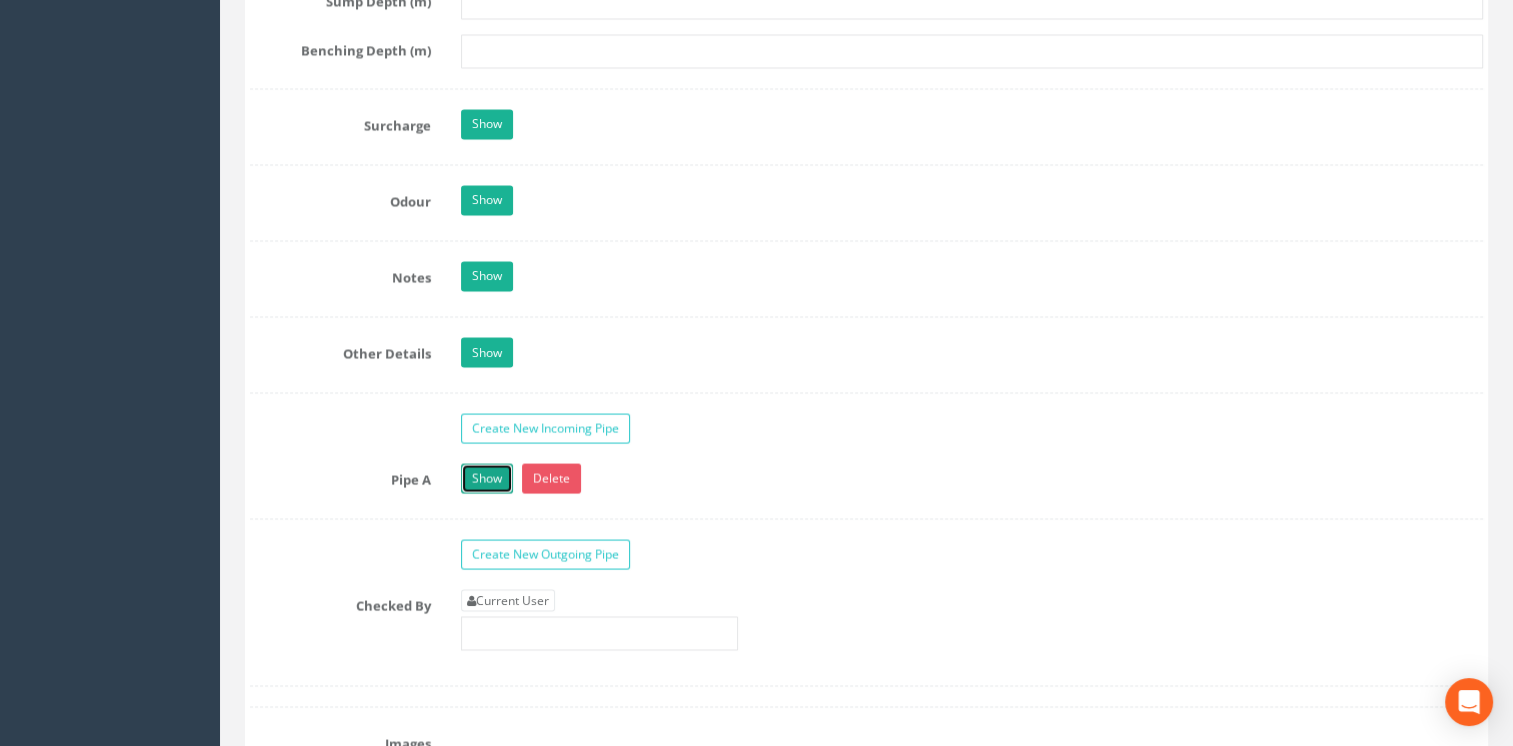 click on "Show" at bounding box center [487, 478] 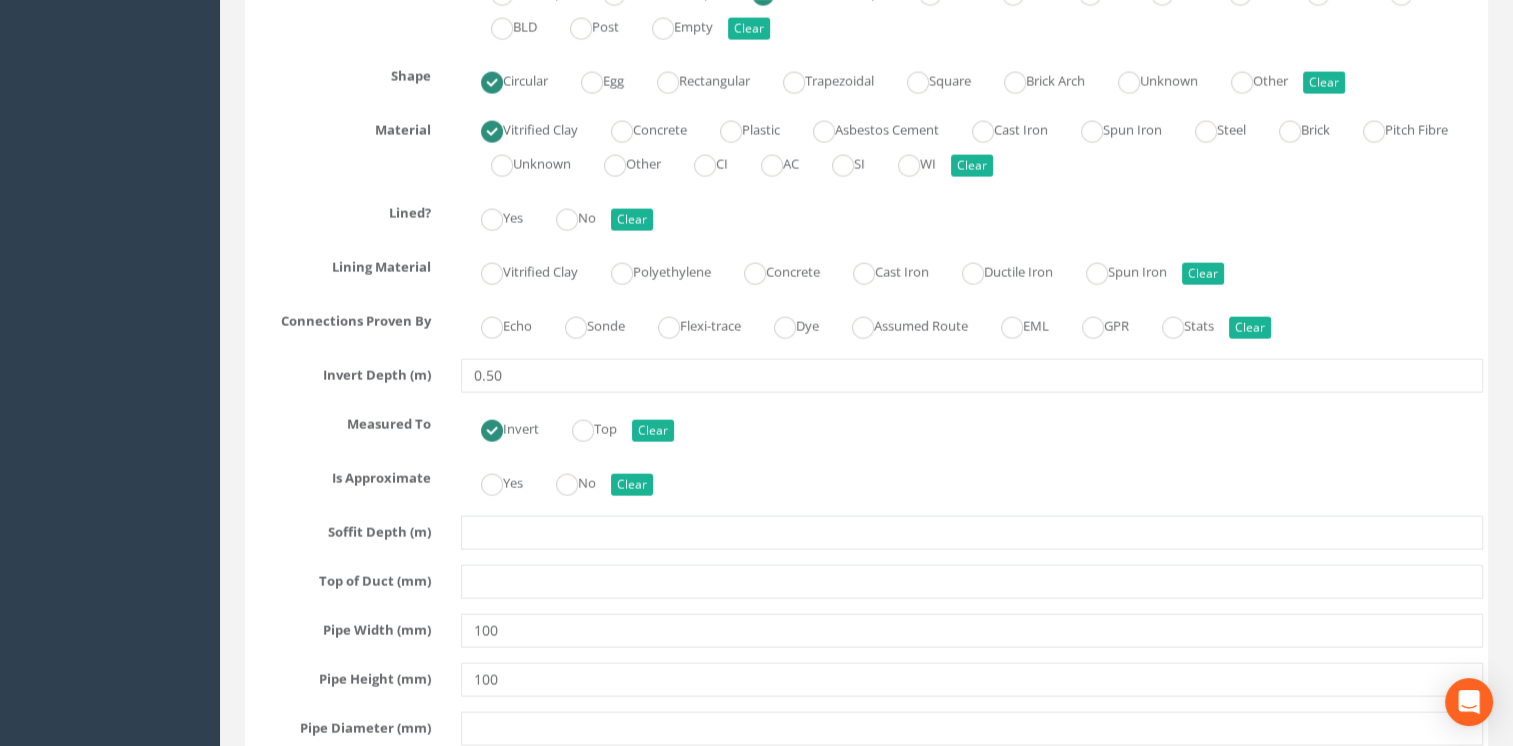 scroll, scrollTop: 4200, scrollLeft: 0, axis: vertical 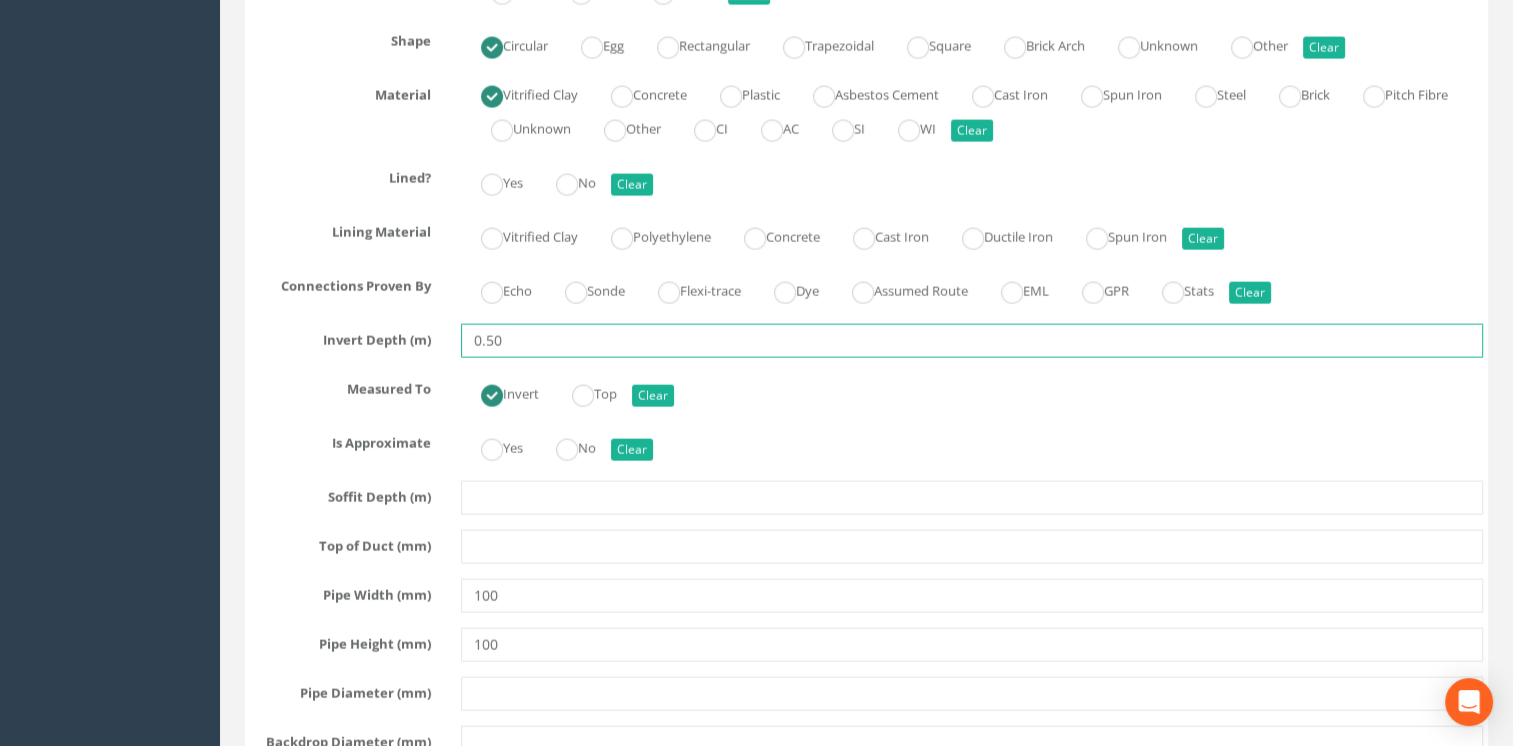 click on "0.50" at bounding box center (972, 341) 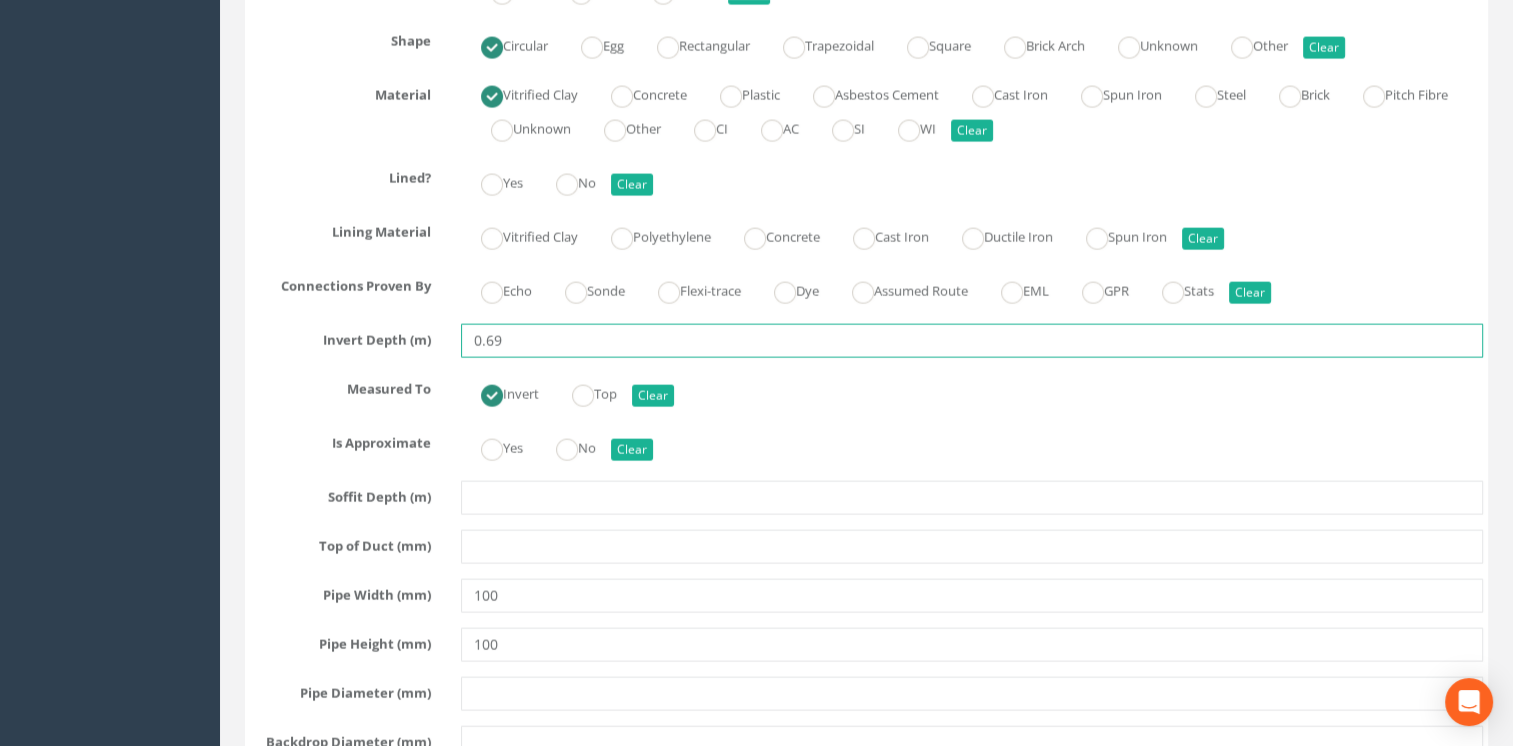 type on "0.69" 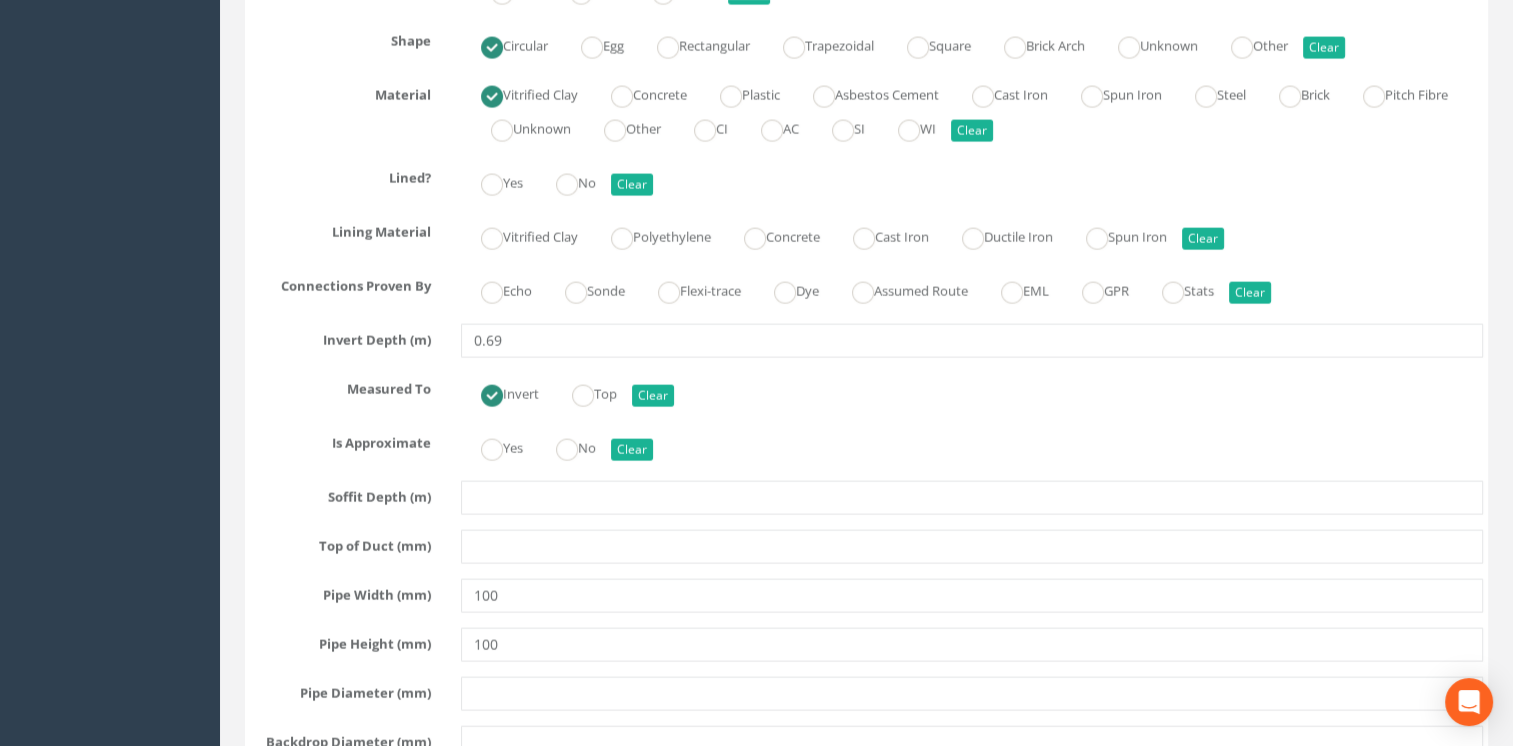 click on "Invert       Top    Clear" at bounding box center [972, 392] 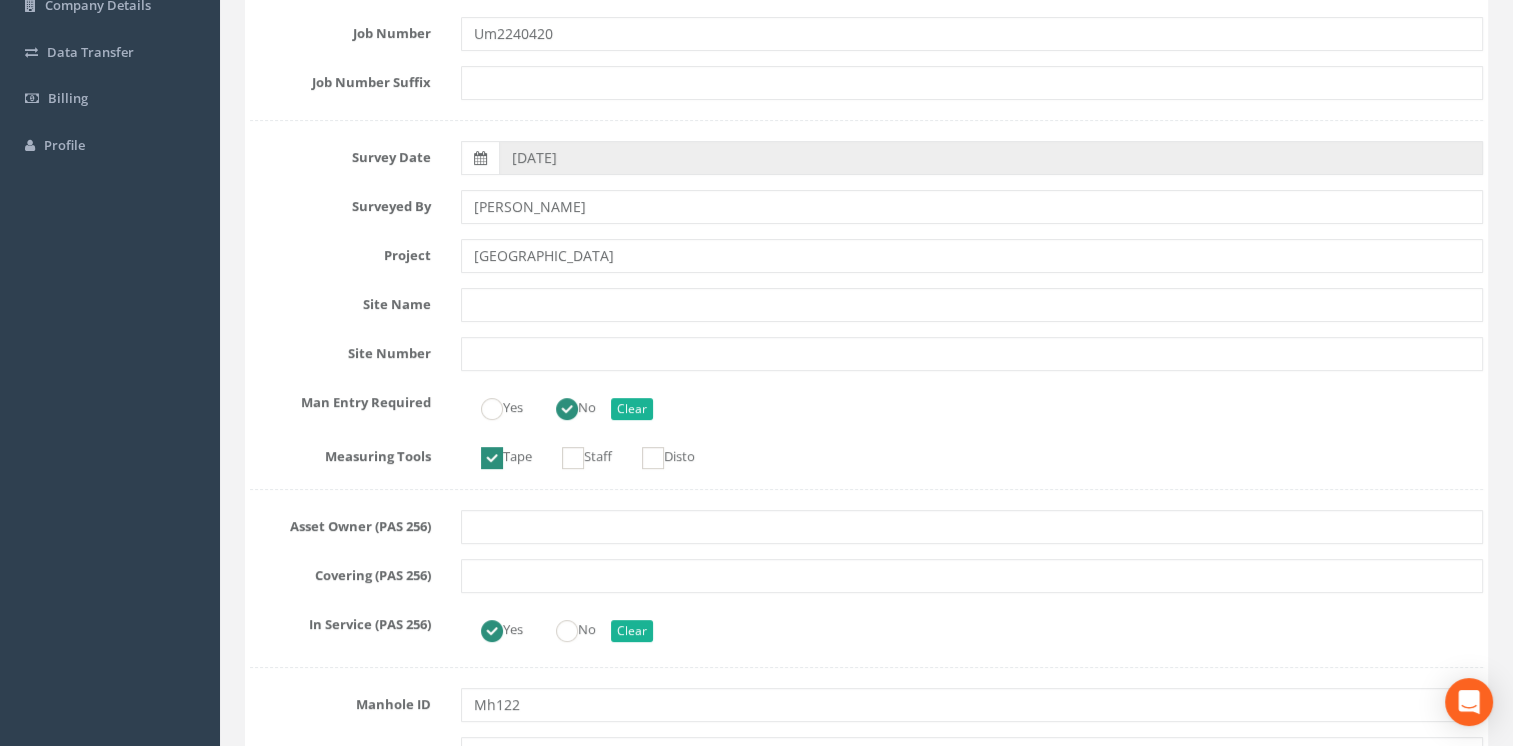 scroll, scrollTop: 0, scrollLeft: 0, axis: both 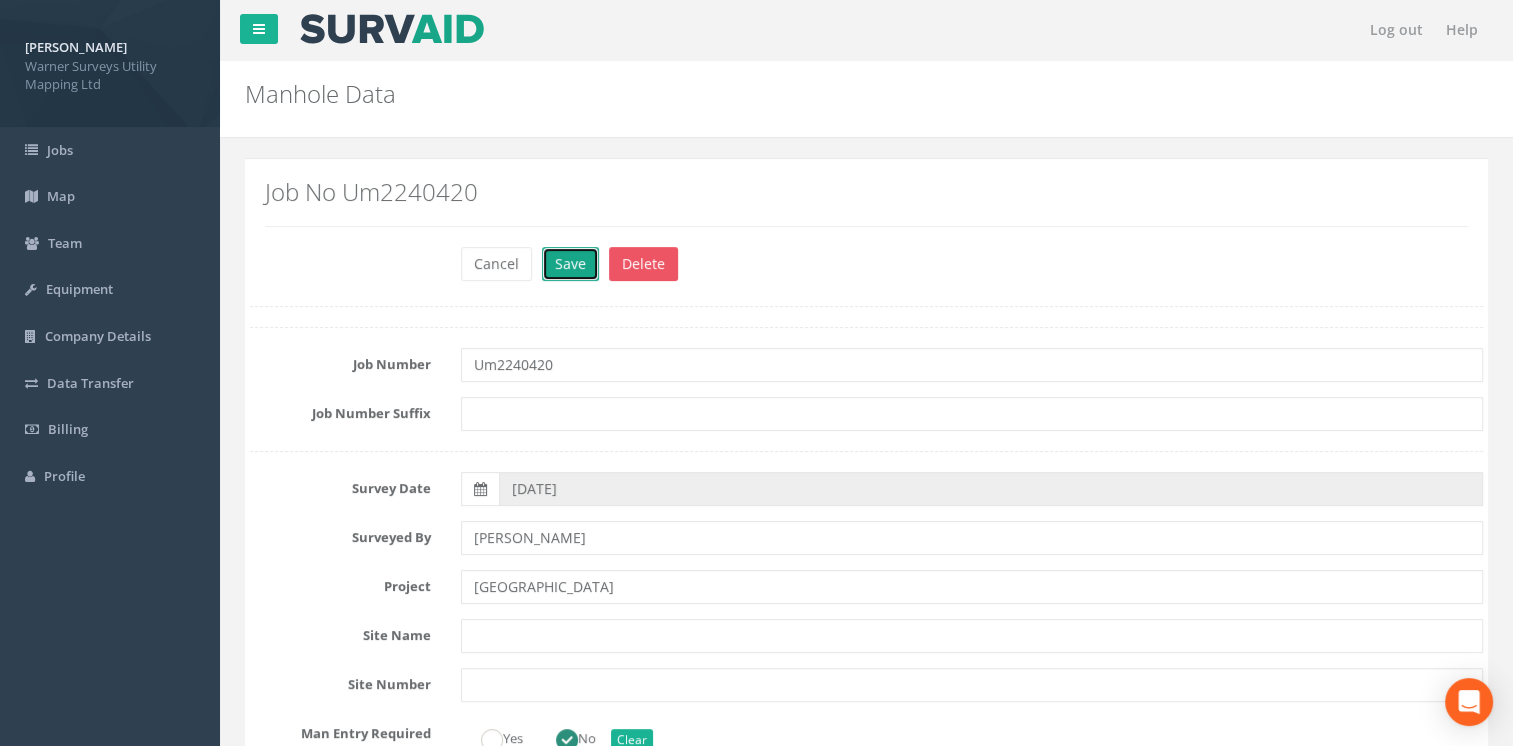 click on "Save" at bounding box center [570, 264] 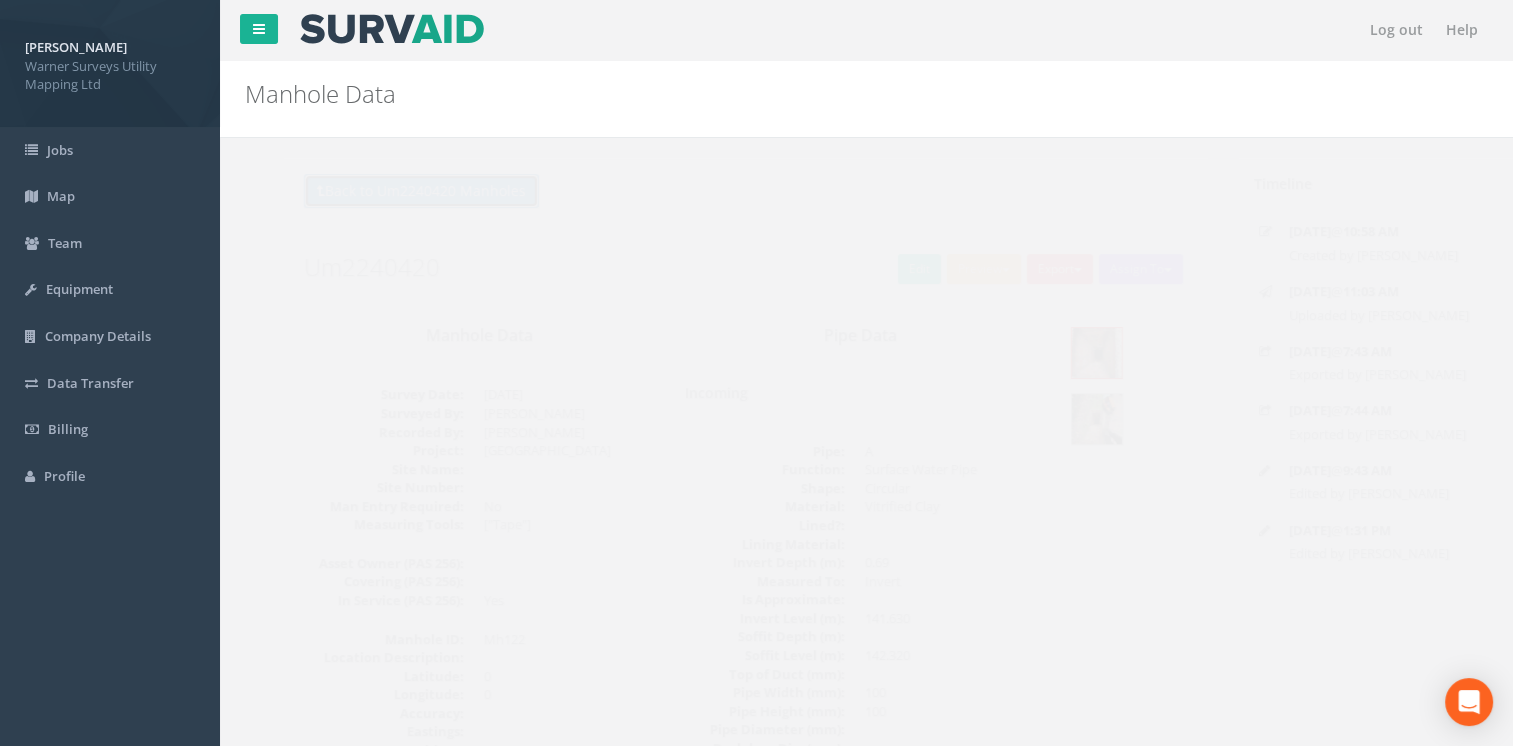 click on "Back to Um2240420 Manholes" at bounding box center [382, 191] 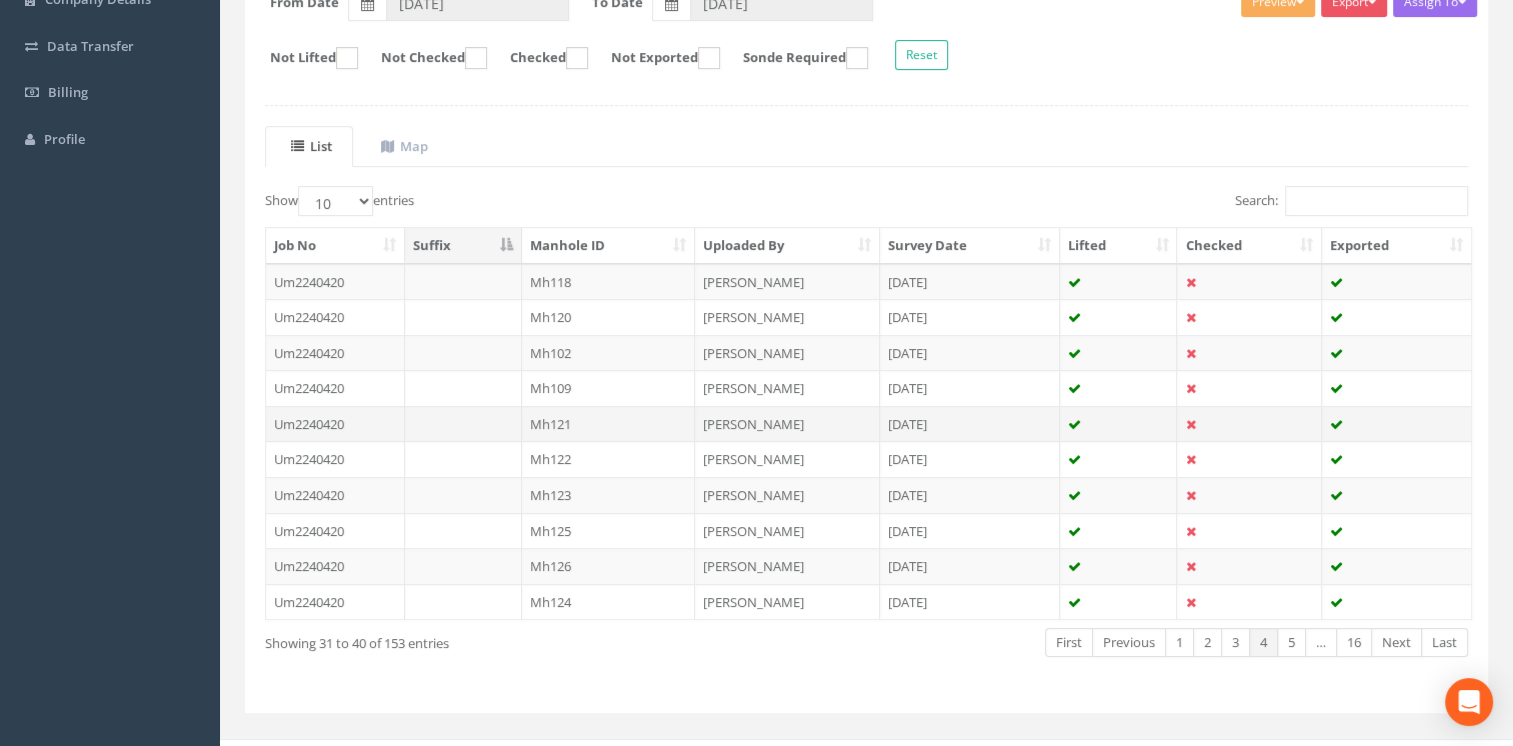 scroll, scrollTop: 364, scrollLeft: 0, axis: vertical 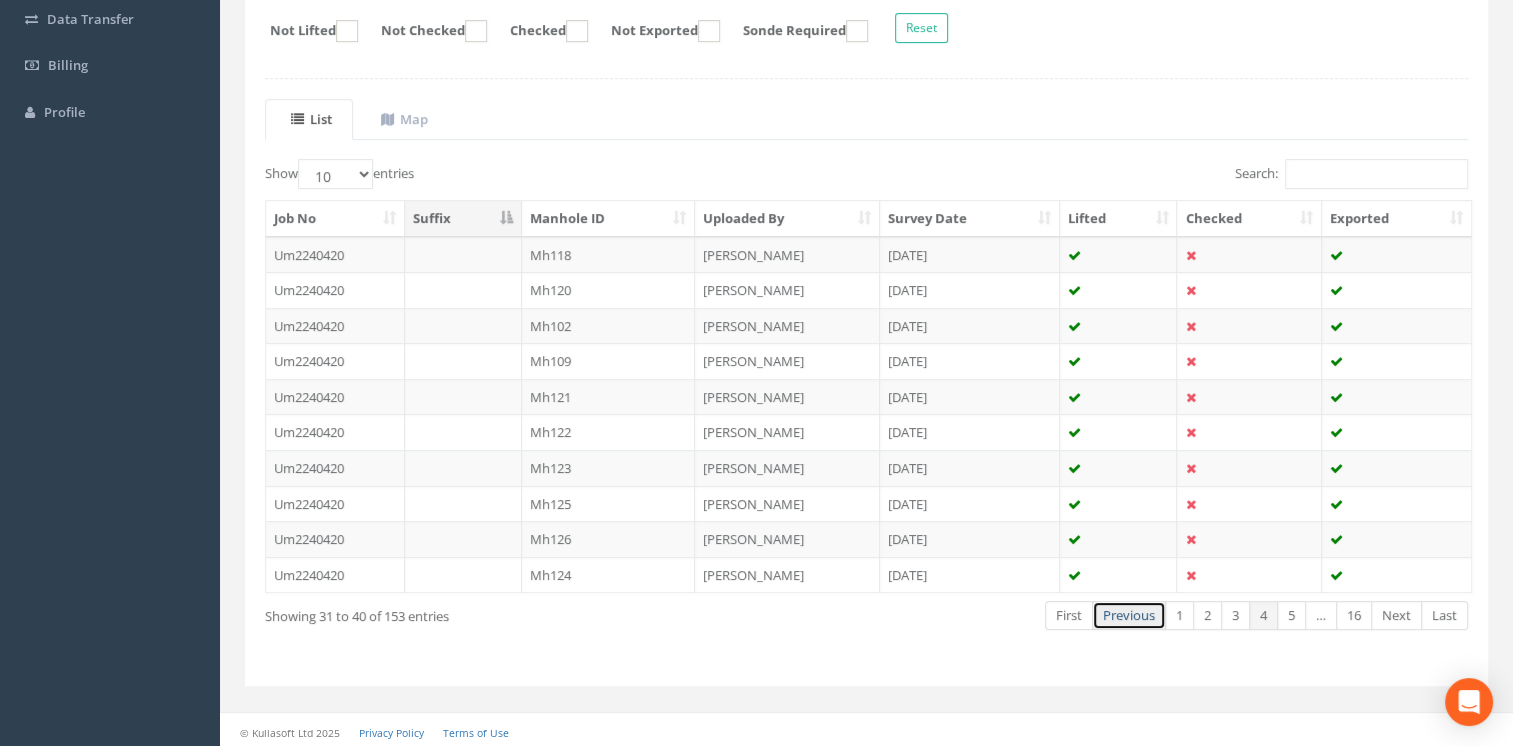 click on "Previous" at bounding box center [1129, 615] 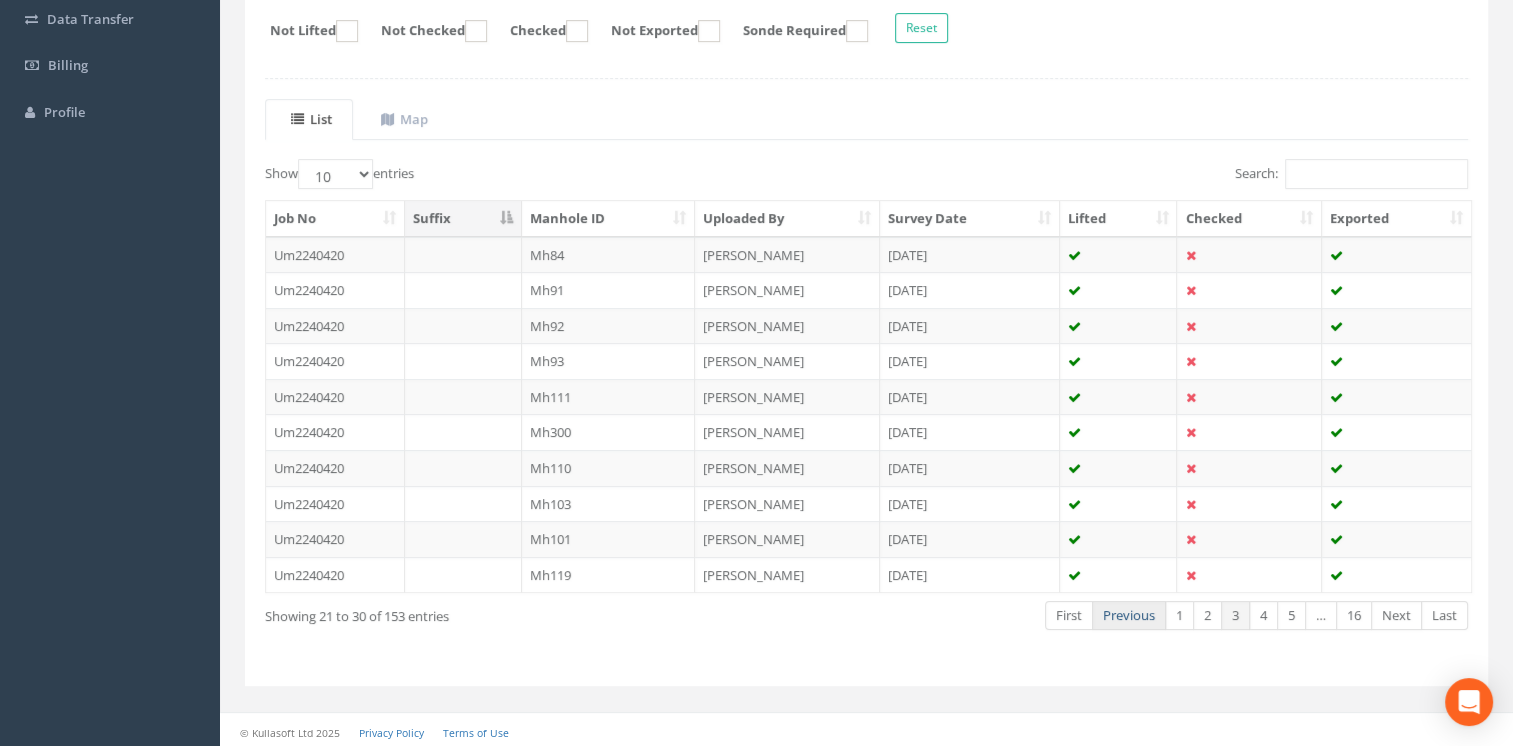 click on "Previous" at bounding box center (1129, 615) 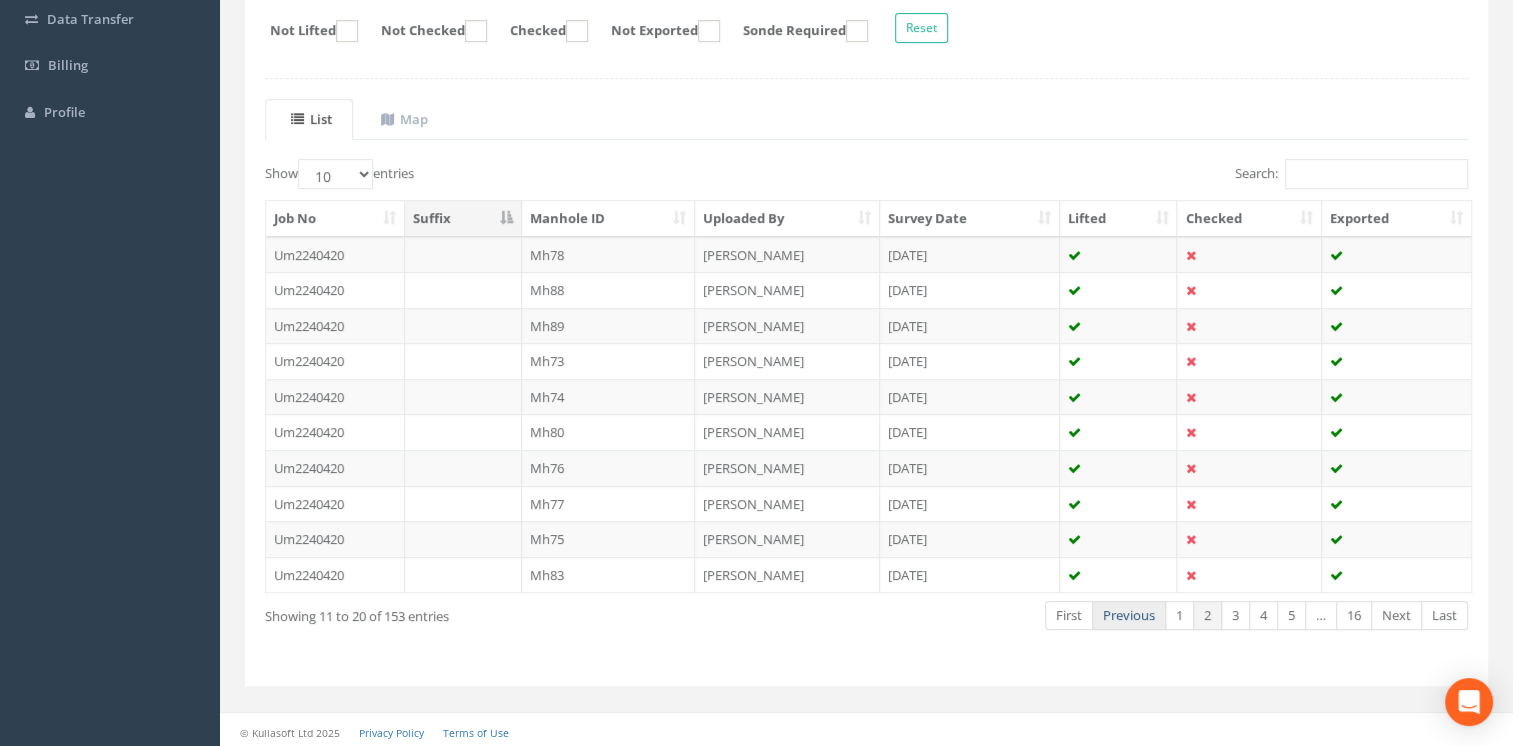 click on "Previous" at bounding box center [1129, 615] 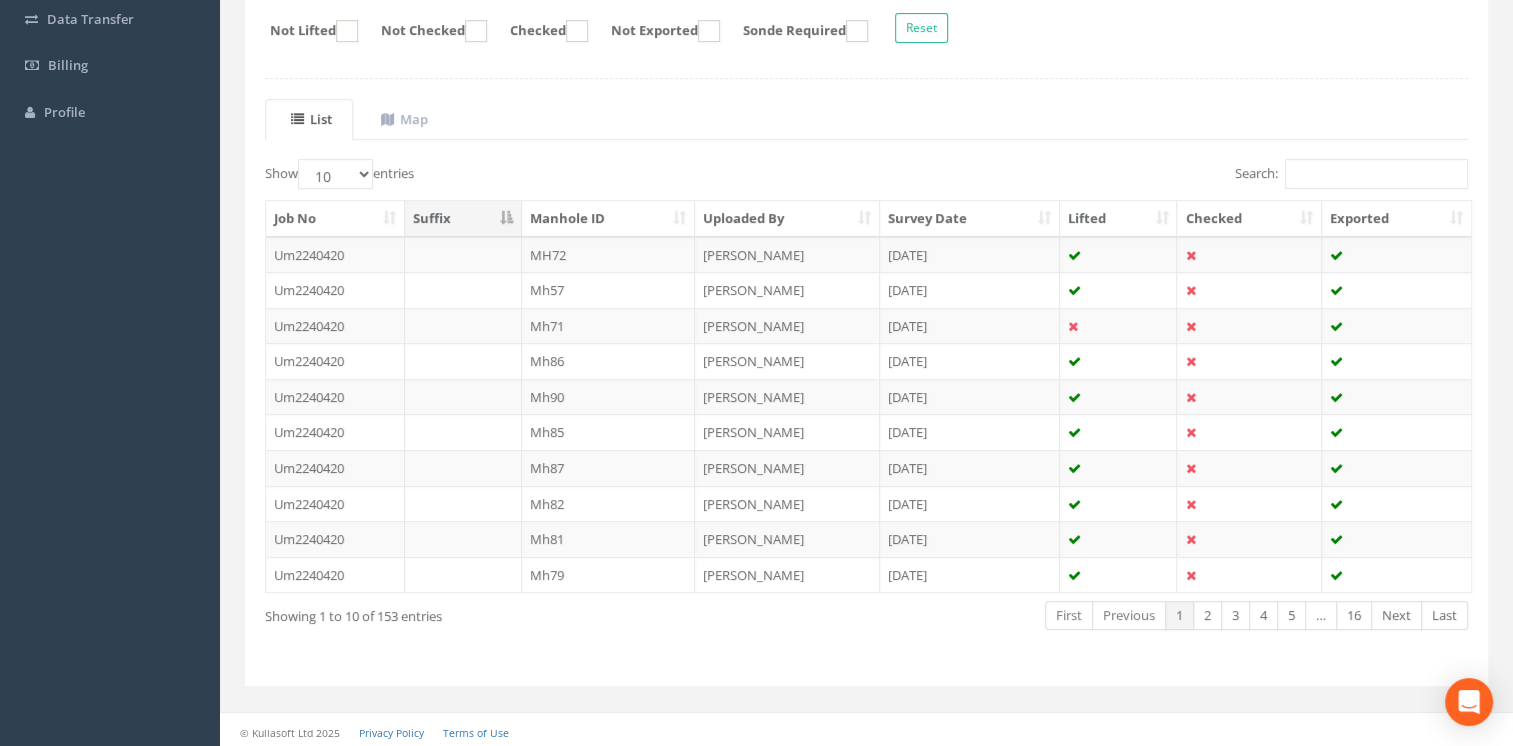 click on "Previous" at bounding box center (1129, 615) 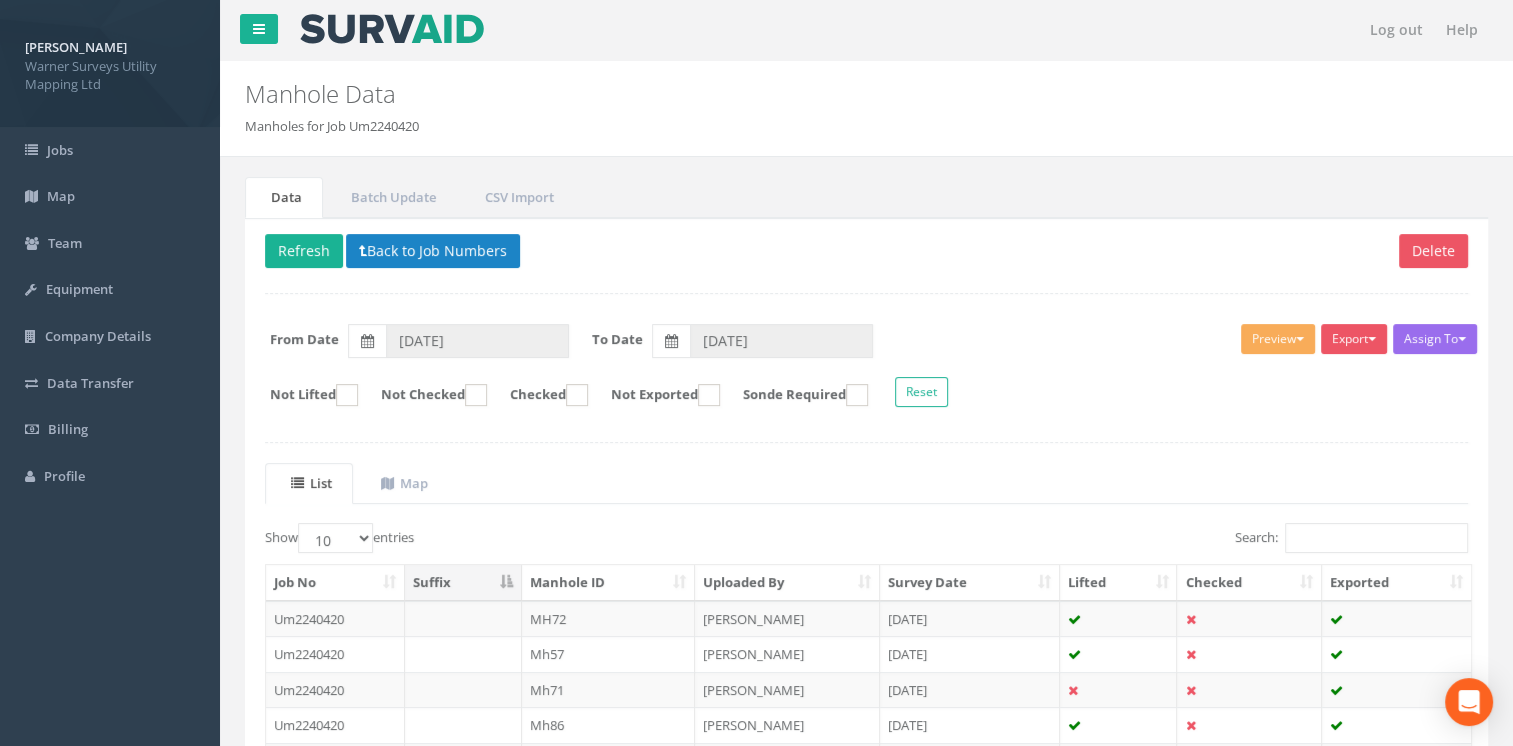 scroll, scrollTop: 364, scrollLeft: 0, axis: vertical 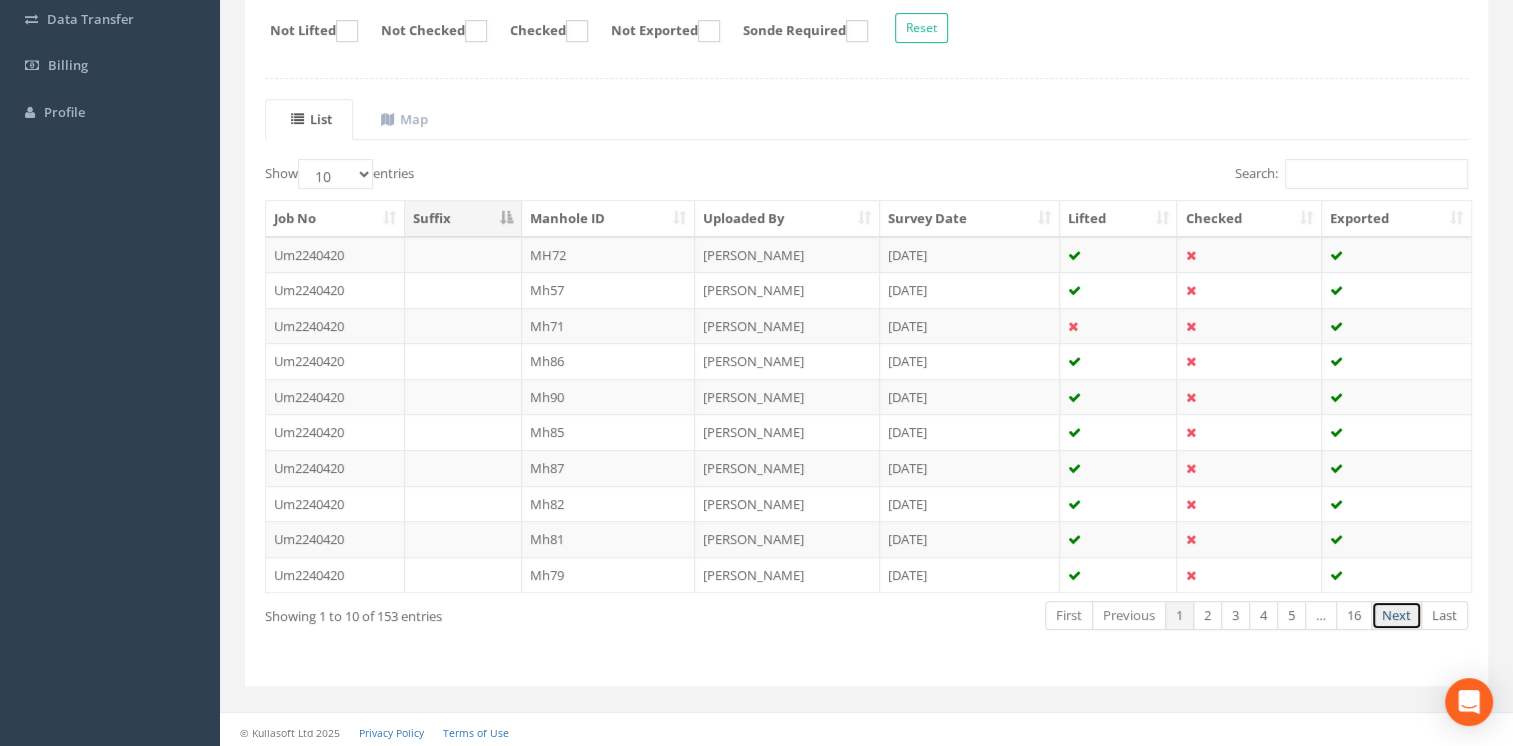 click on "Next" at bounding box center (1396, 615) 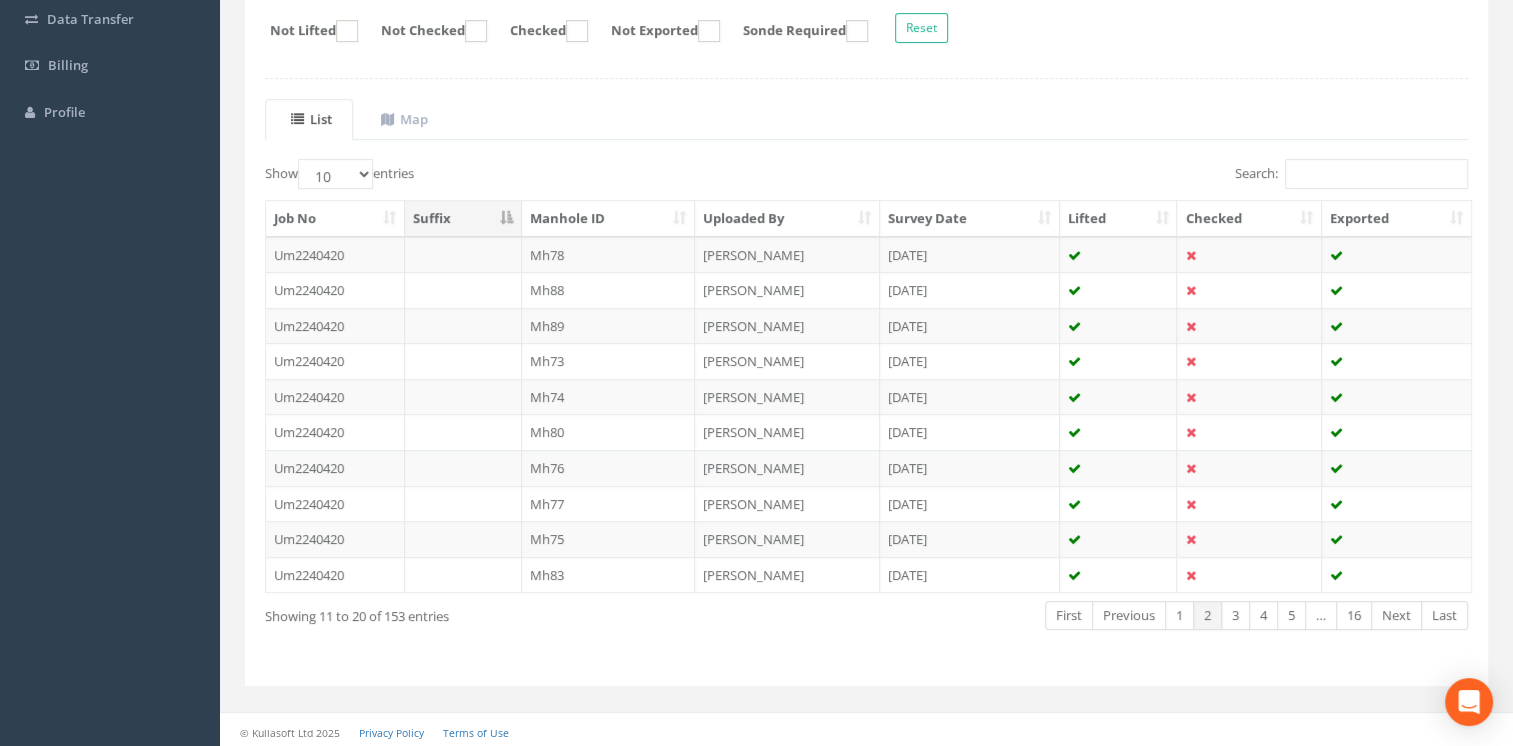click on "Next" at bounding box center (1396, 615) 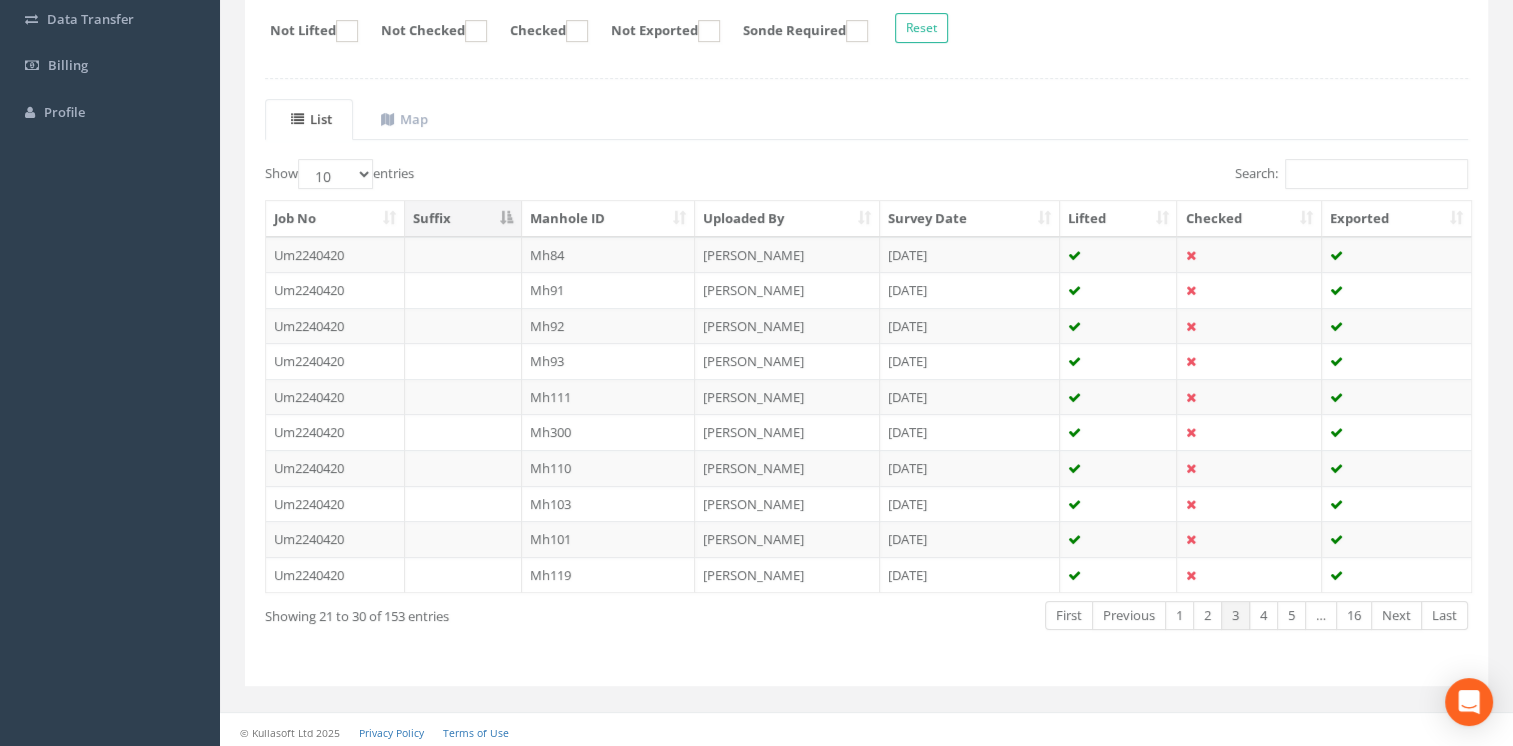 click on "Next" at bounding box center [1396, 615] 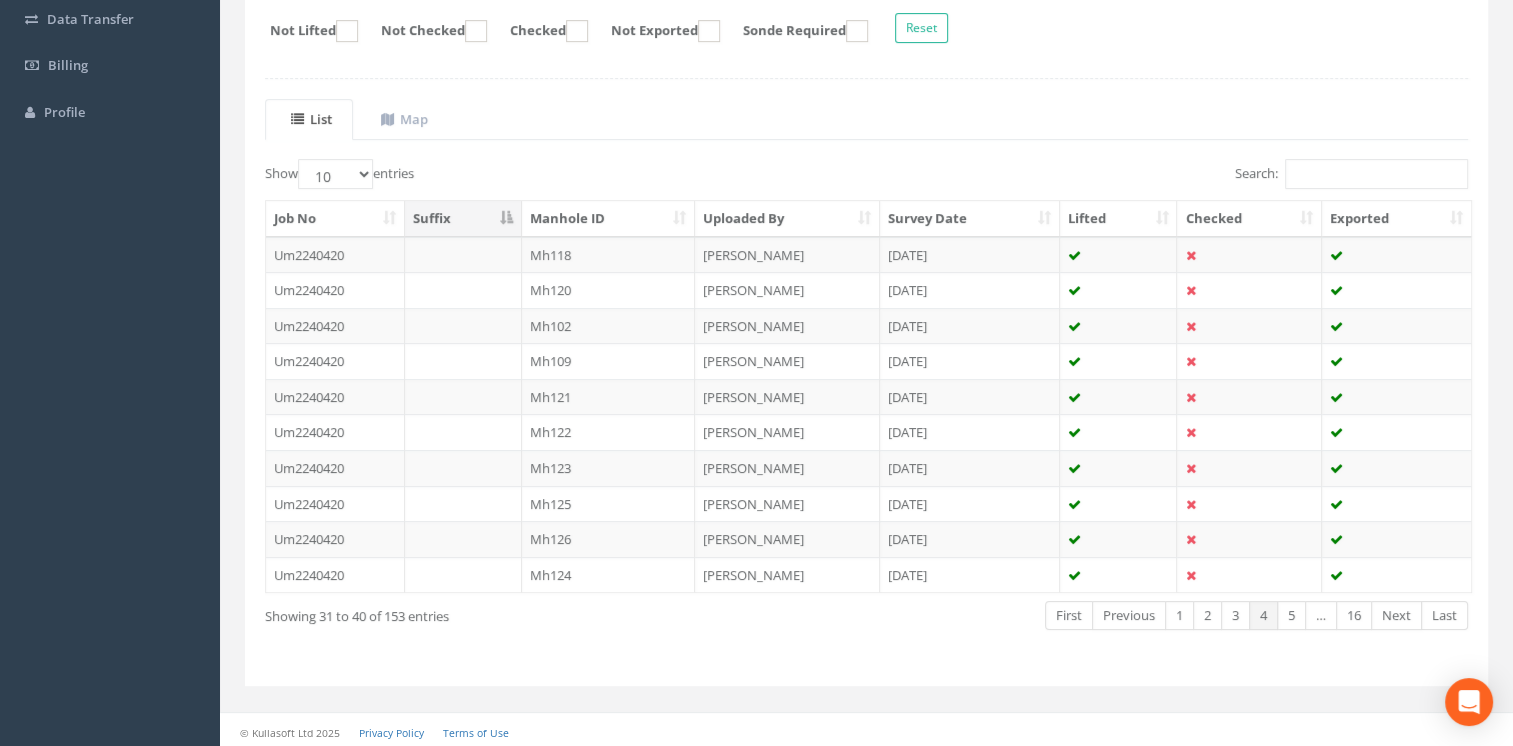 click on "Next" at bounding box center (1396, 615) 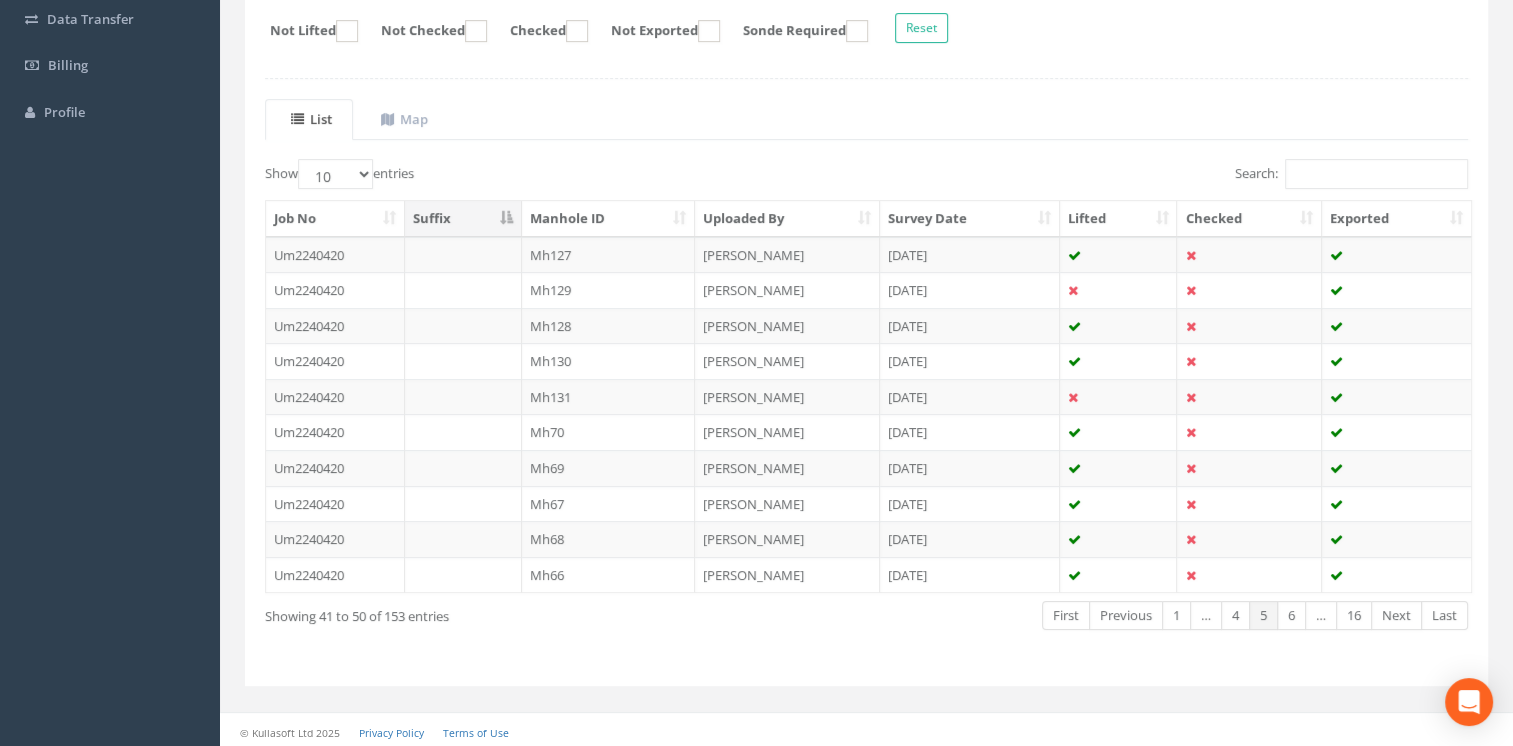 click on "Next" at bounding box center [1396, 615] 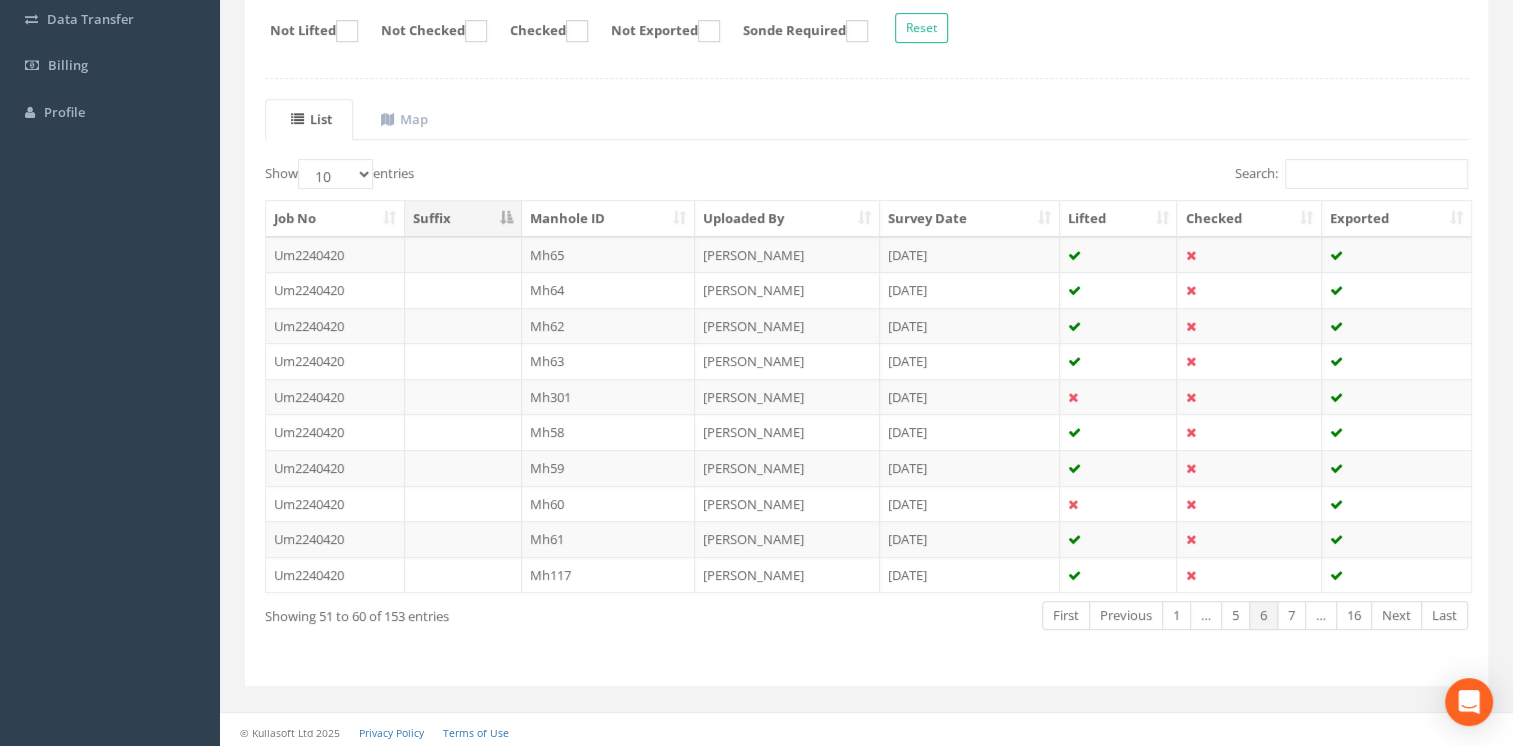 click on "Next" at bounding box center [1396, 615] 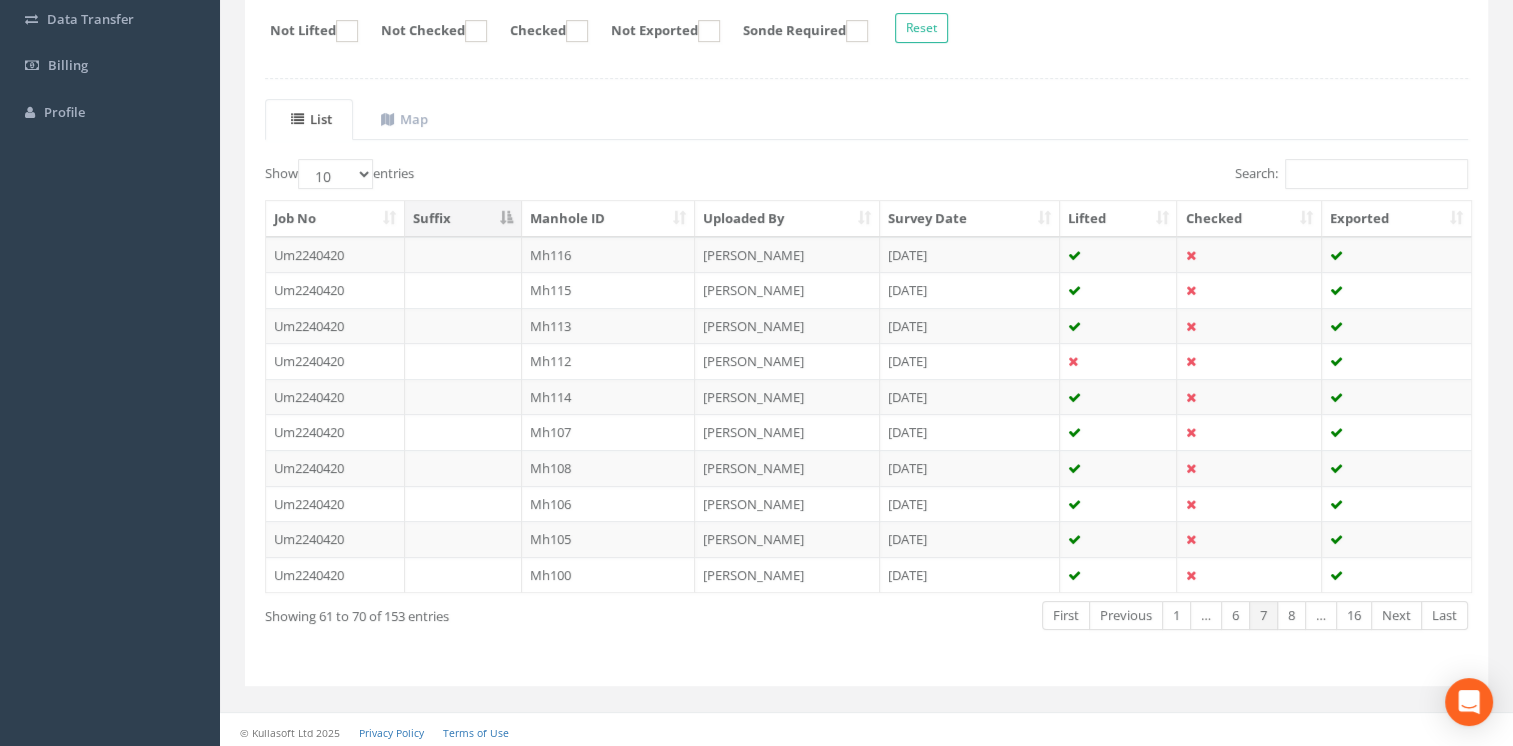 click on "Next" at bounding box center (1396, 615) 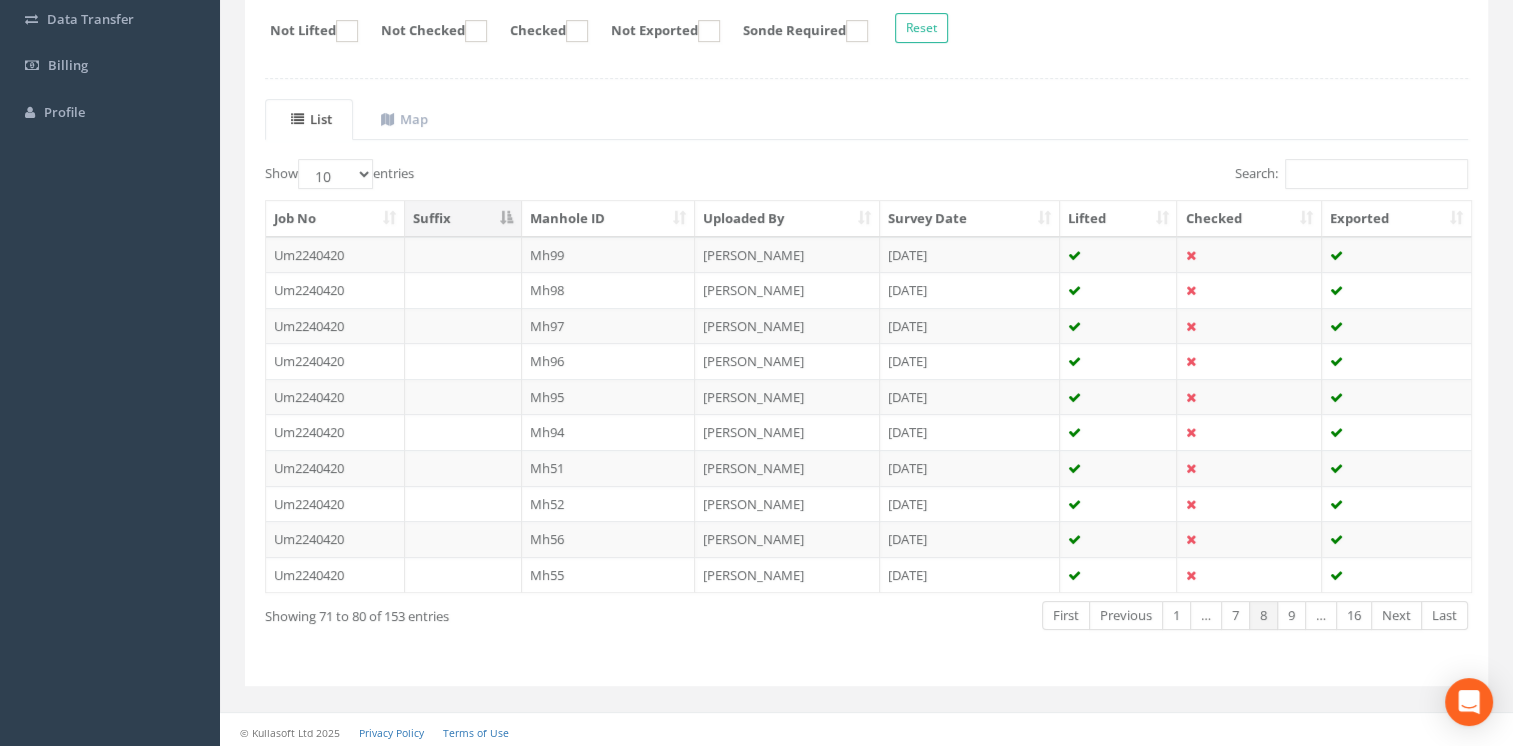 click on "Next" at bounding box center [1396, 615] 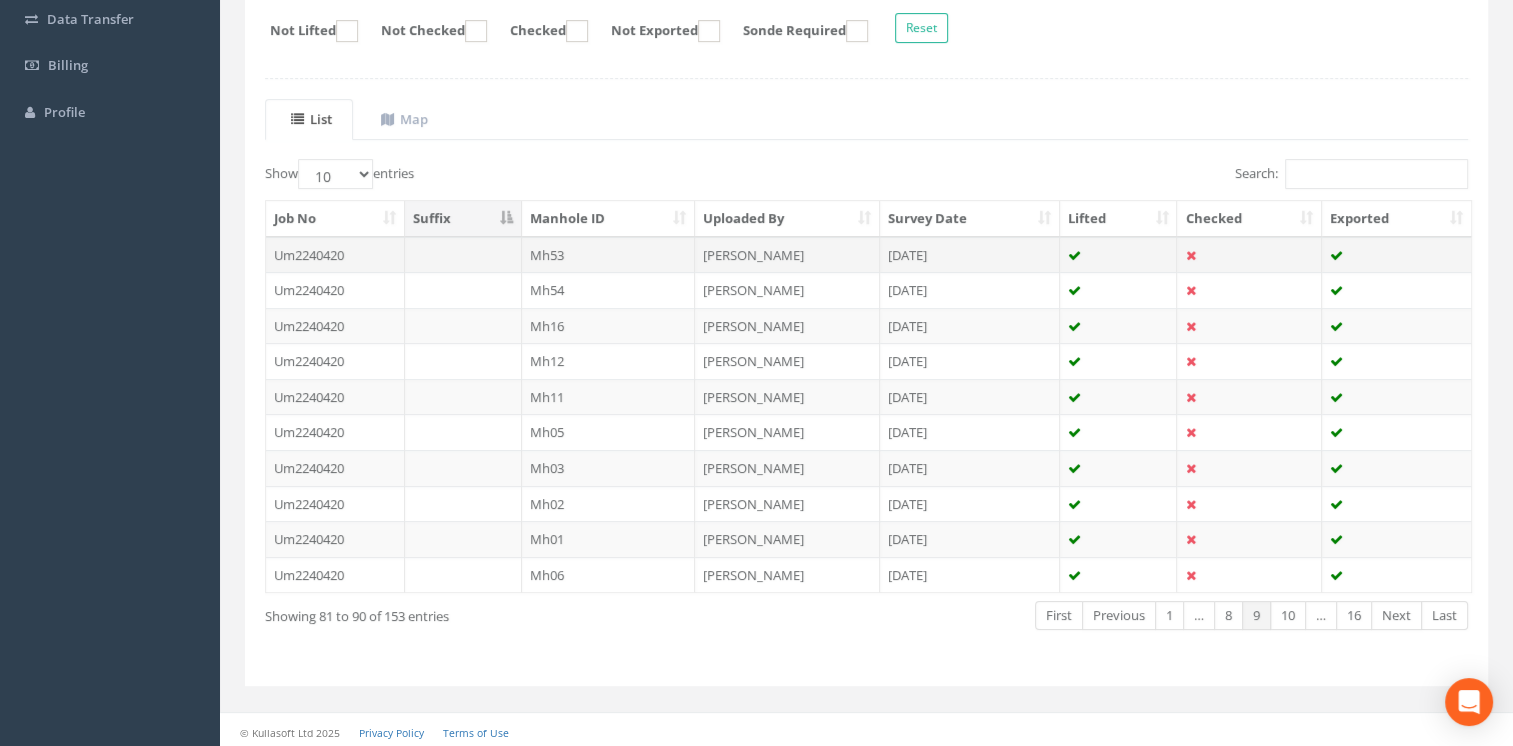 click on "[PERSON_NAME]" at bounding box center (787, 255) 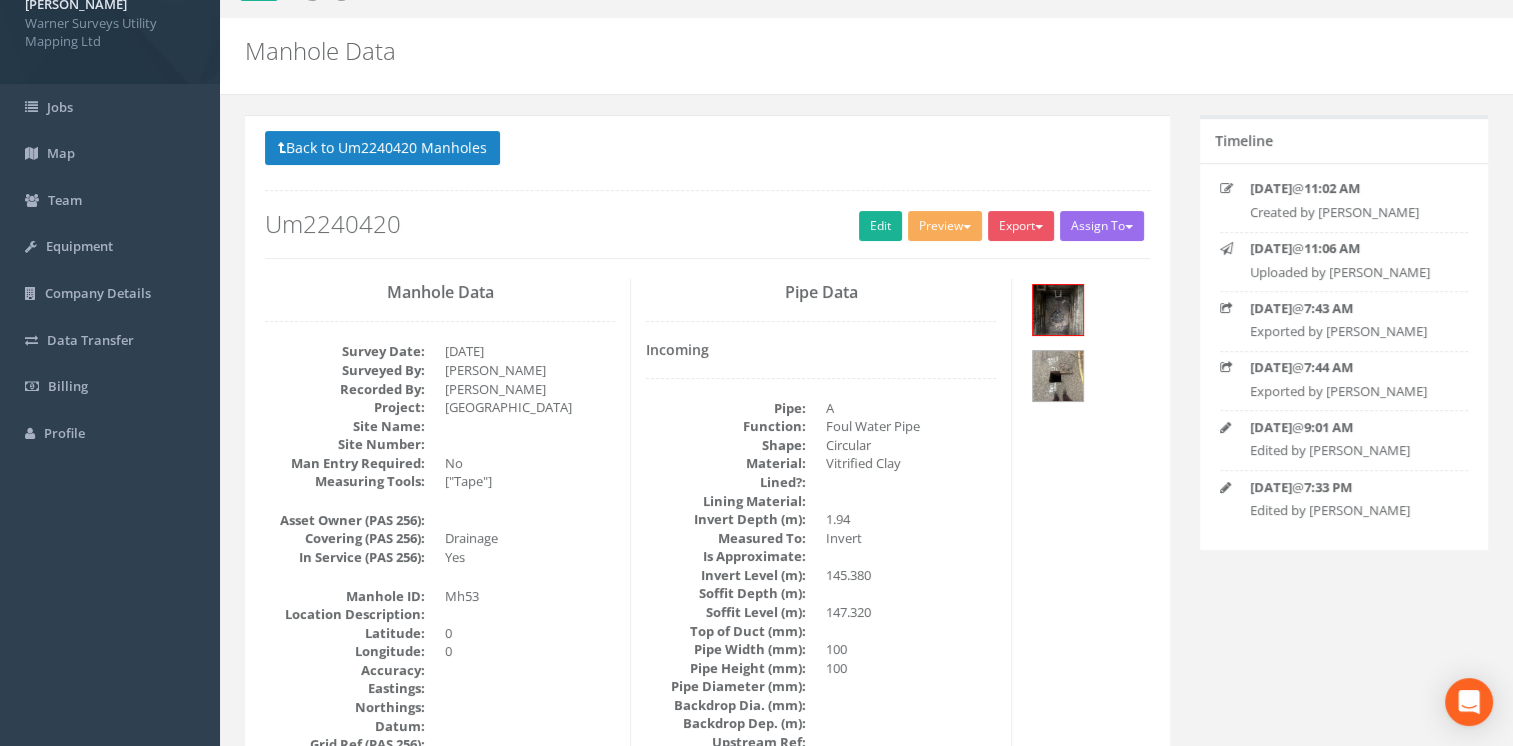 scroll, scrollTop: 36, scrollLeft: 0, axis: vertical 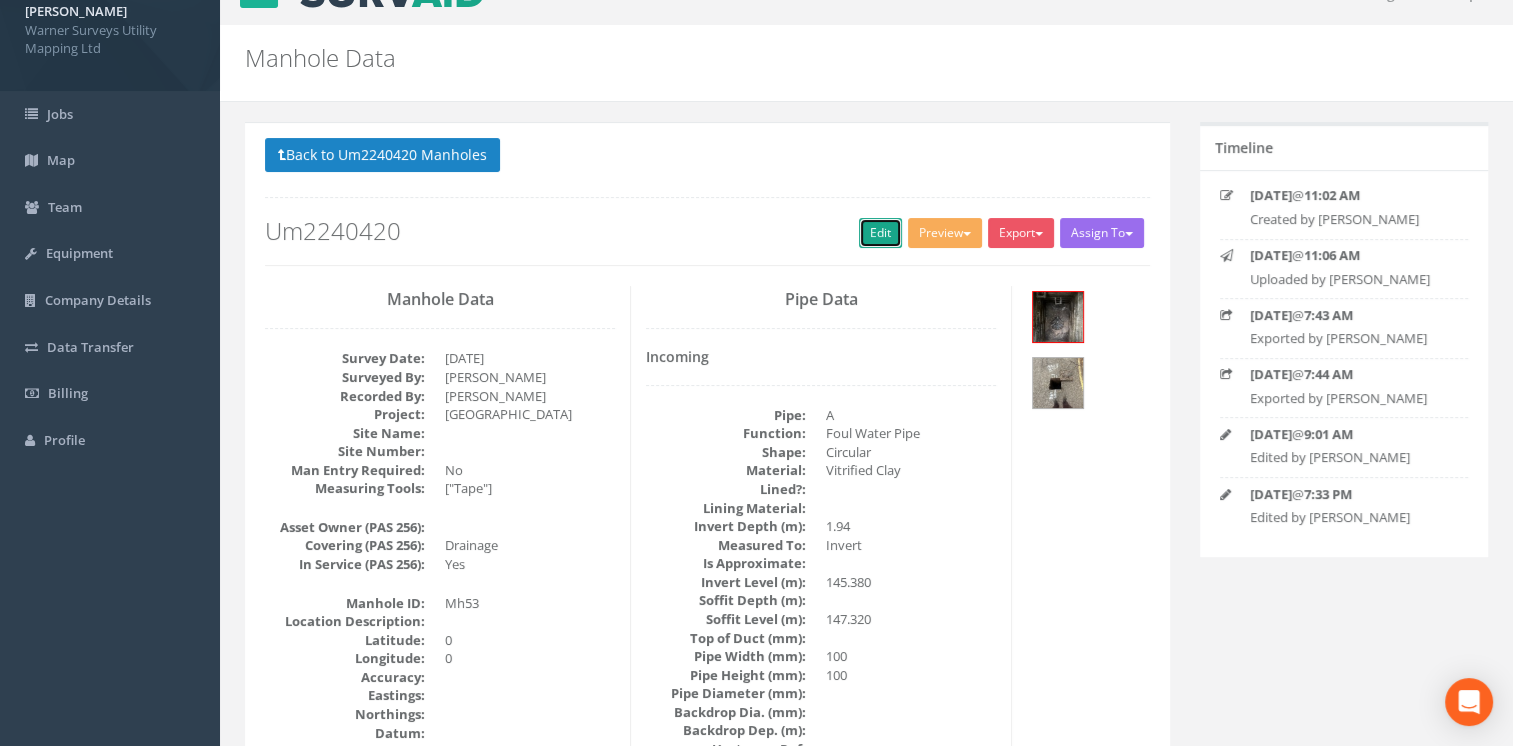 click on "Edit" at bounding box center [880, 233] 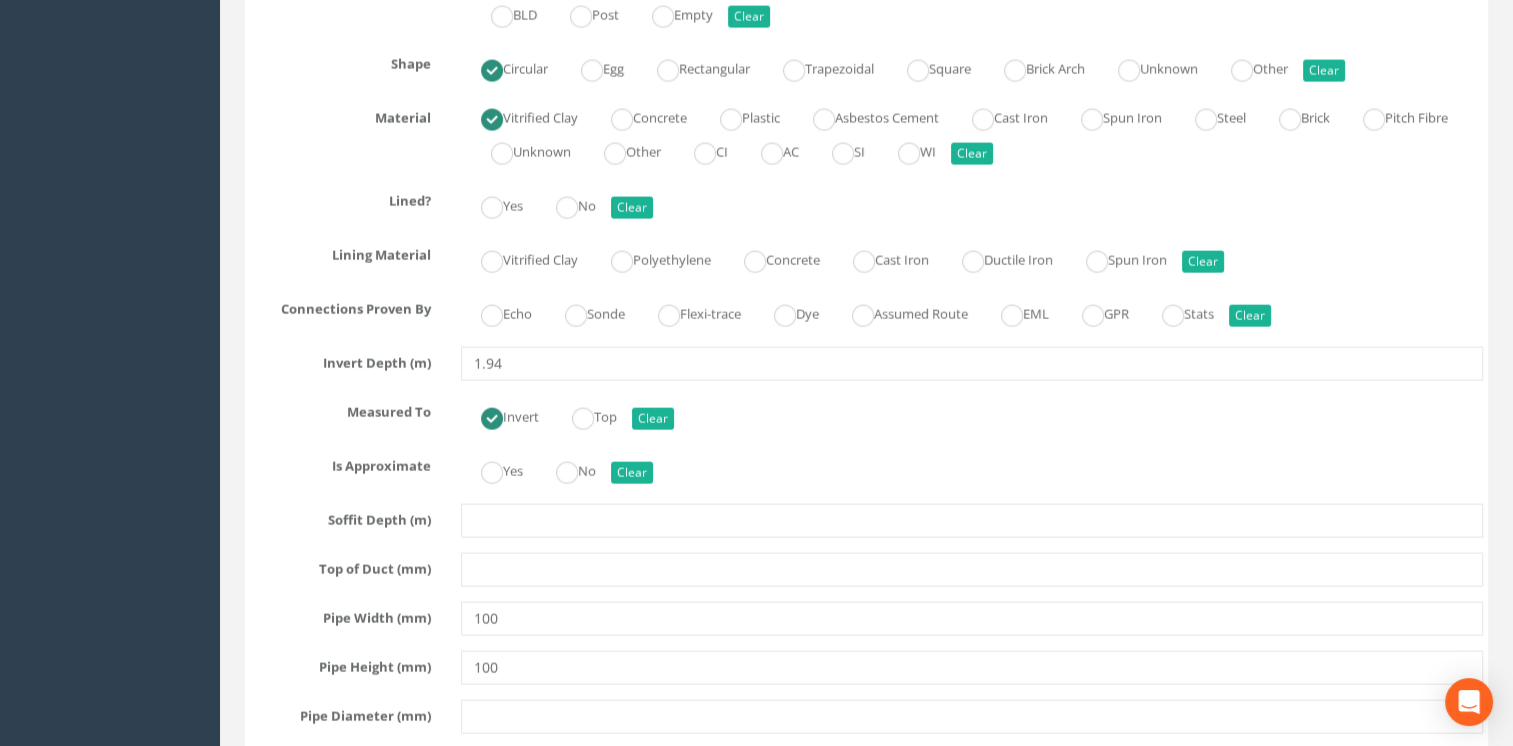 scroll, scrollTop: 3836, scrollLeft: 0, axis: vertical 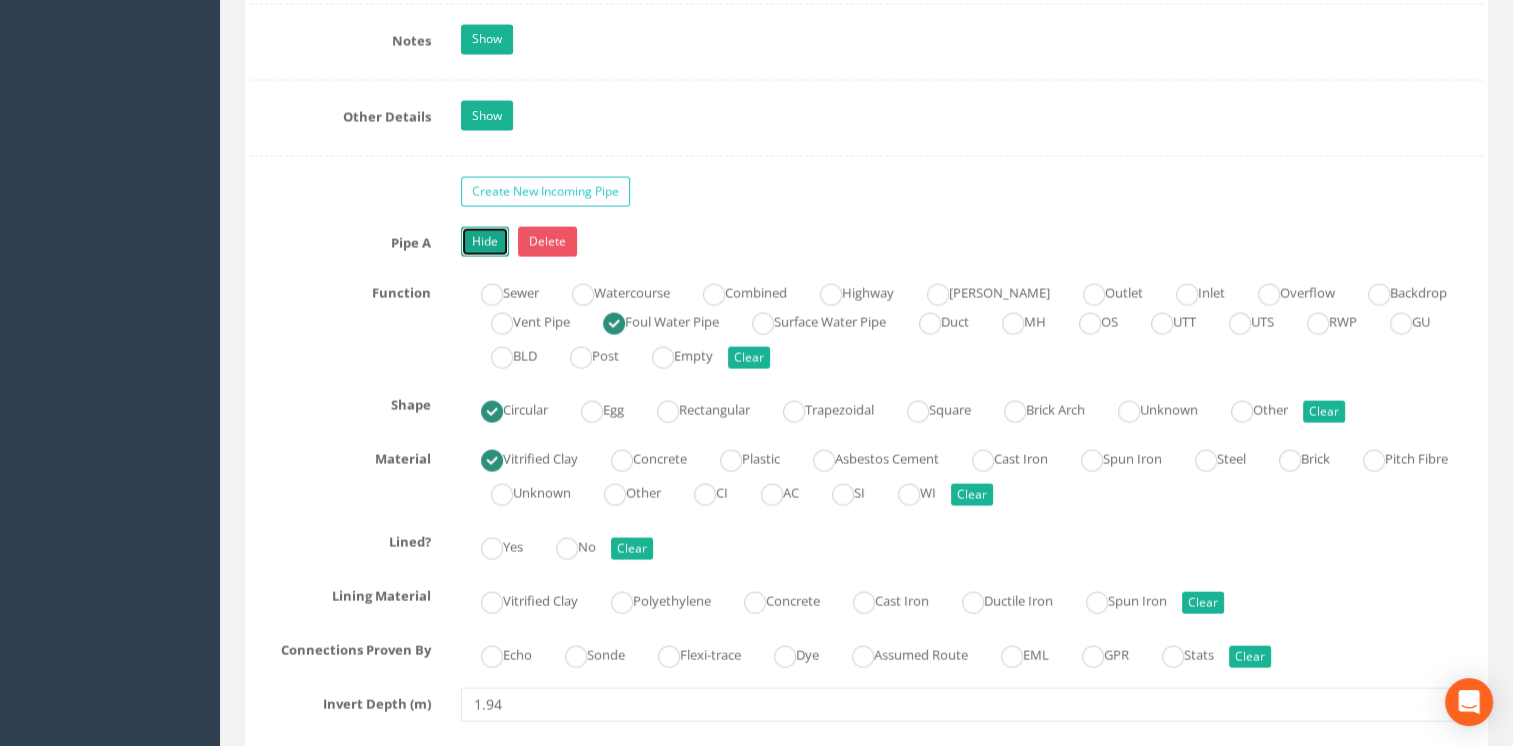 click on "Hide" at bounding box center (485, 242) 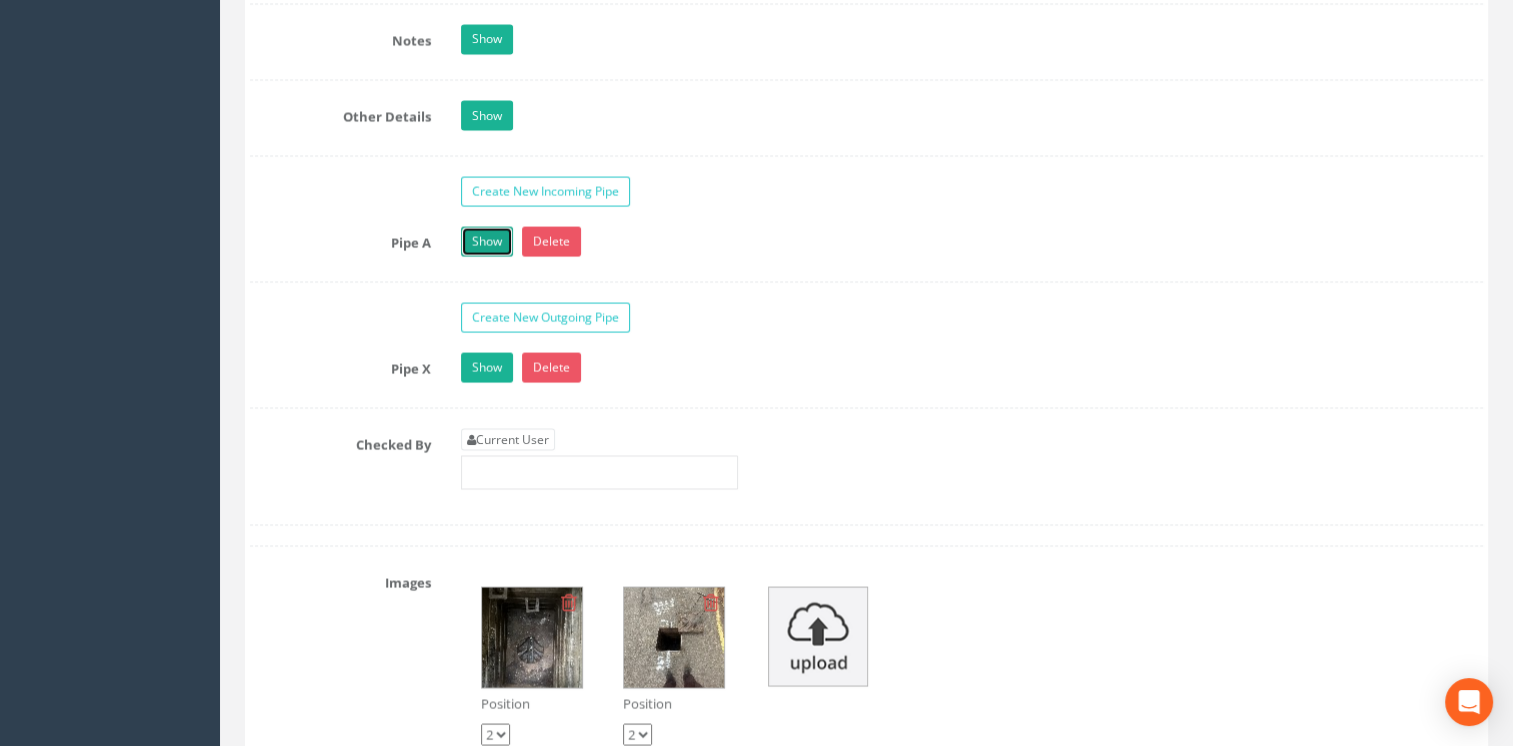 click on "Show" at bounding box center (487, 242) 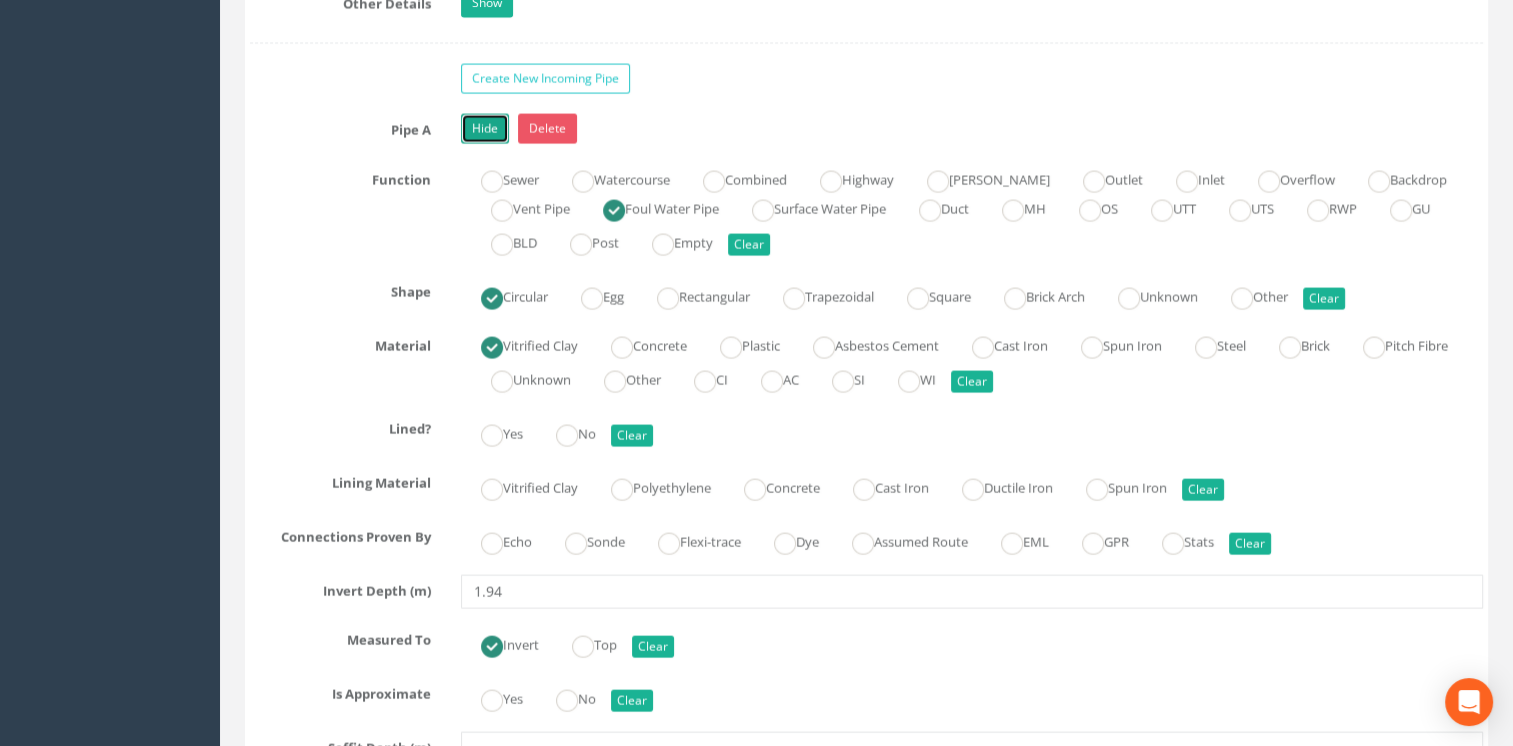 scroll, scrollTop: 3936, scrollLeft: 0, axis: vertical 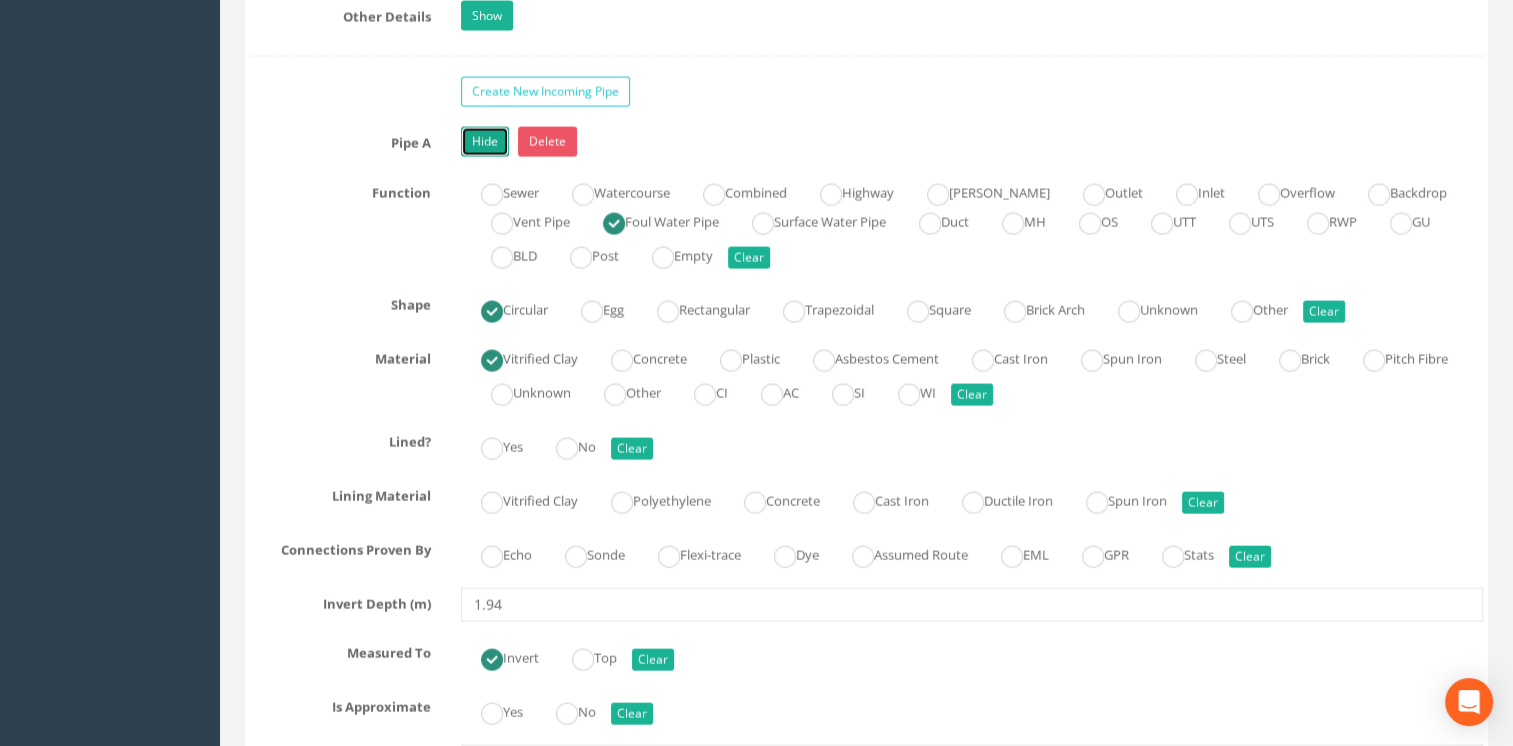 click on "Hide" at bounding box center (485, 142) 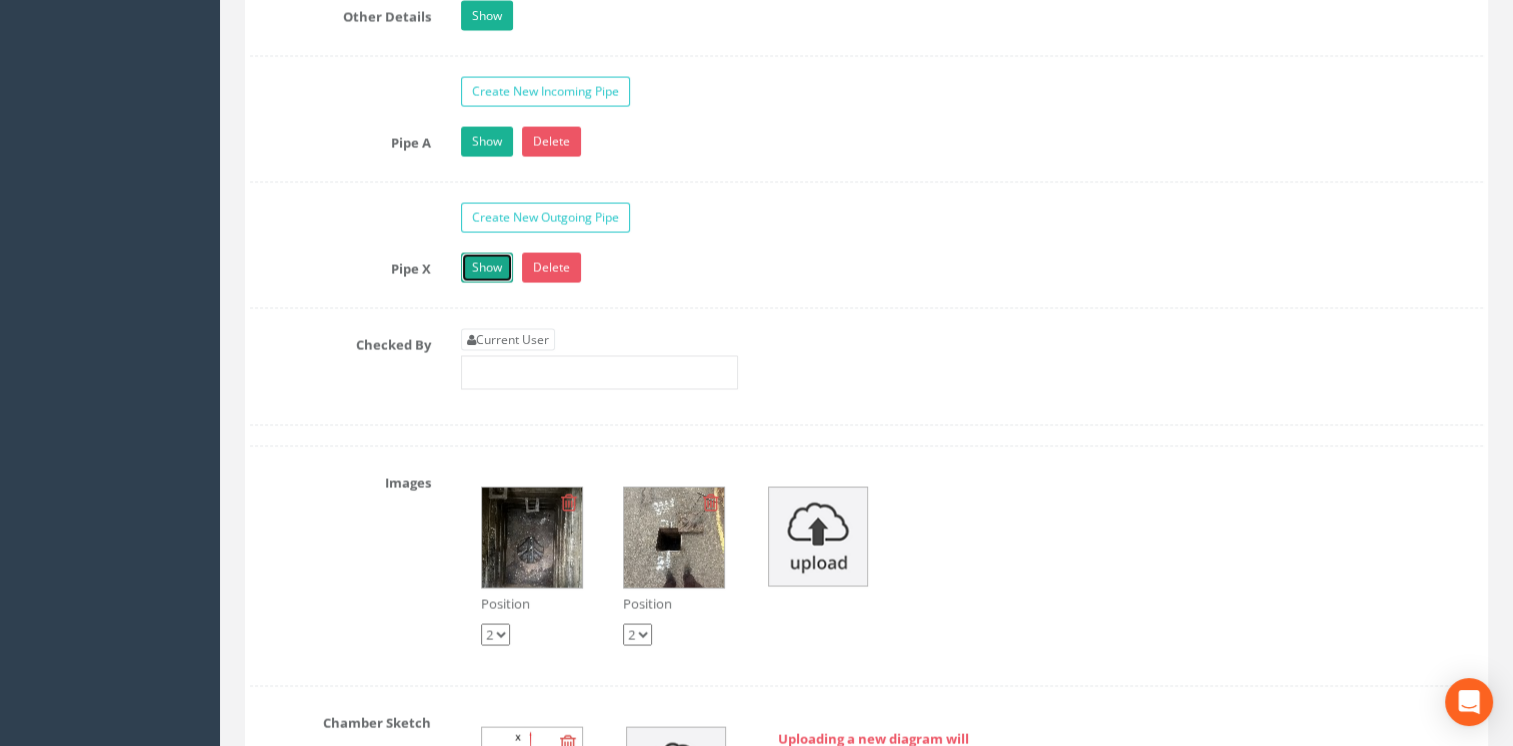 click on "Show" at bounding box center (487, 268) 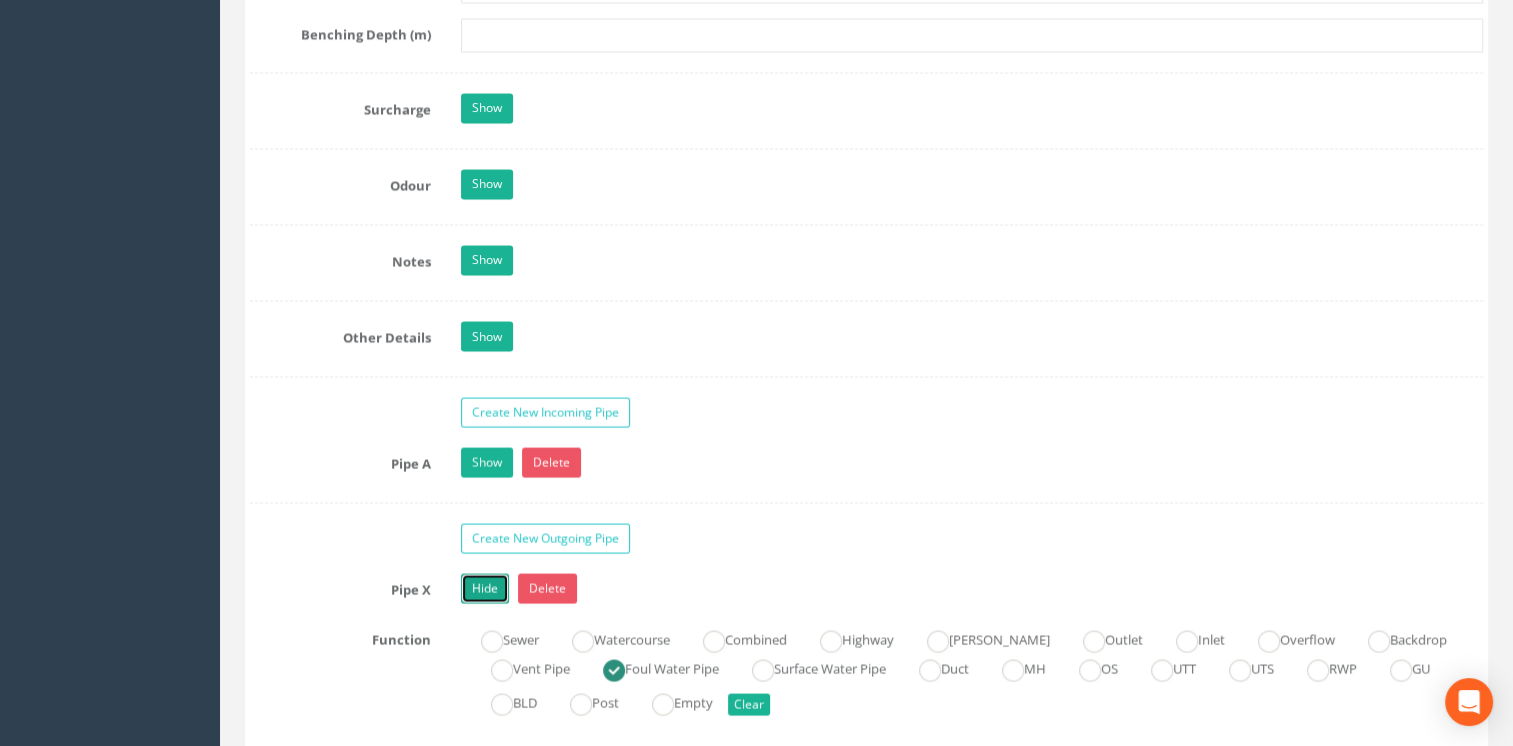scroll, scrollTop: 3736, scrollLeft: 0, axis: vertical 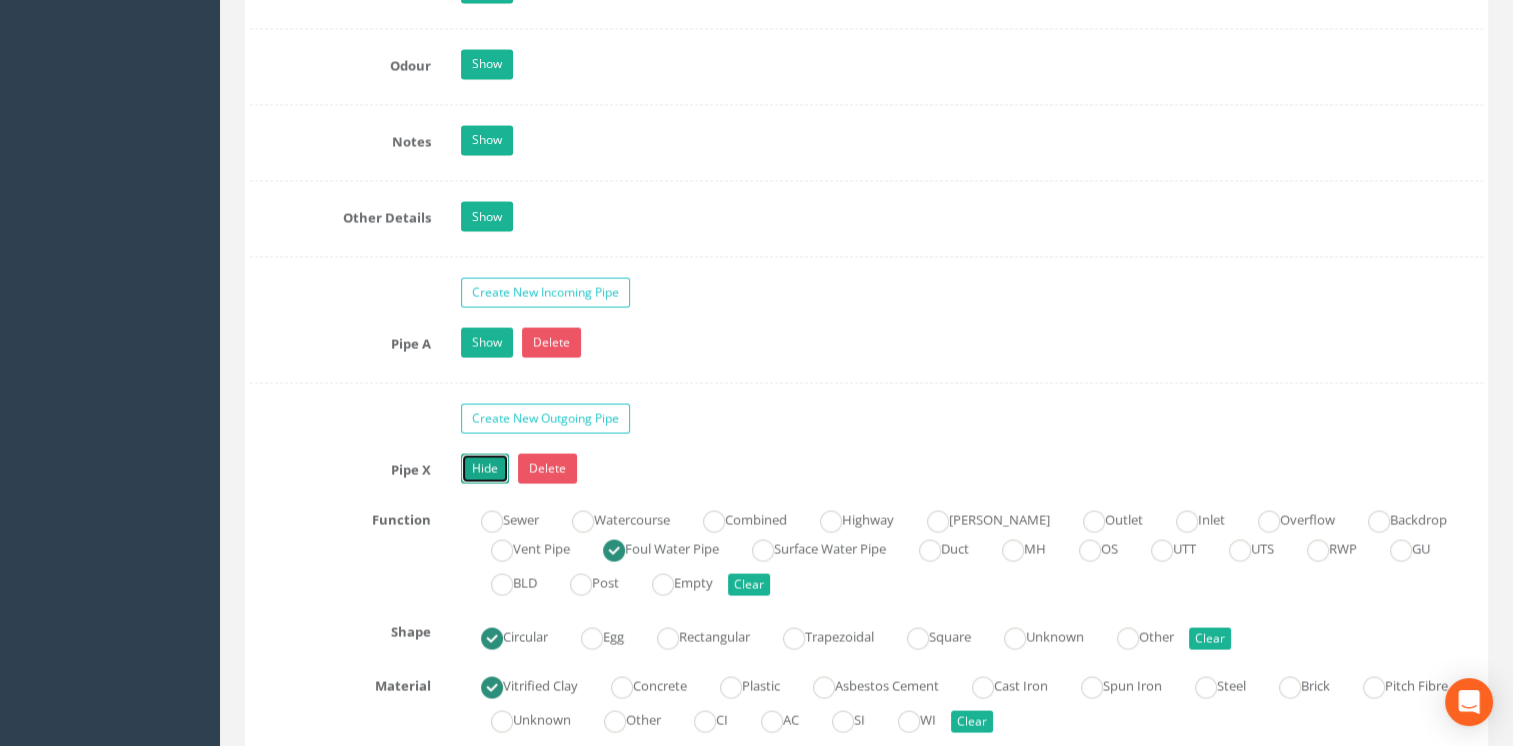 click on "Hide" at bounding box center [485, 468] 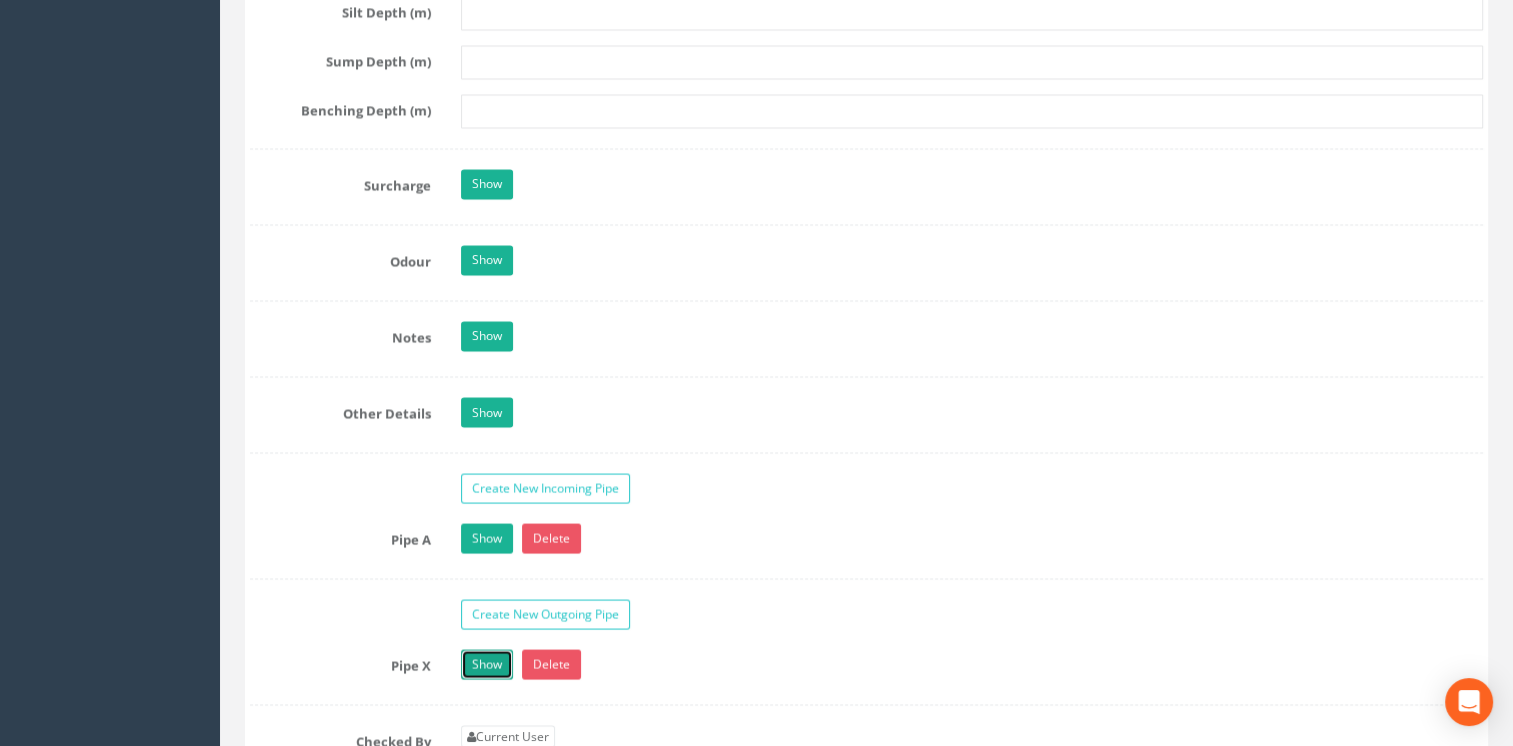 scroll, scrollTop: 3636, scrollLeft: 0, axis: vertical 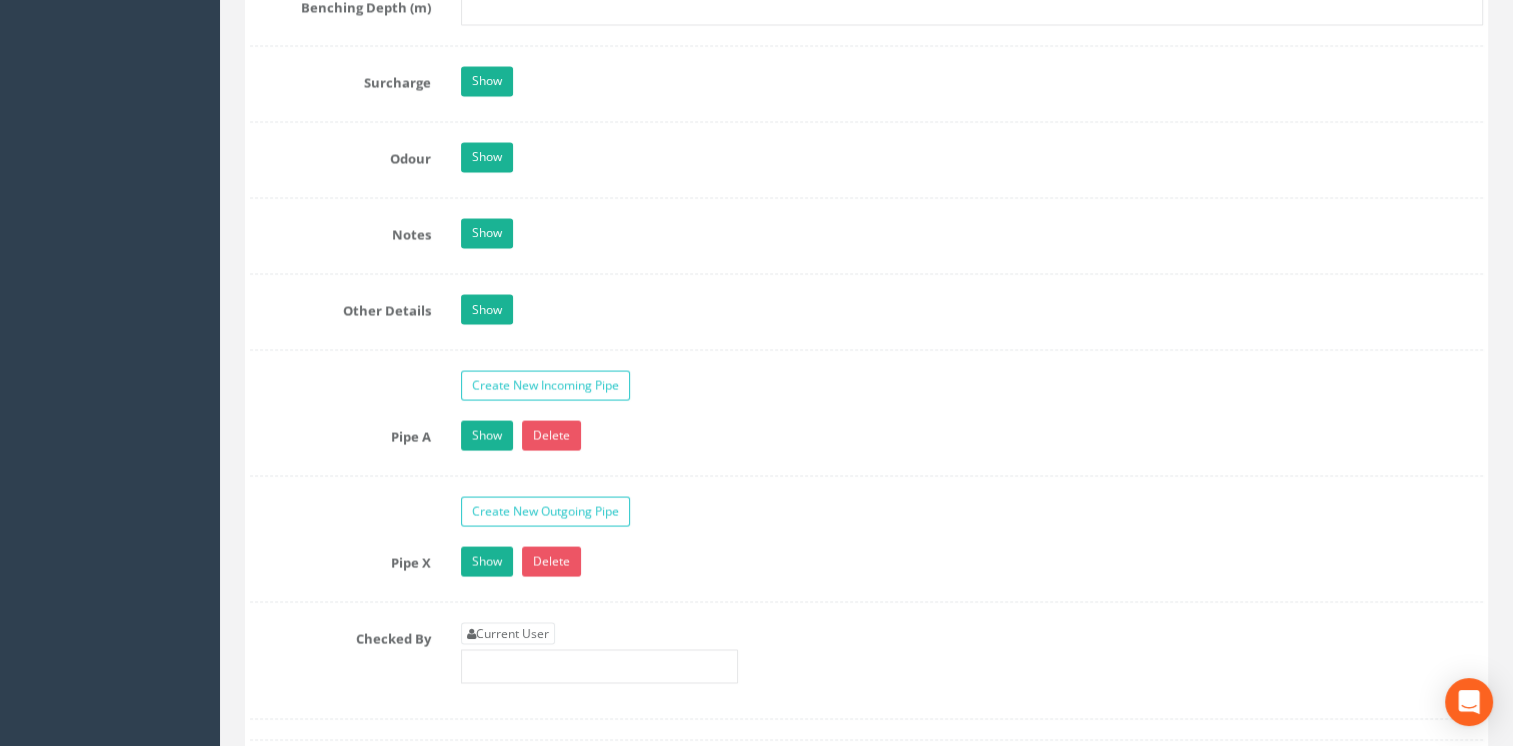 drag, startPoint x: 422, startPoint y: 344, endPoint x: 478, endPoint y: 248, distance: 111.13955 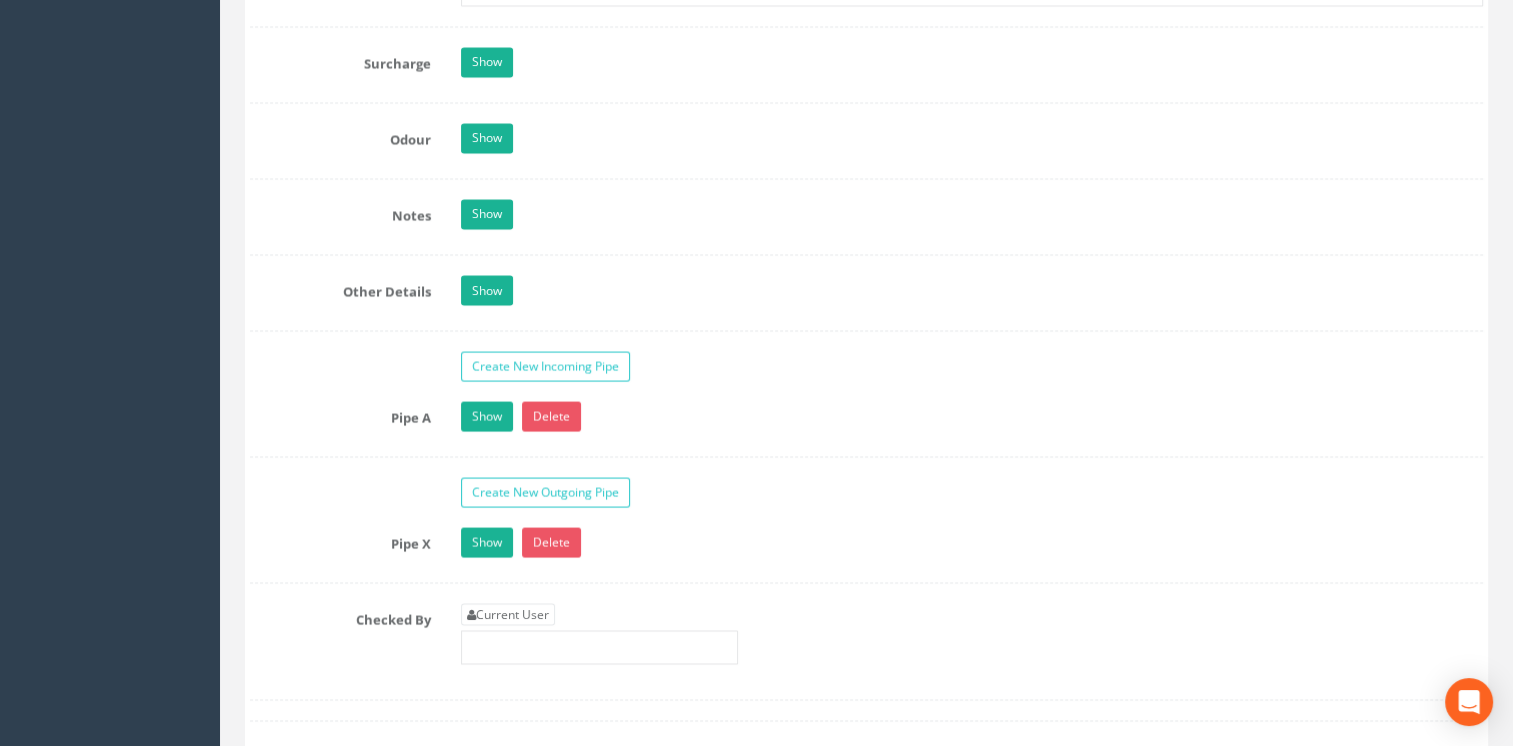 scroll, scrollTop: 3784, scrollLeft: 0, axis: vertical 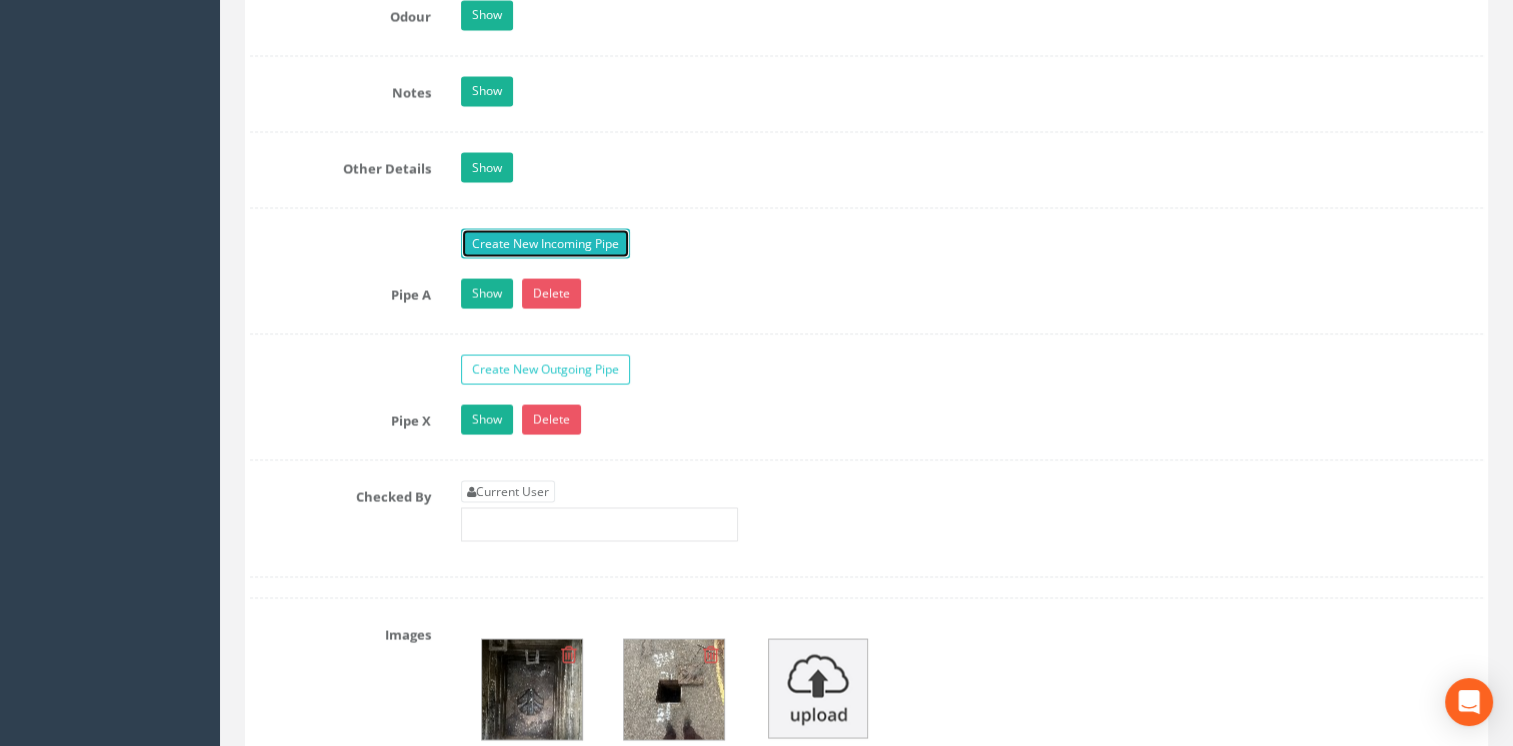 click on "Create New Incoming Pipe" at bounding box center (545, 244) 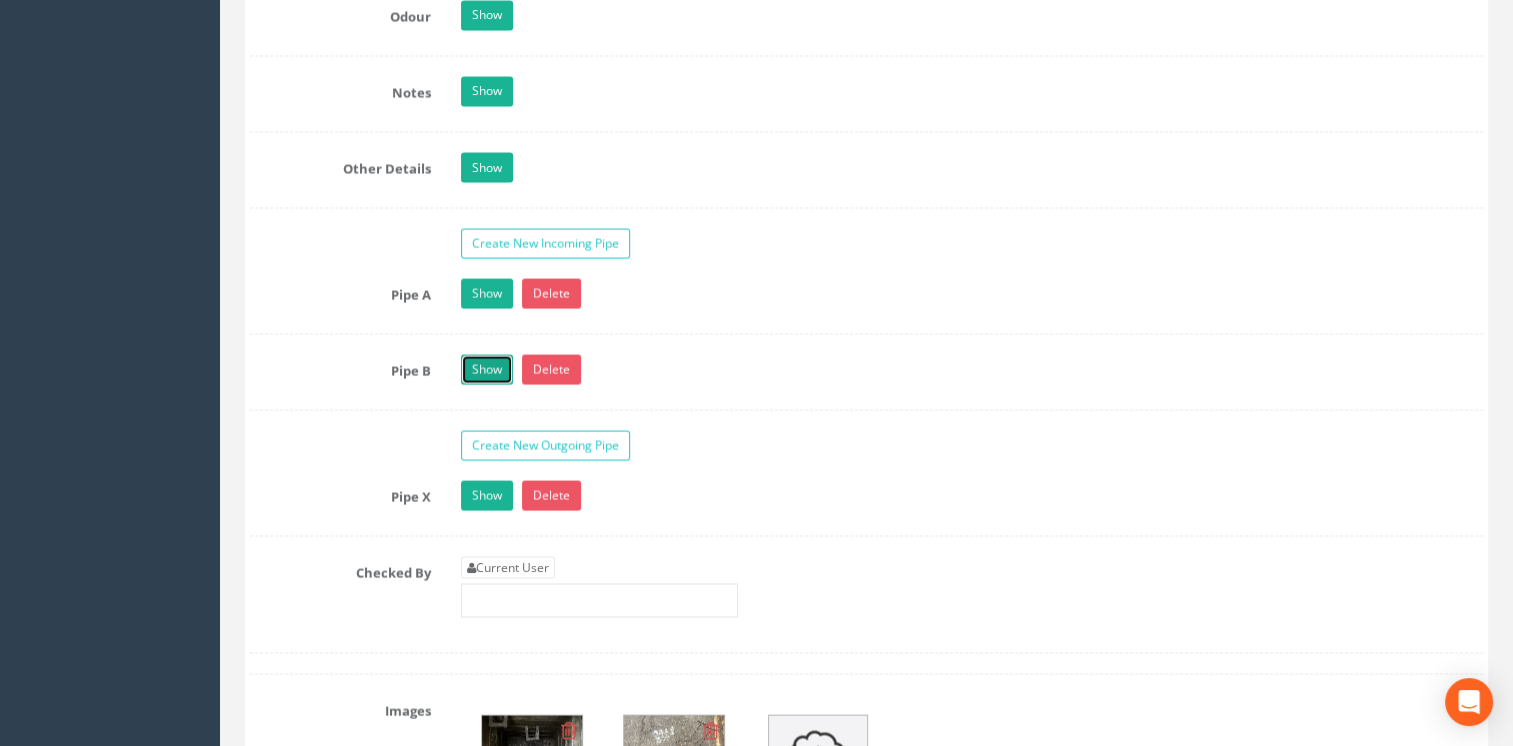 click on "Show" at bounding box center [487, 370] 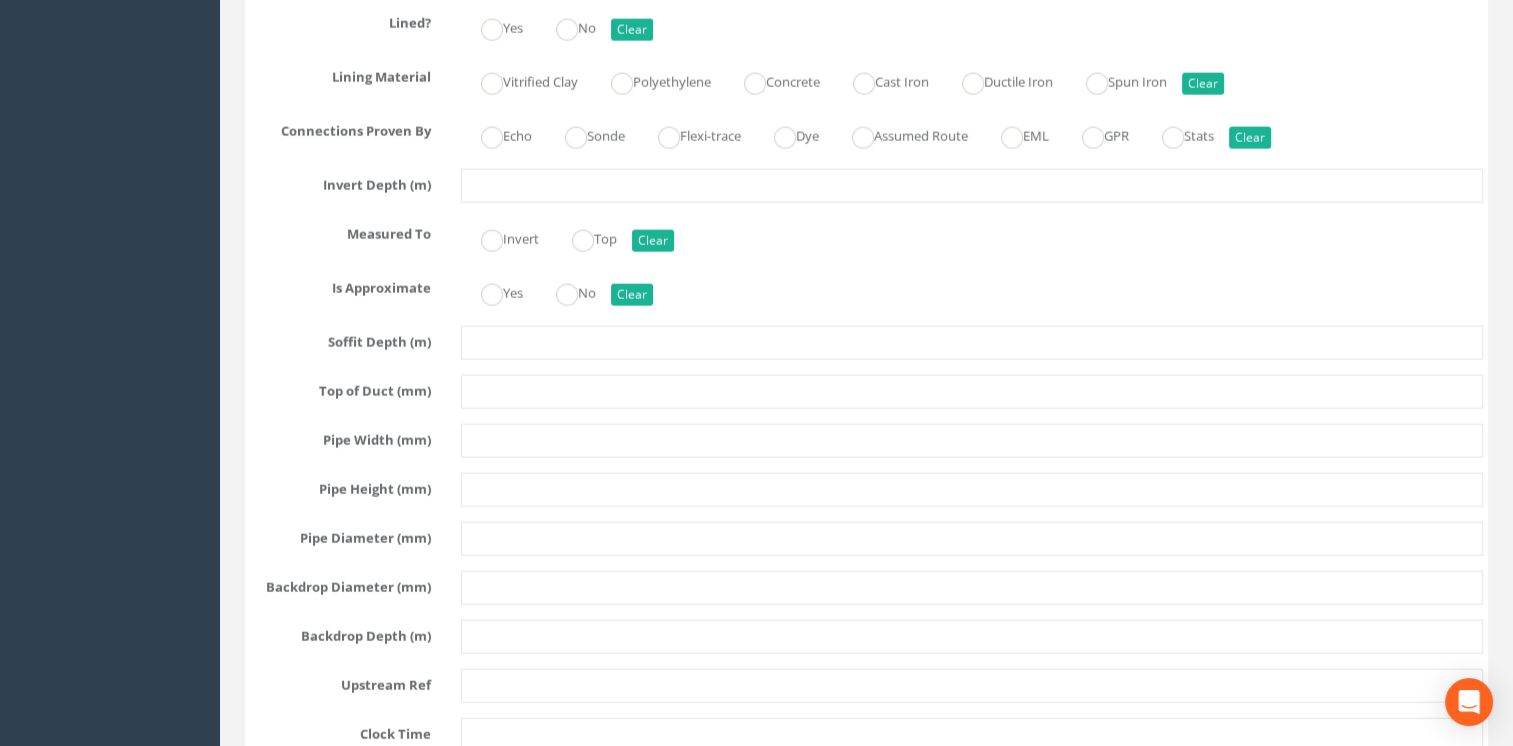 scroll, scrollTop: 4384, scrollLeft: 0, axis: vertical 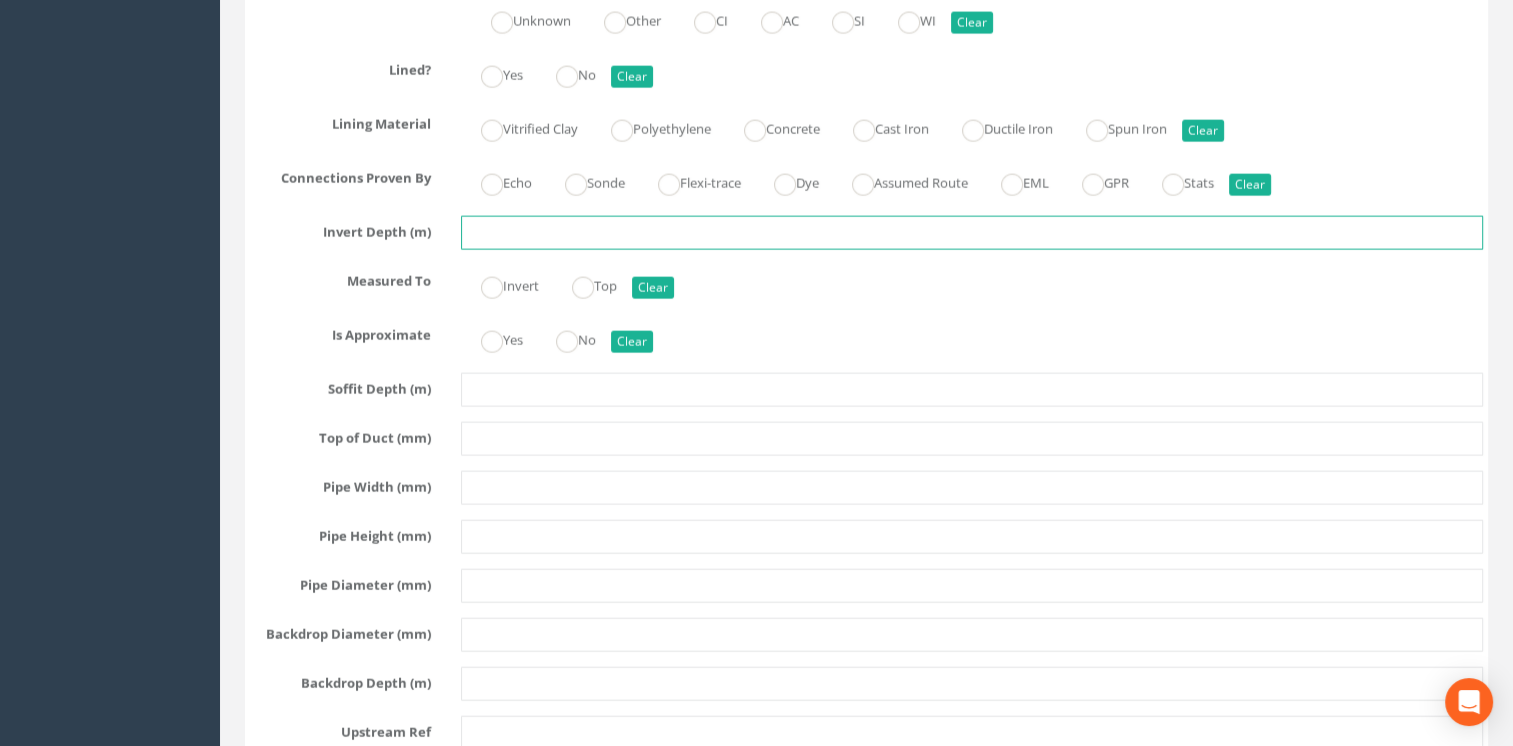 click at bounding box center (972, 233) 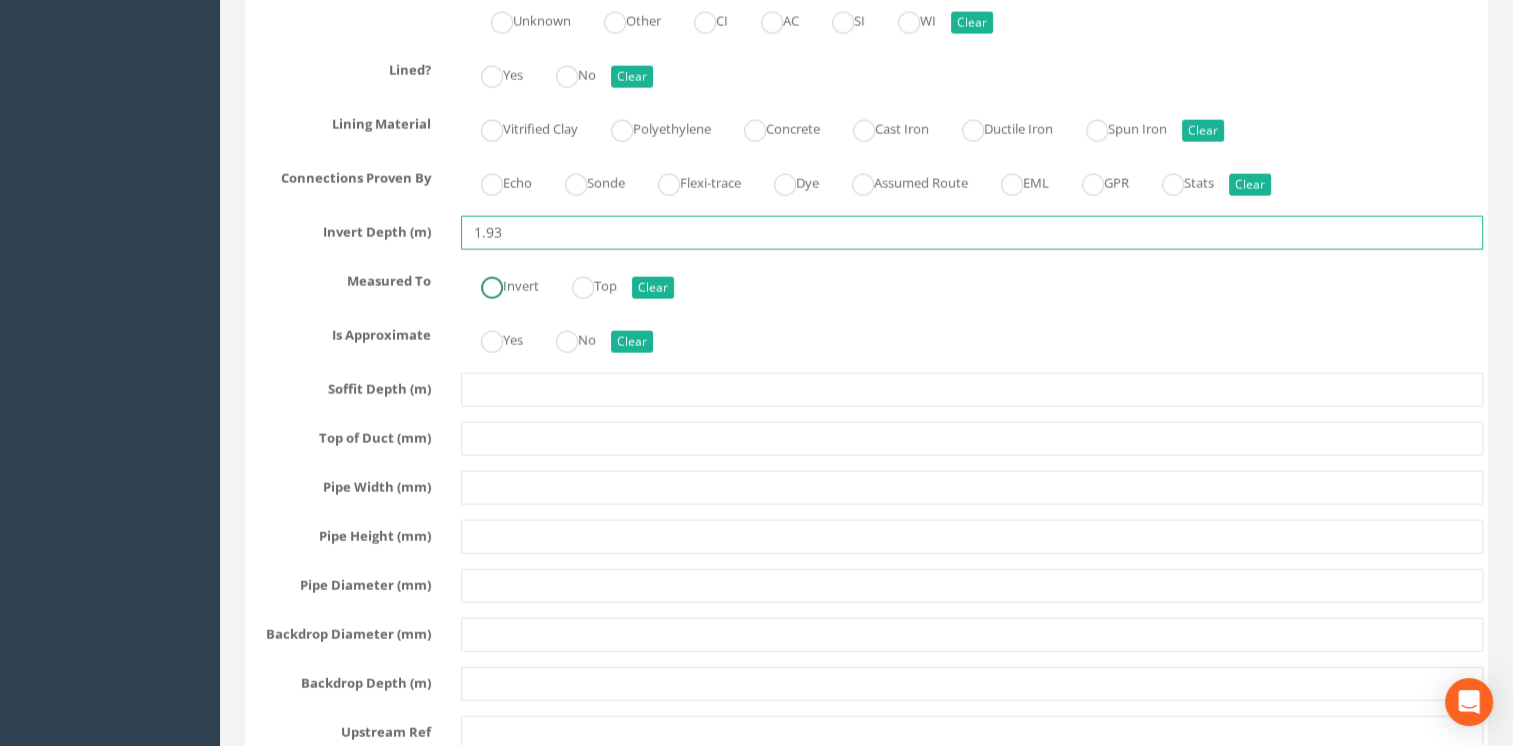 type on "1.93" 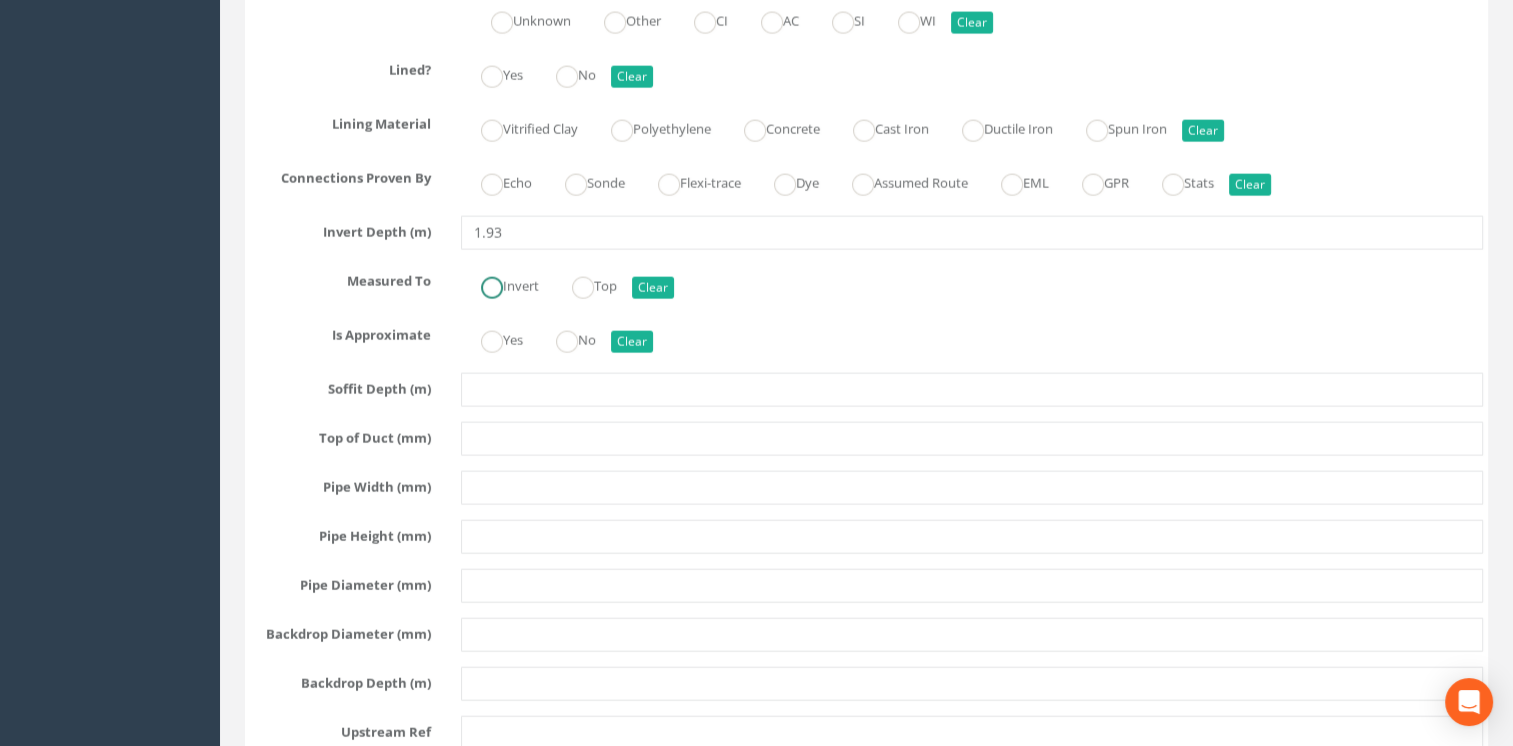 click on "Invert" at bounding box center (500, 284) 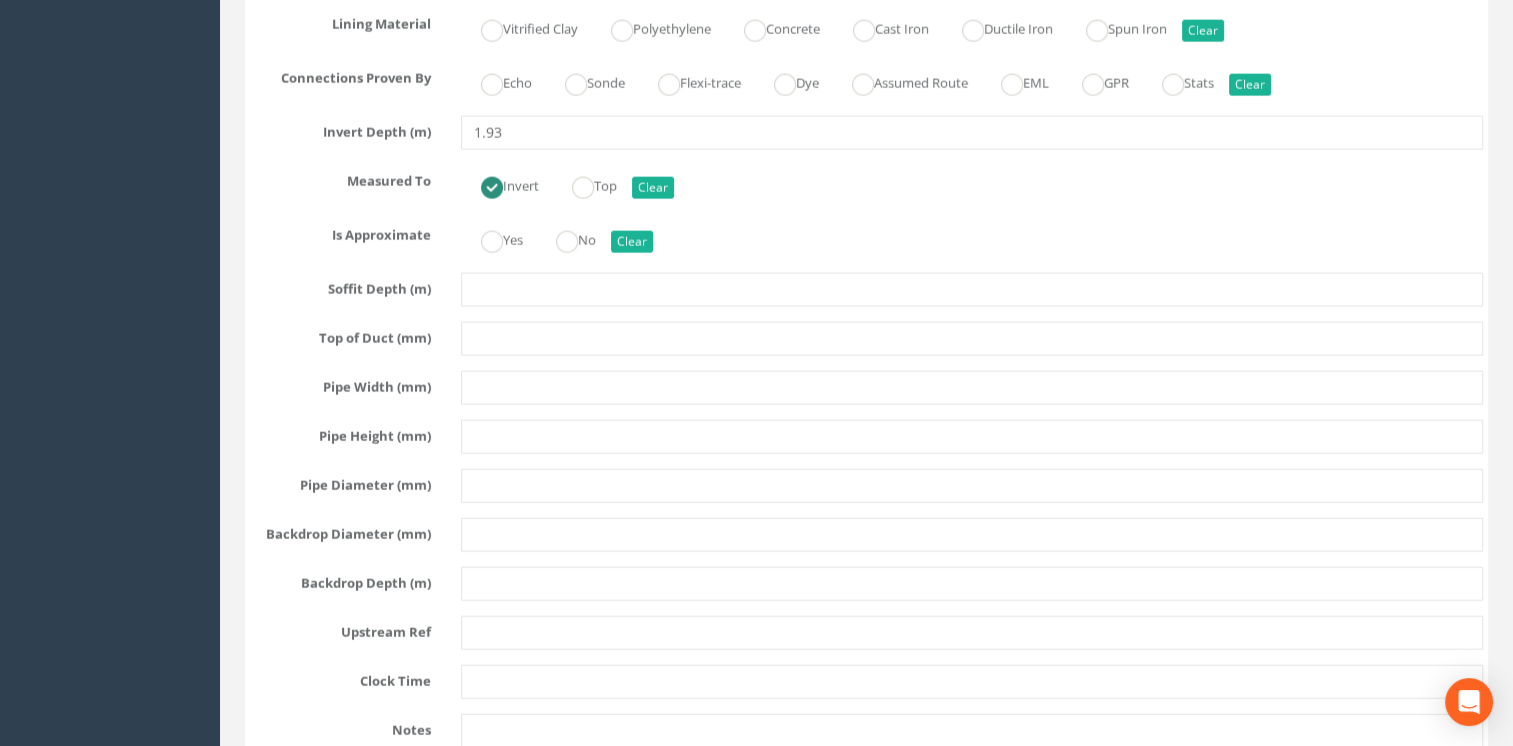 scroll, scrollTop: 4584, scrollLeft: 0, axis: vertical 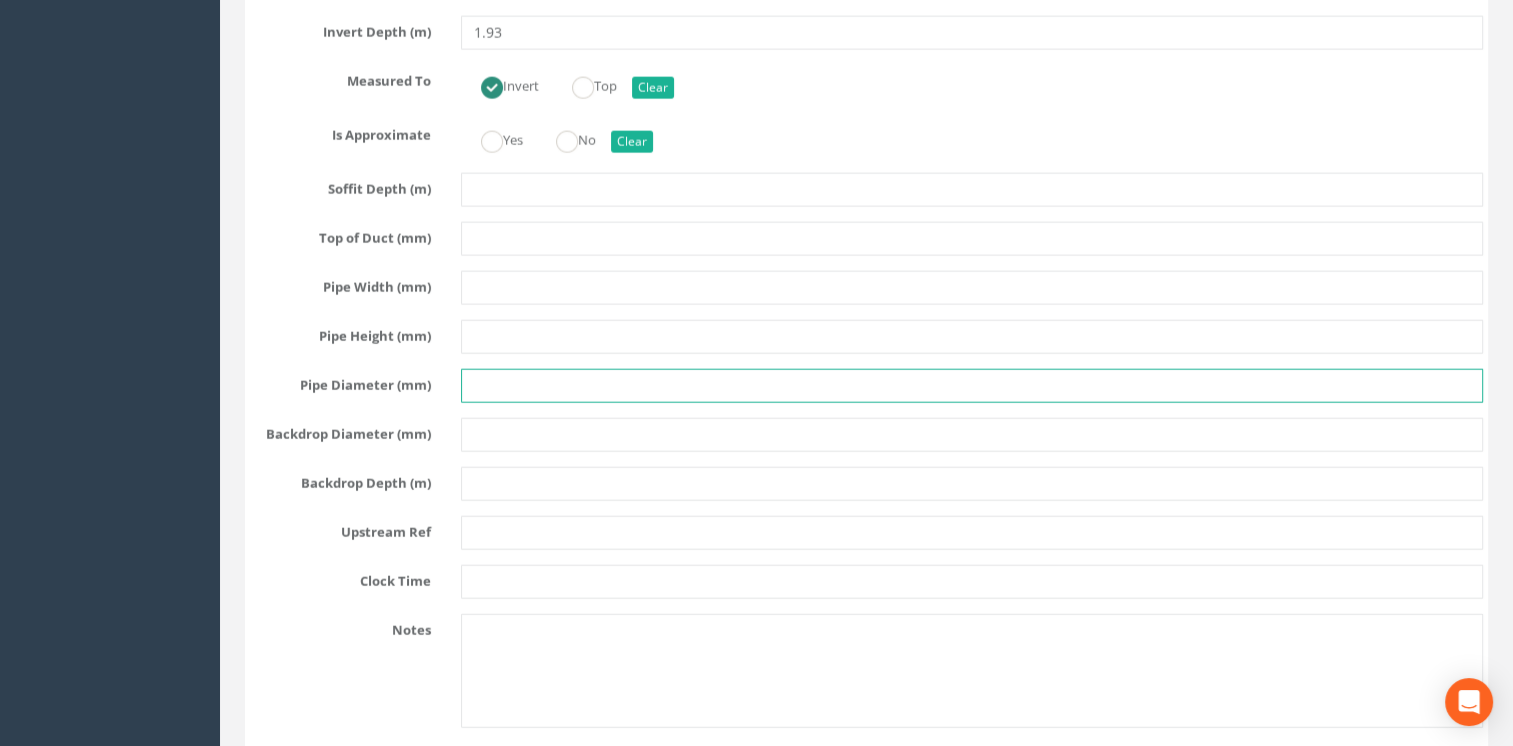 click at bounding box center [972, 386] 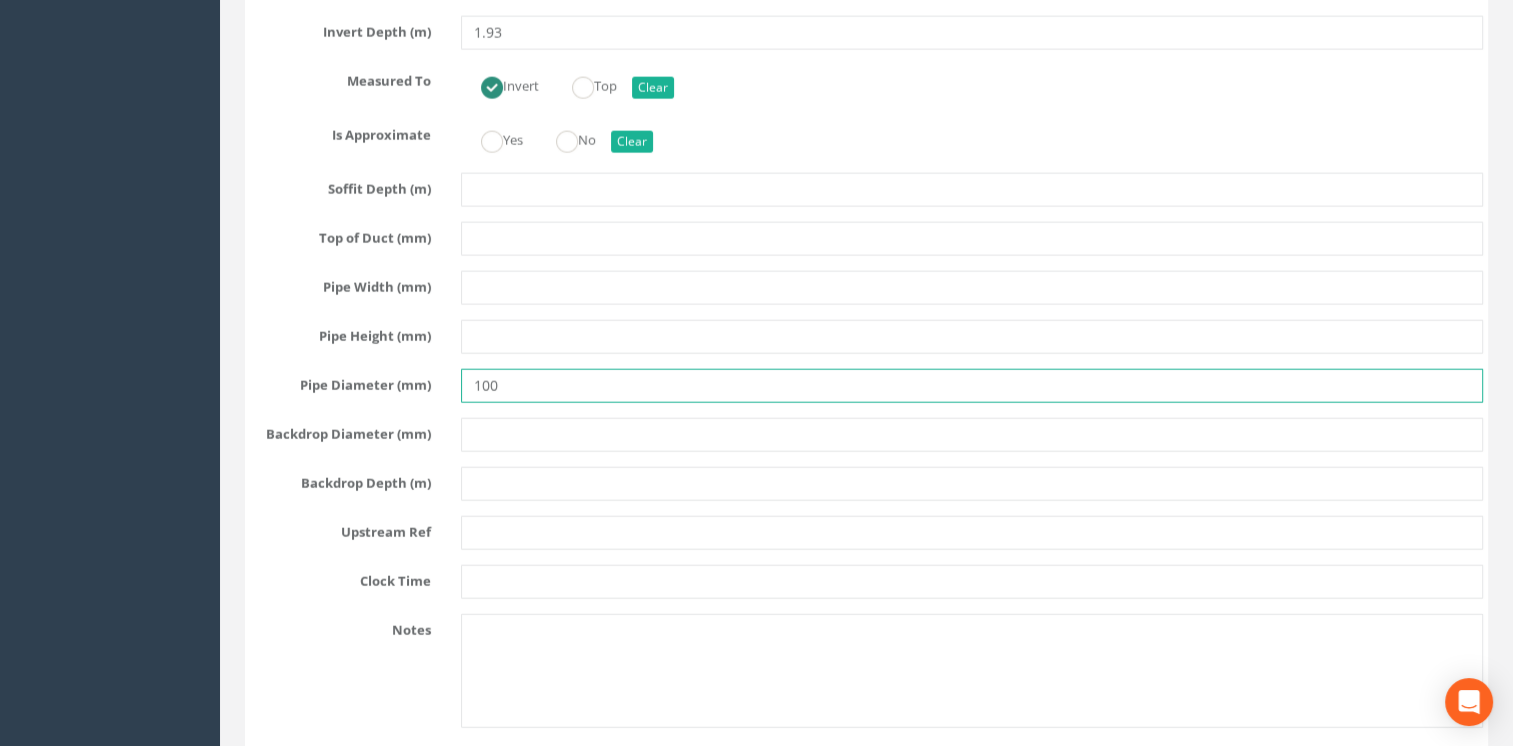 type on "100" 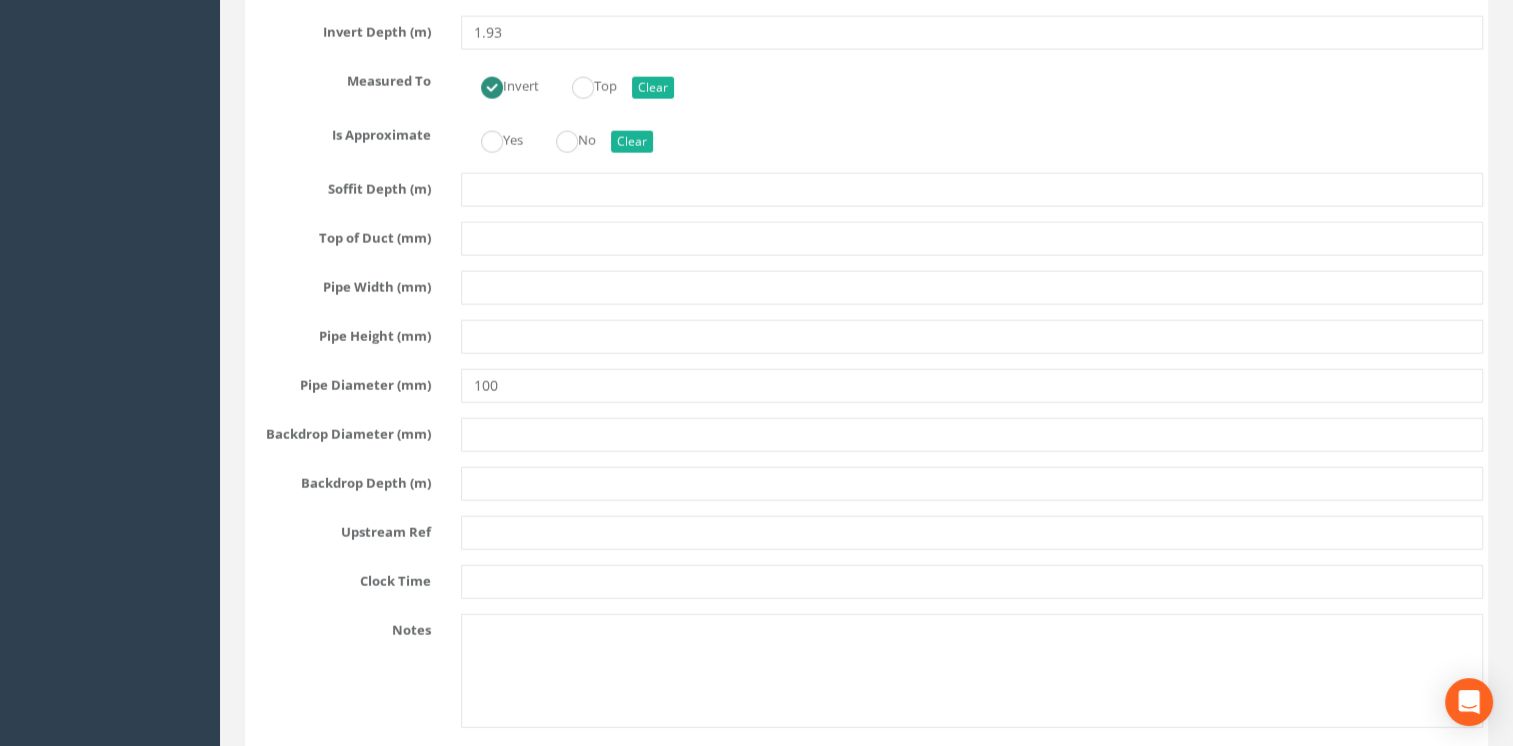click on "Job No Um2240420                      Cancel      Save       Delete                        Job Number   Um2240420       Job Number Suffix             Survey Date         [DATE]           Surveyed By   [PERSON_NAME]       Project   [GEOGRAPHIC_DATA]       Site Name         Site Number         Man Entry Required        Yes       No    Clear         Measuring Tools        Tape     Staff     Disto            Asset Owner (PAS 256)         Covering (PAS 256)   Drainage       In Service (PAS 256)        Yes       No    Clear           Manhole ID   Mh53       Location Description           [GEOGRAPHIC_DATA]       Accuracy         Eastings         Northings         Datum         Grid Ref (PAS 256)           Service Type        Water       Foul Water       Surface Water       Combined       Soakaway       Interceptor       Storm Water Overflow       Electric       BT       Telecom       Traffic Sig       CATV       SV       FH       AV       WO       CCTV" at bounding box center (866, -1074) 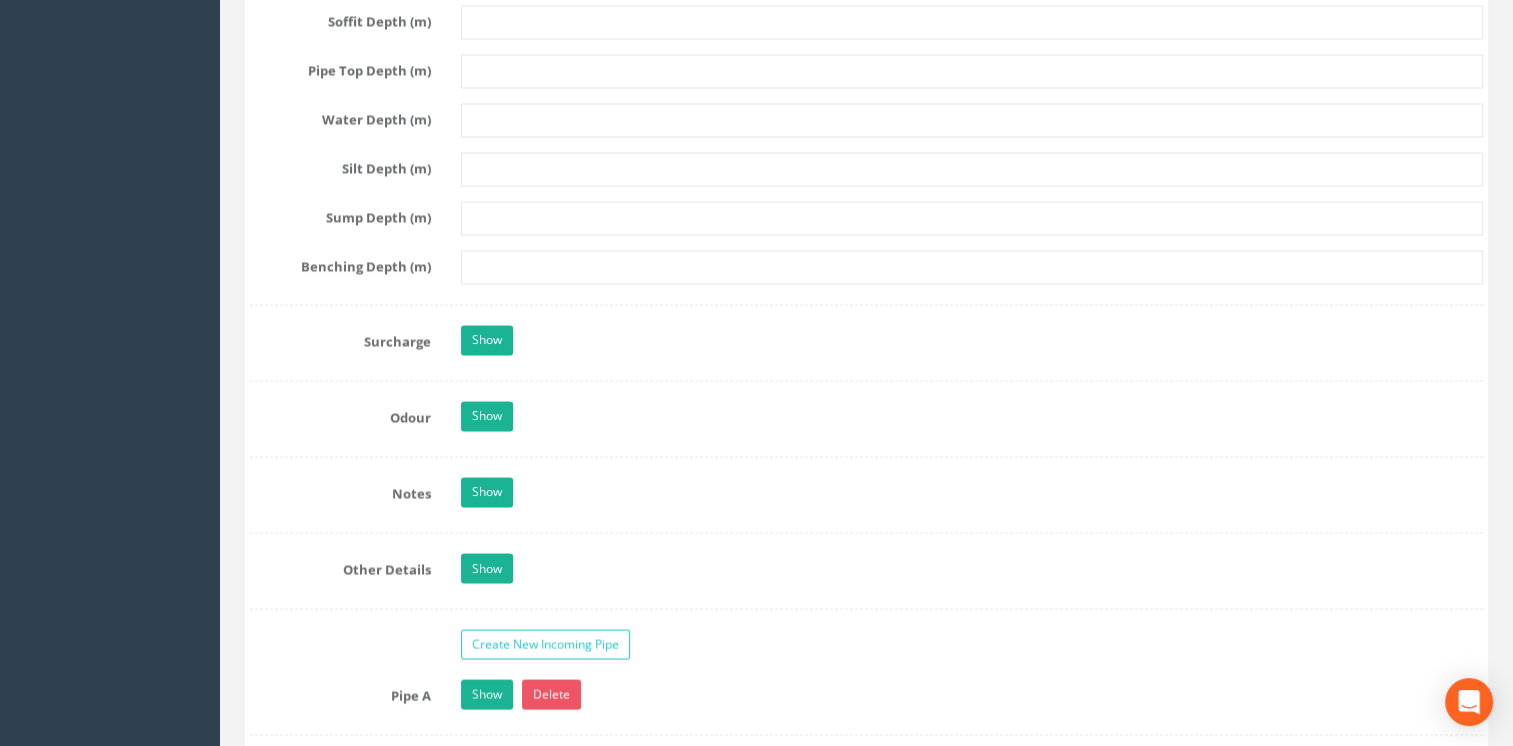 scroll, scrollTop: 3684, scrollLeft: 0, axis: vertical 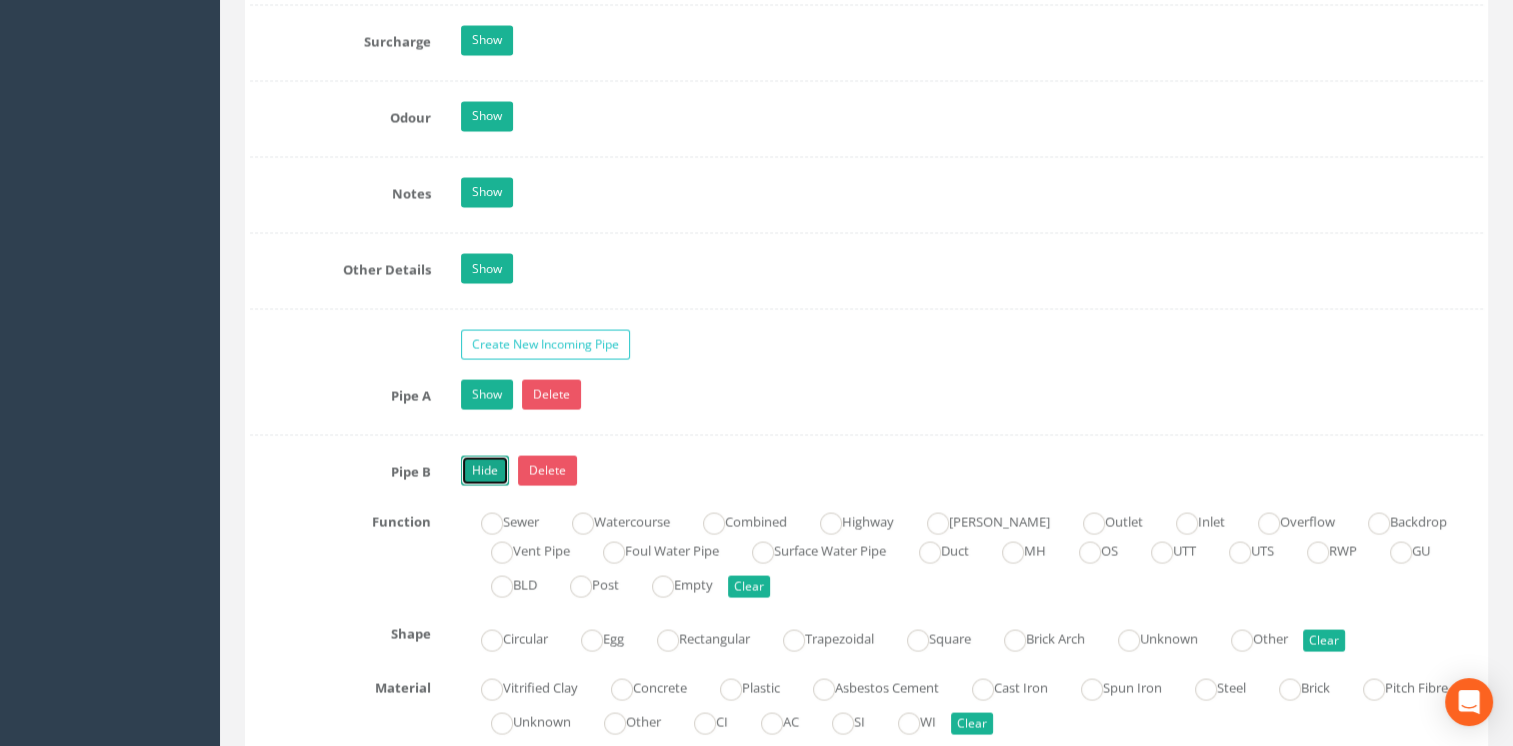 click on "Hide" at bounding box center (485, 470) 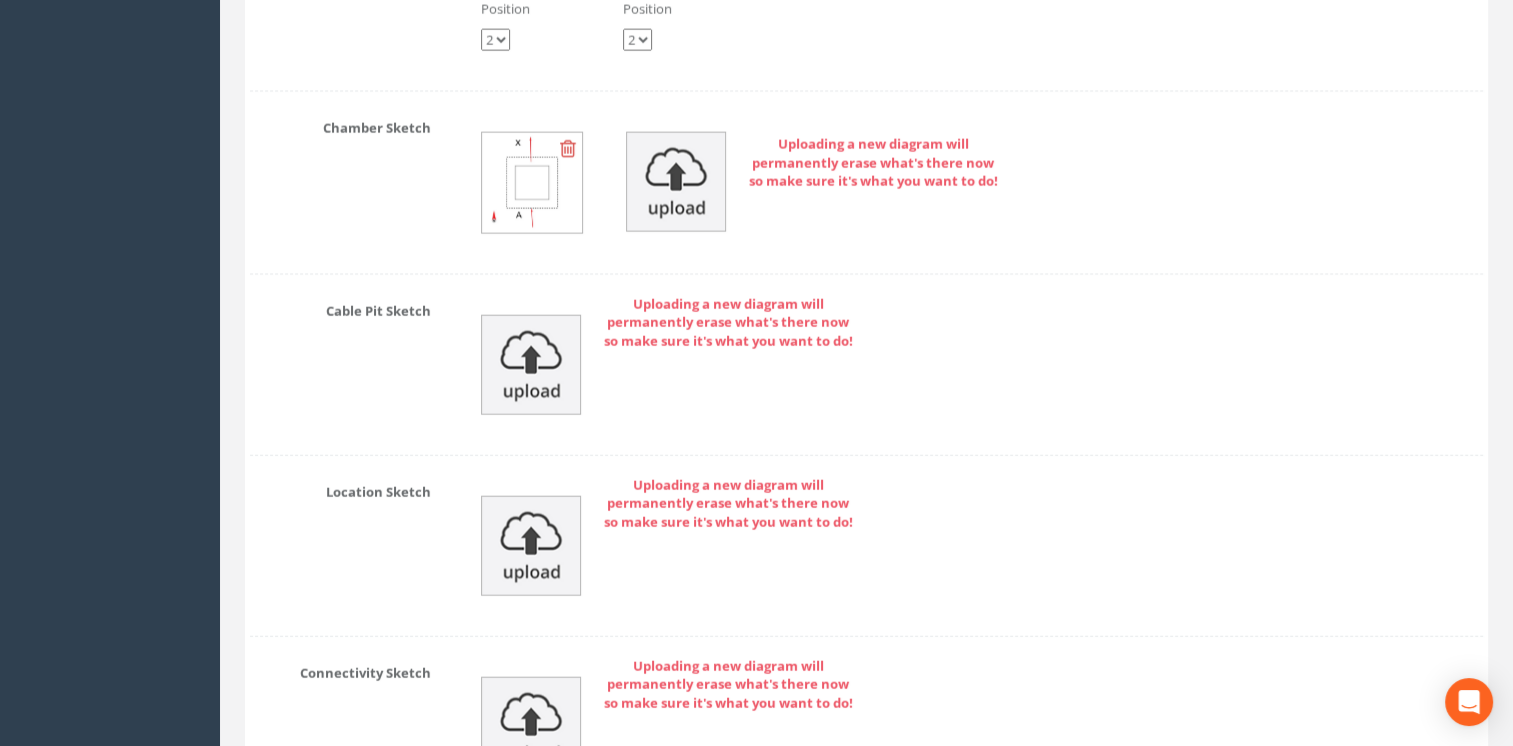 scroll, scrollTop: 4484, scrollLeft: 0, axis: vertical 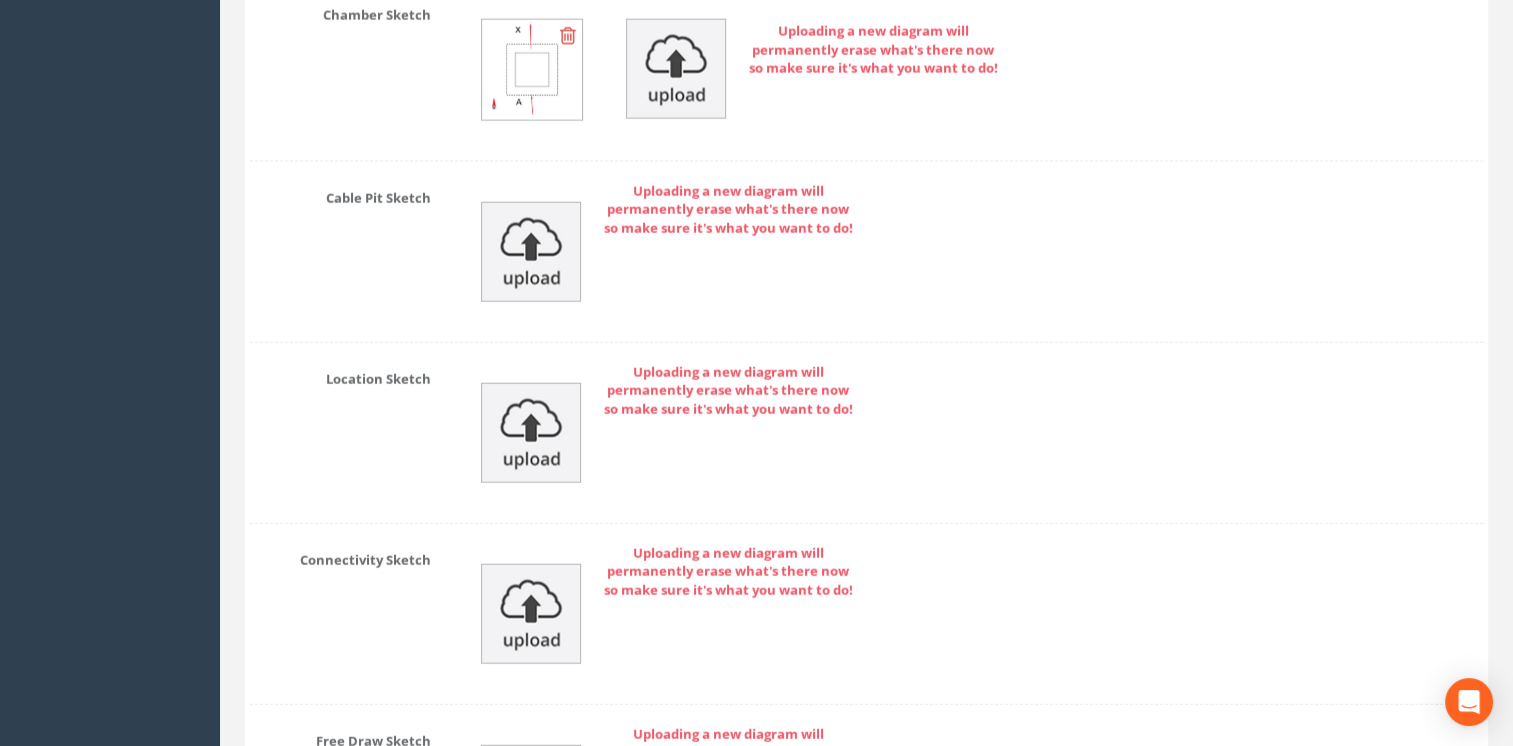drag, startPoint x: 357, startPoint y: 195, endPoint x: 379, endPoint y: 310, distance: 117.08544 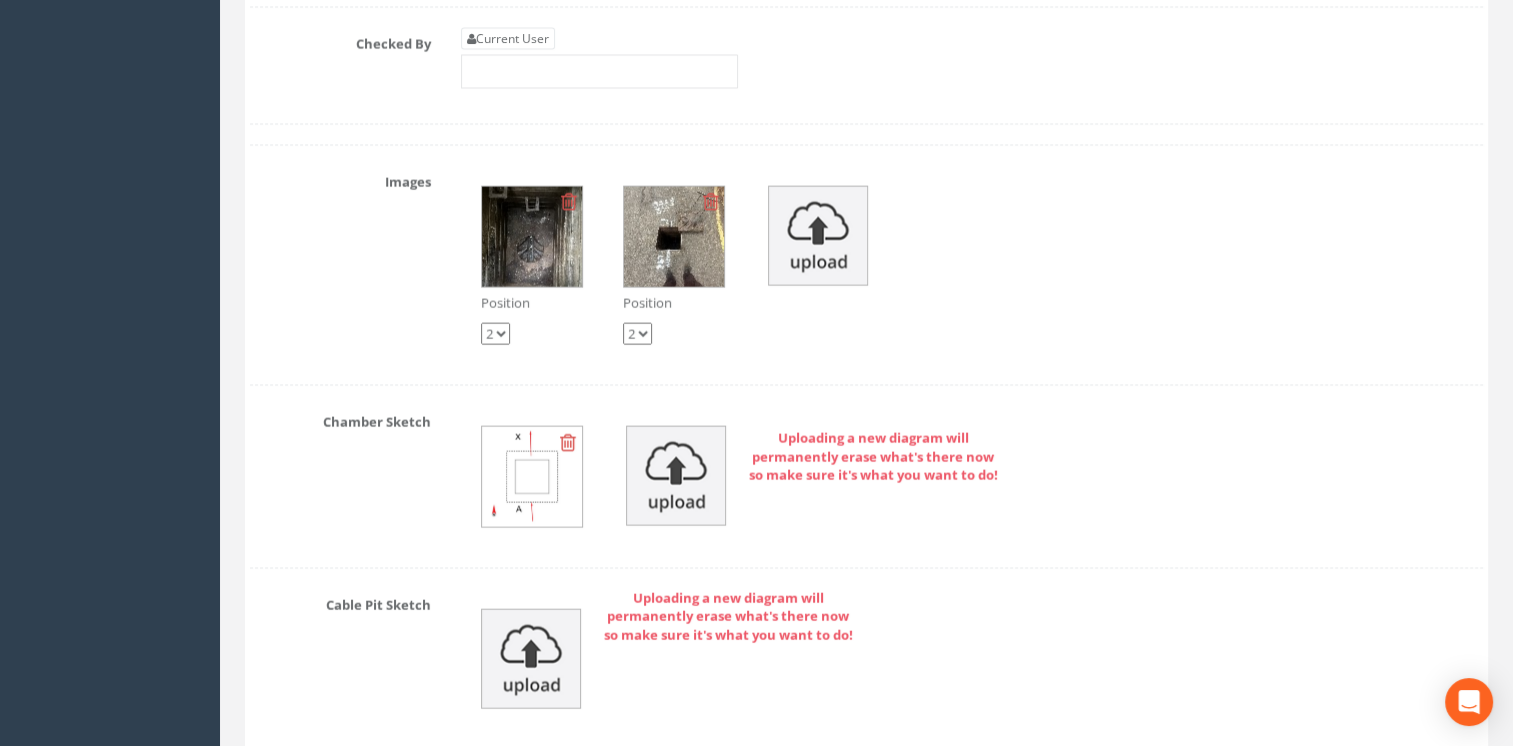 scroll, scrollTop: 4275, scrollLeft: 0, axis: vertical 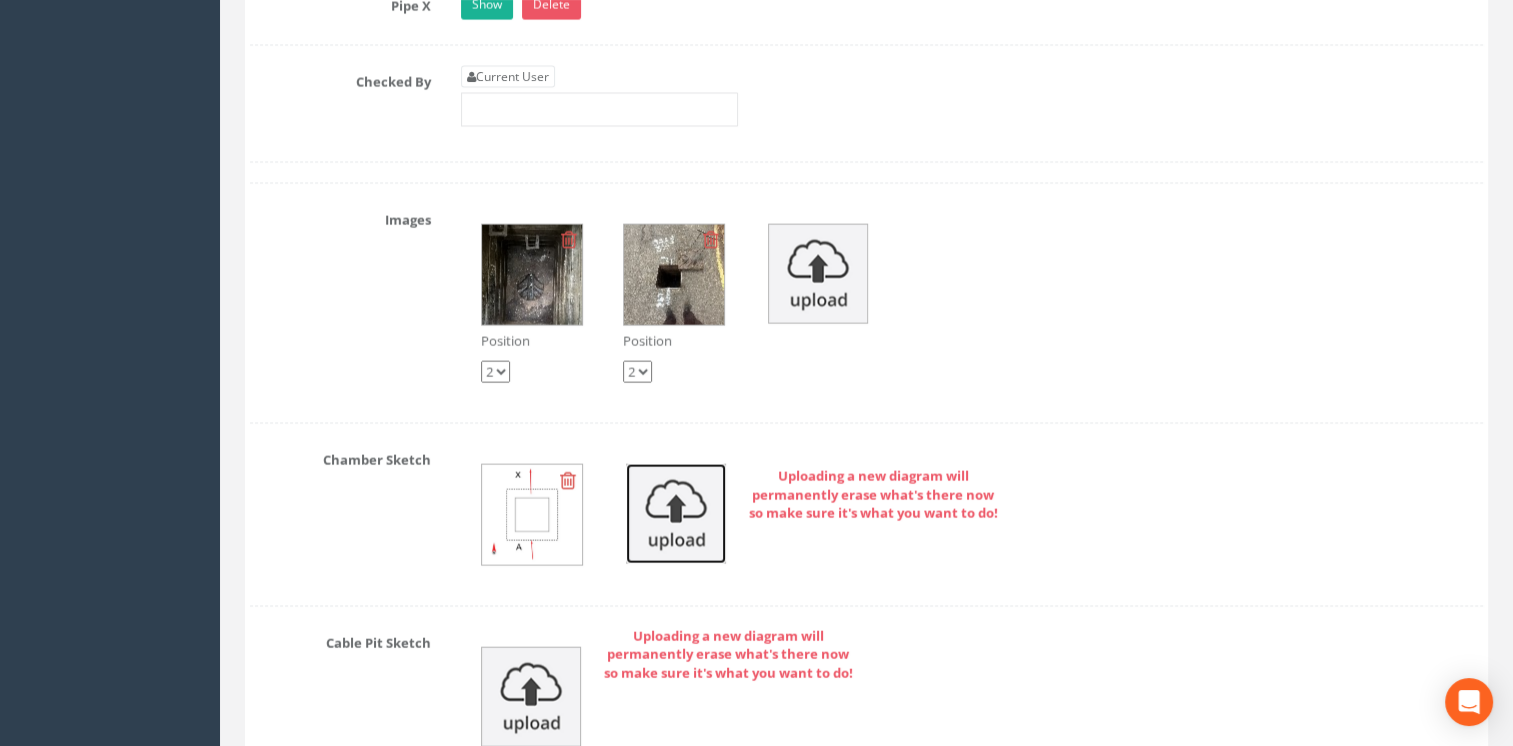 click at bounding box center (676, 514) 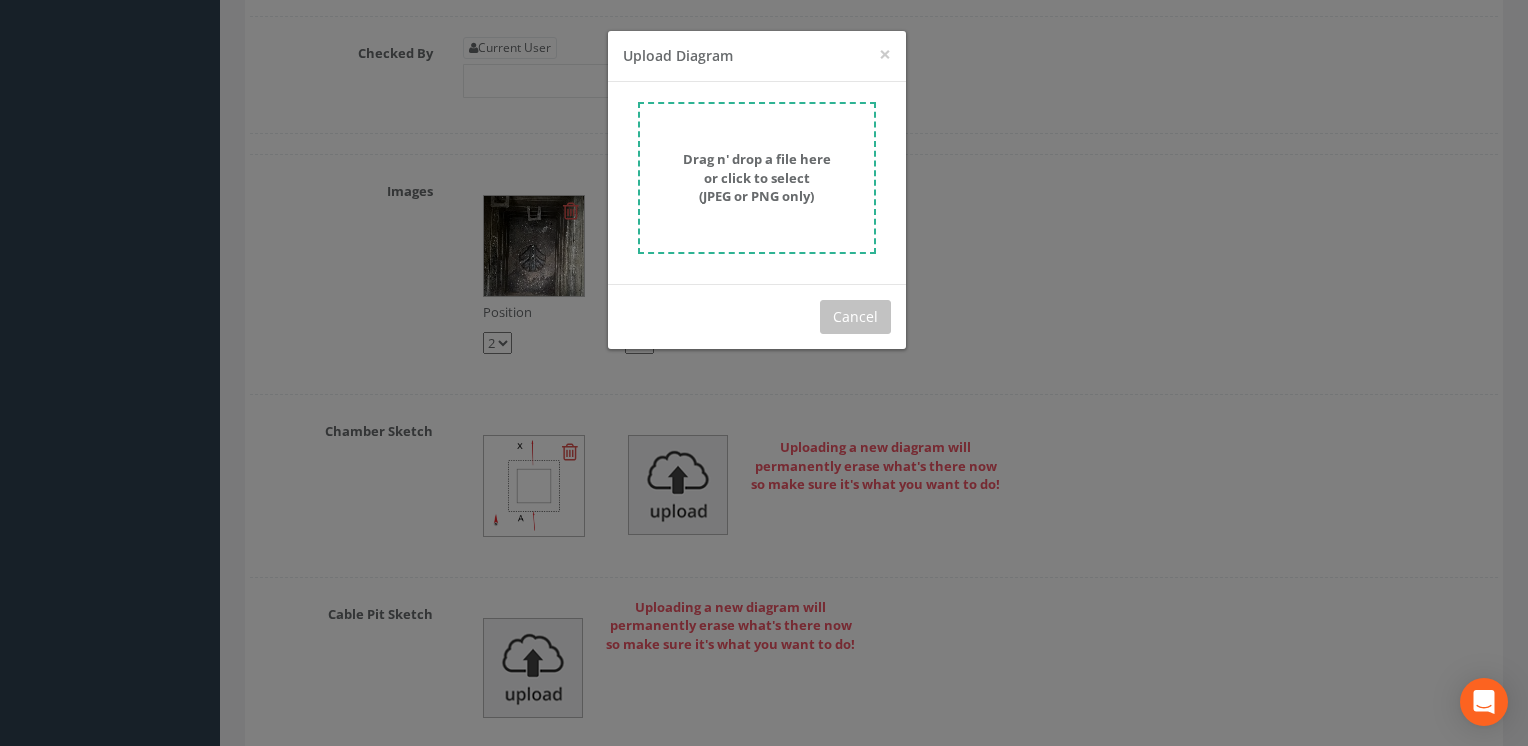 click on "Drag n' drop a file here or click to select (JPEG or PNG only)" at bounding box center (757, 177) 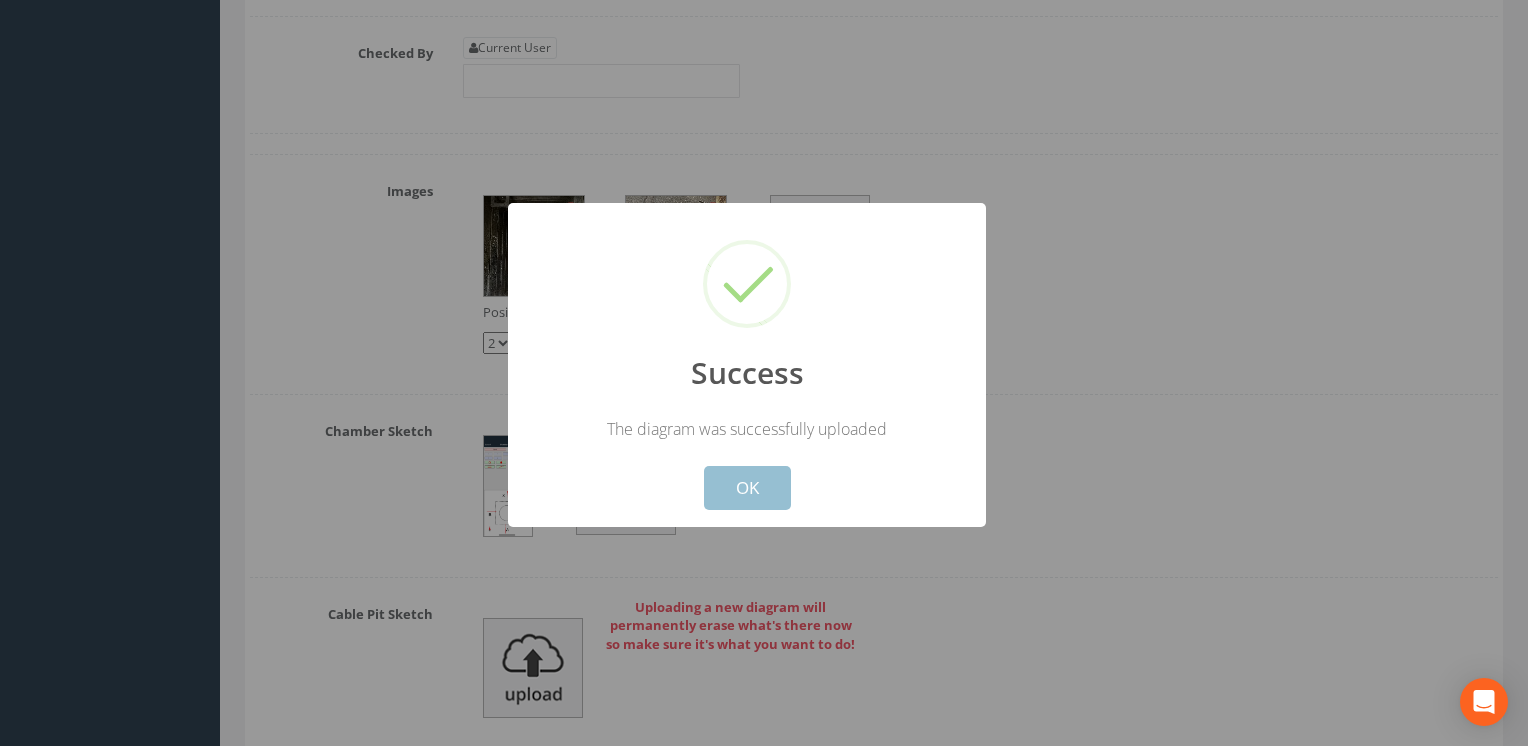 click on "OK" at bounding box center (747, 488) 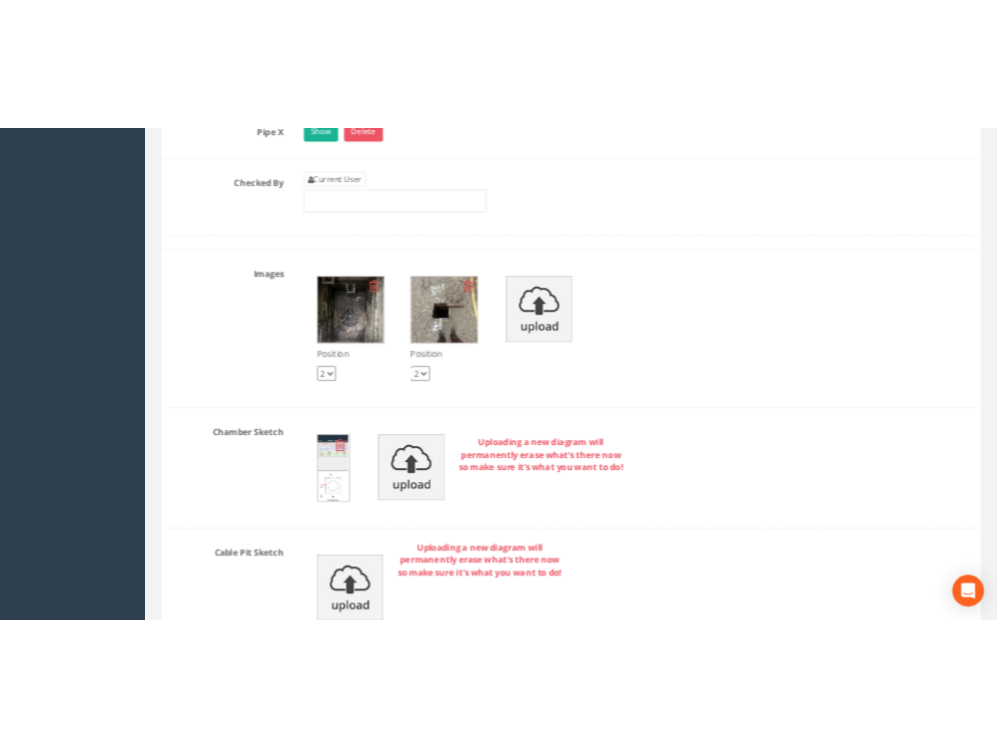 scroll, scrollTop: 4702, scrollLeft: 0, axis: vertical 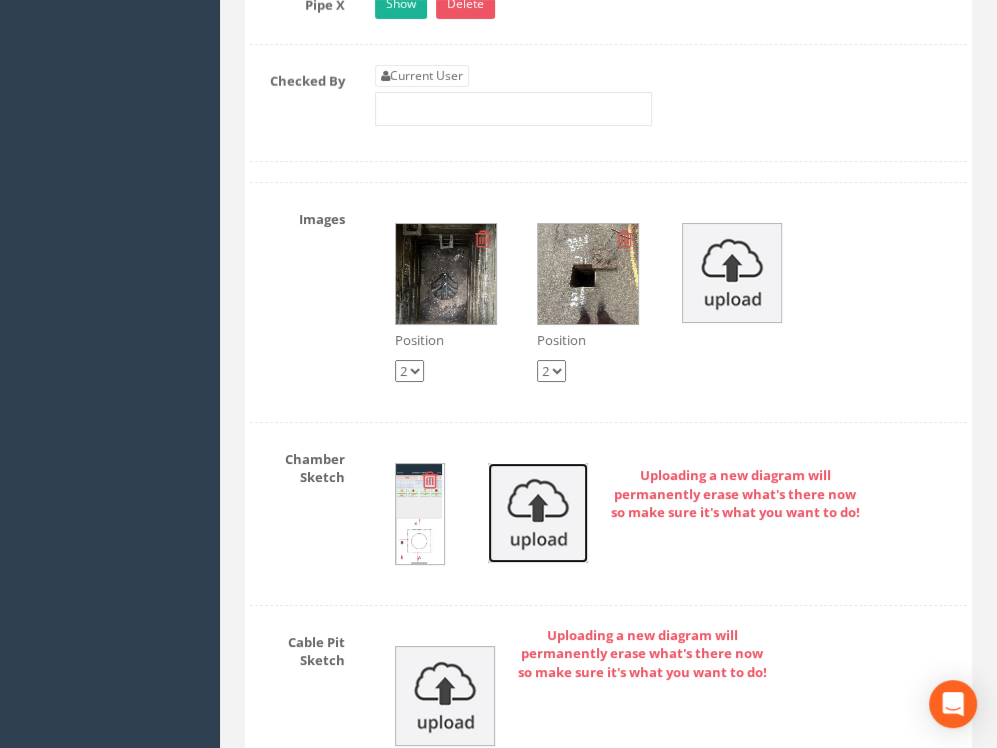 click at bounding box center [538, 513] 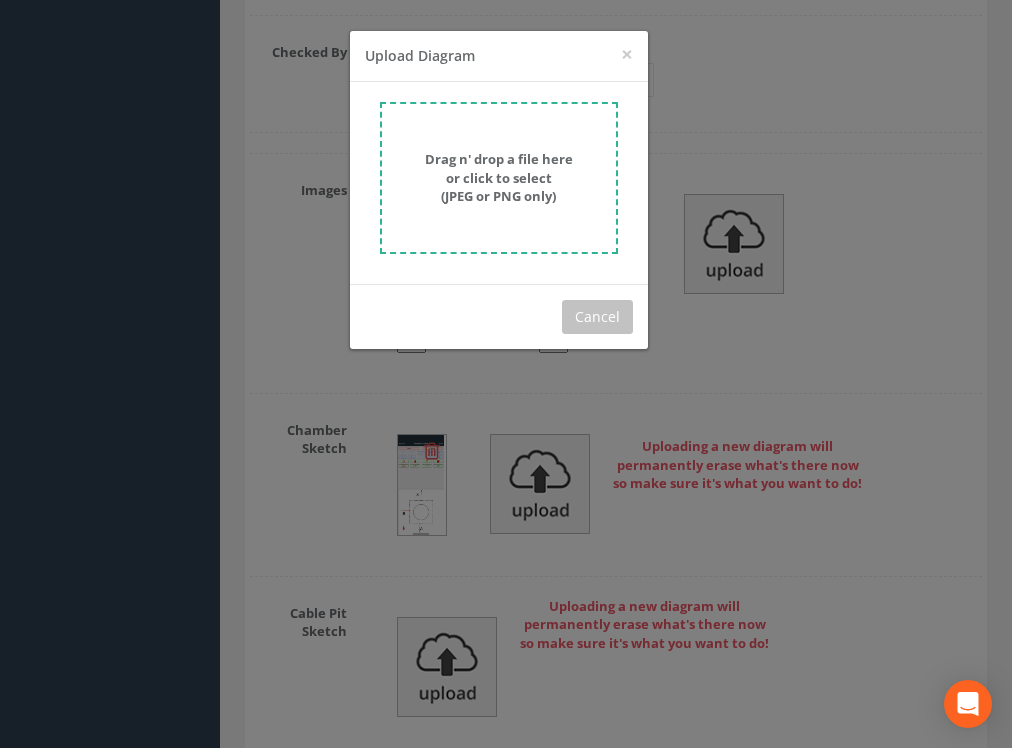 click on "Drag n' drop a file here or click to select (JPEG or PNG only)" at bounding box center [499, 177] 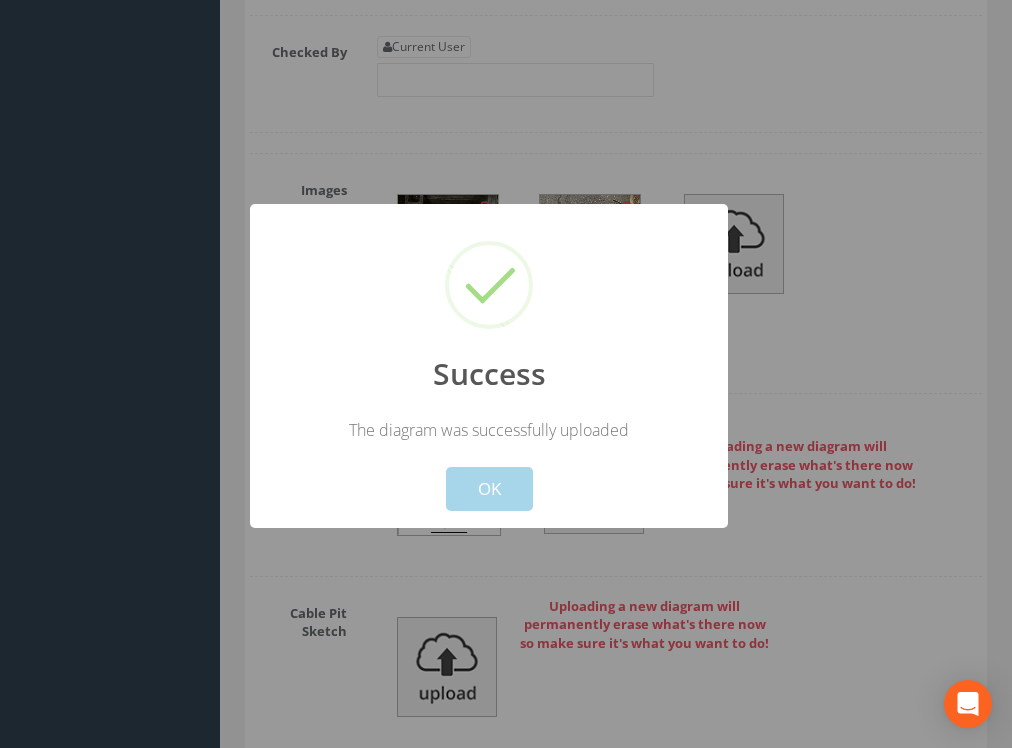 click on "OK" at bounding box center (489, 489) 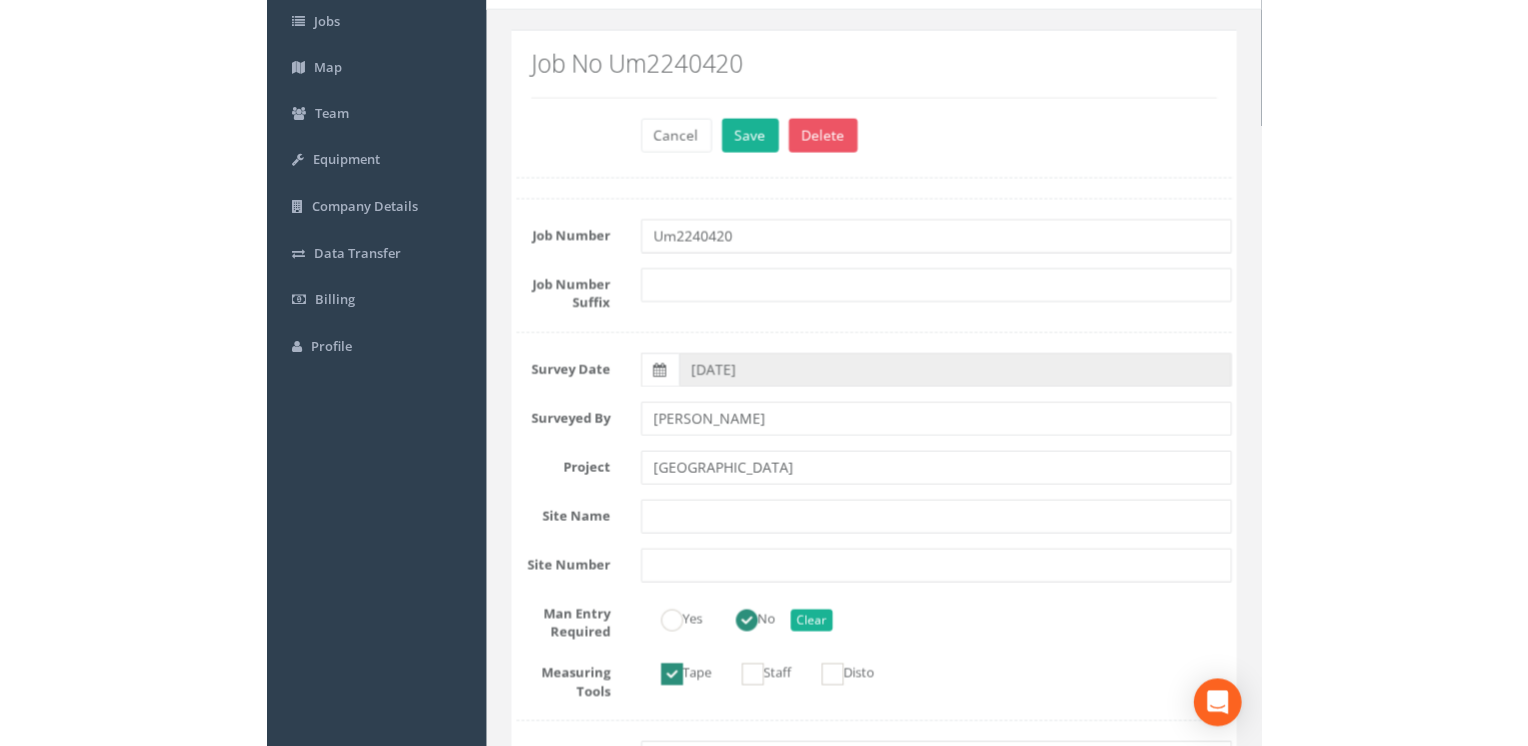 scroll, scrollTop: 0, scrollLeft: 0, axis: both 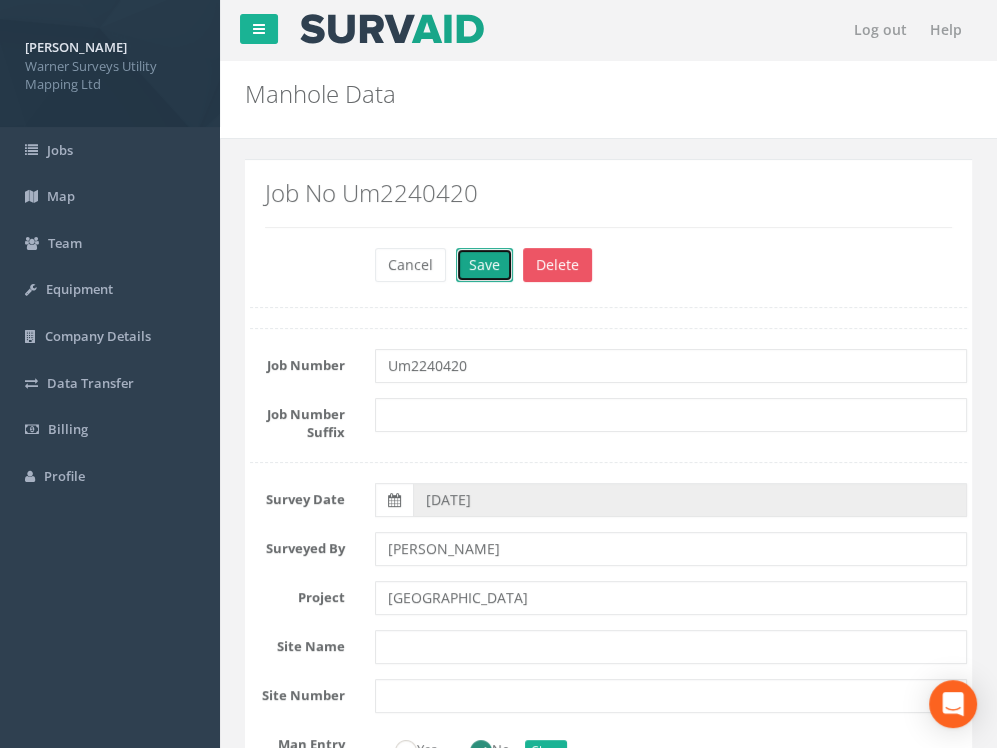 click on "Save" at bounding box center [484, 265] 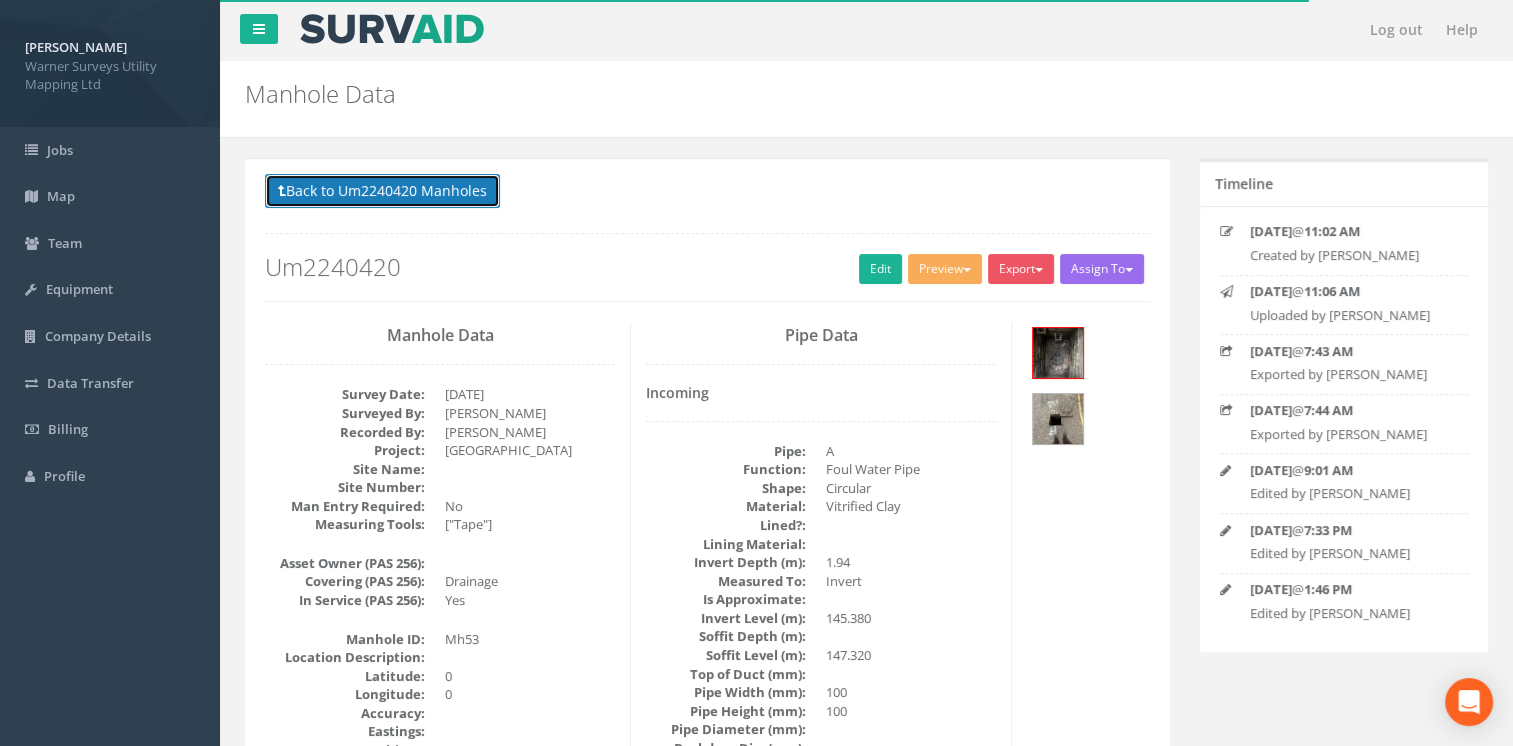 click on "Back to Um2240420 Manholes" at bounding box center (382, 191) 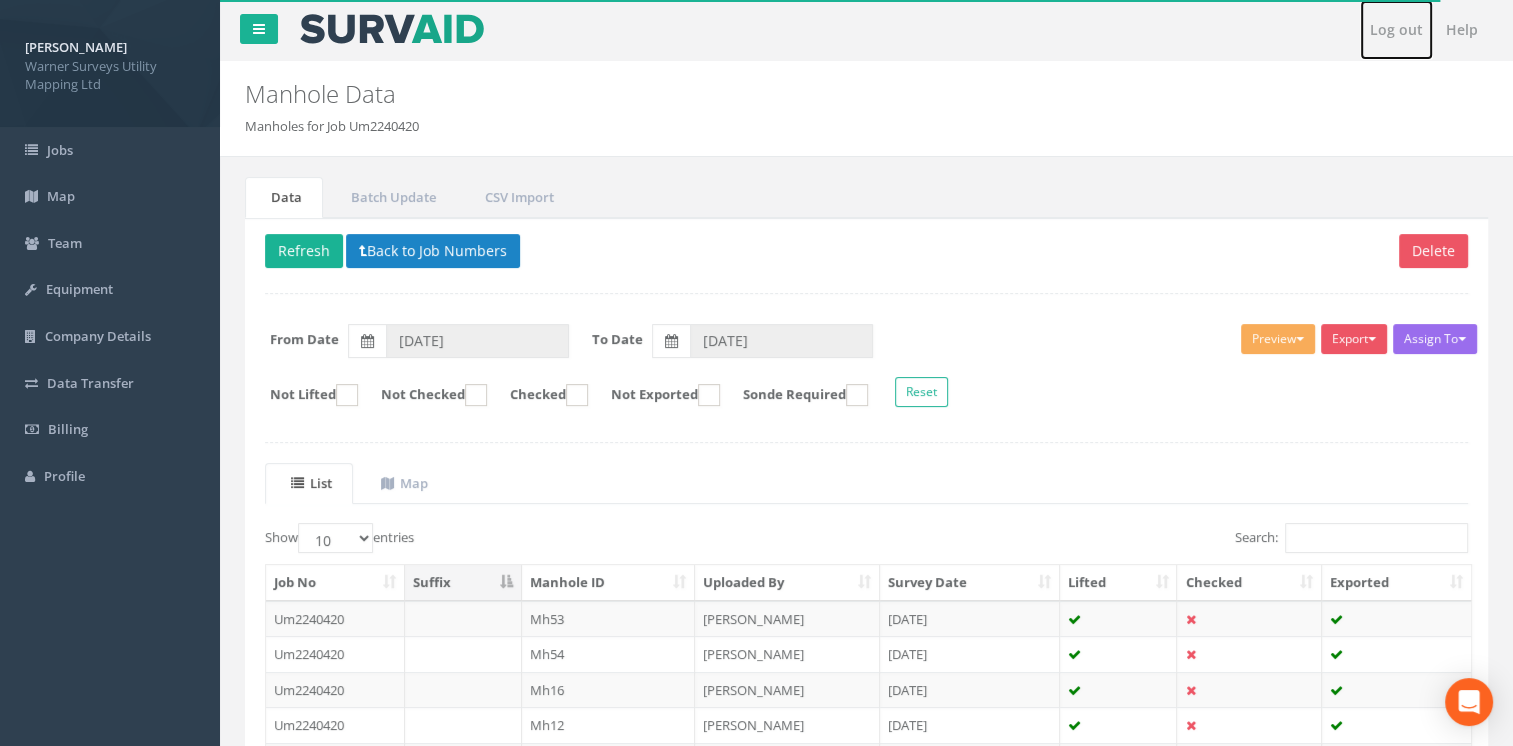 click on "Log out" at bounding box center [1396, 30] 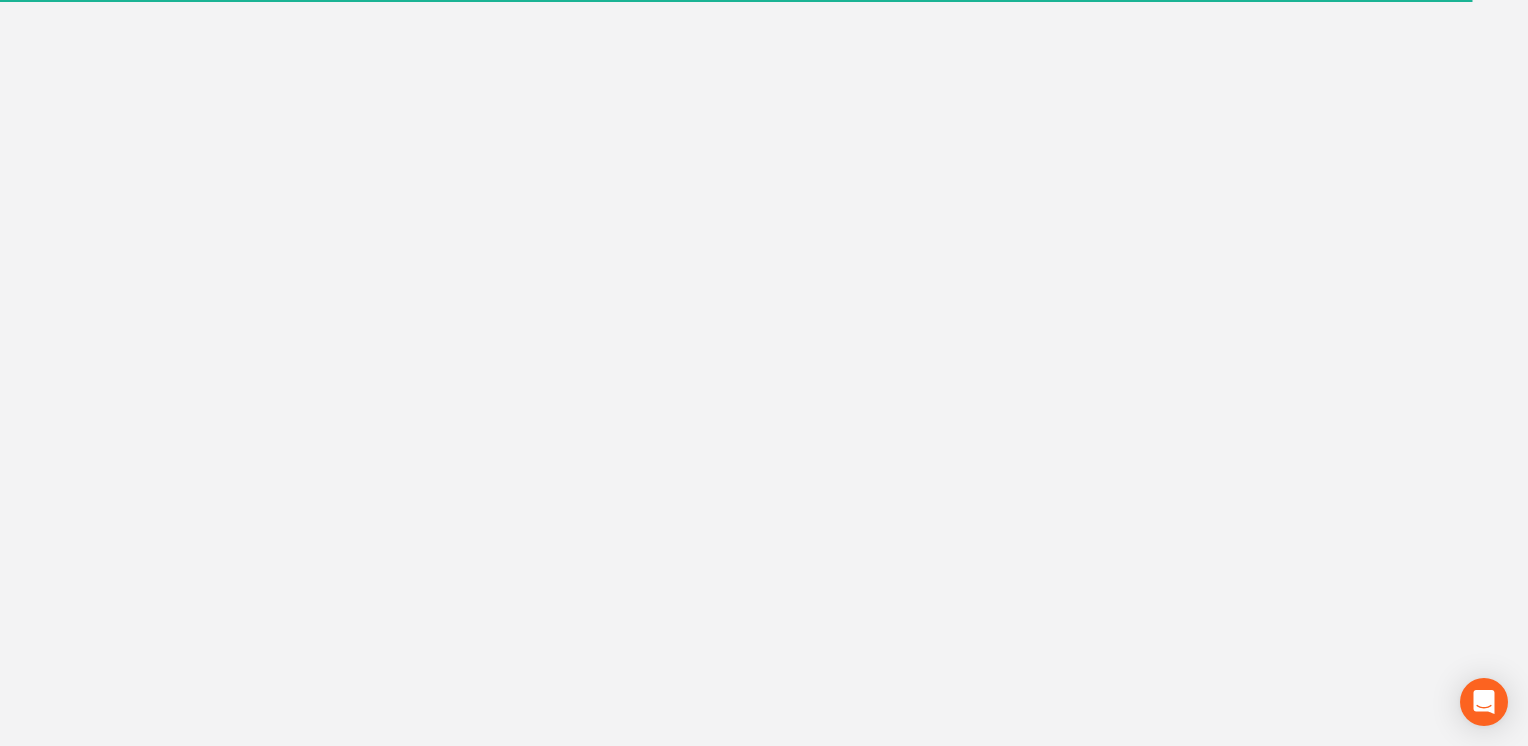 type on "[PERSON_NAME][EMAIL_ADDRESS][DOMAIN_NAME]" 